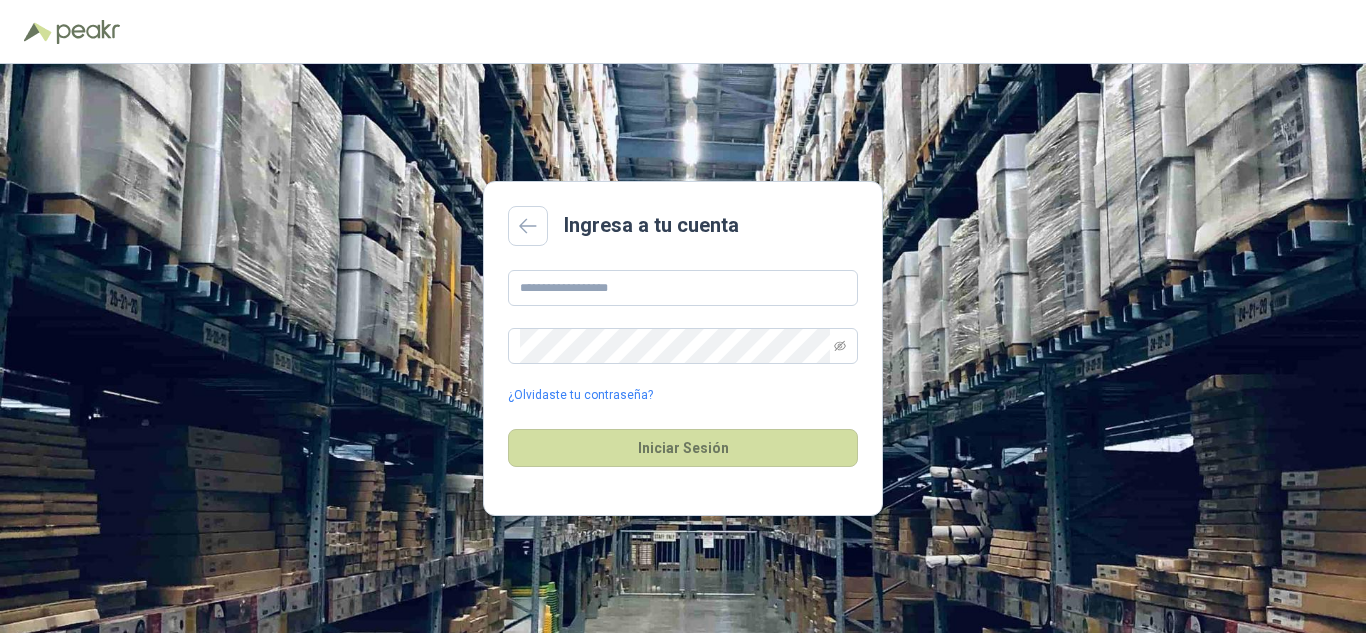 scroll, scrollTop: 0, scrollLeft: 0, axis: both 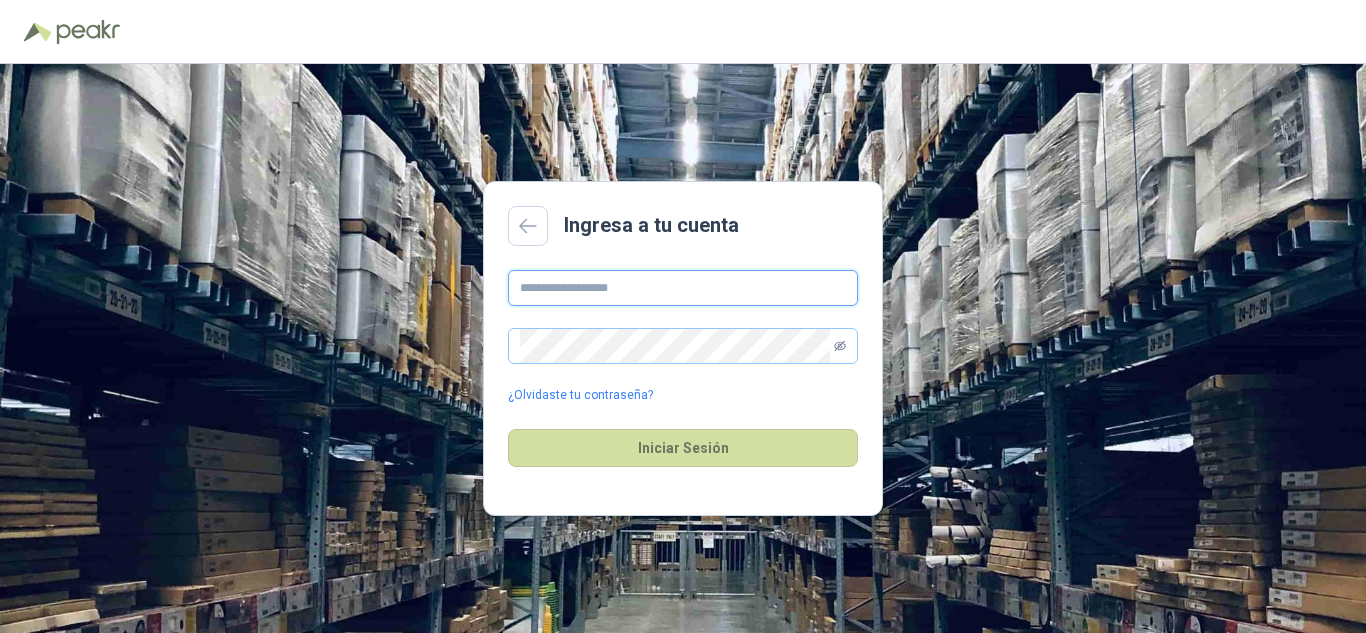 type on "**********" 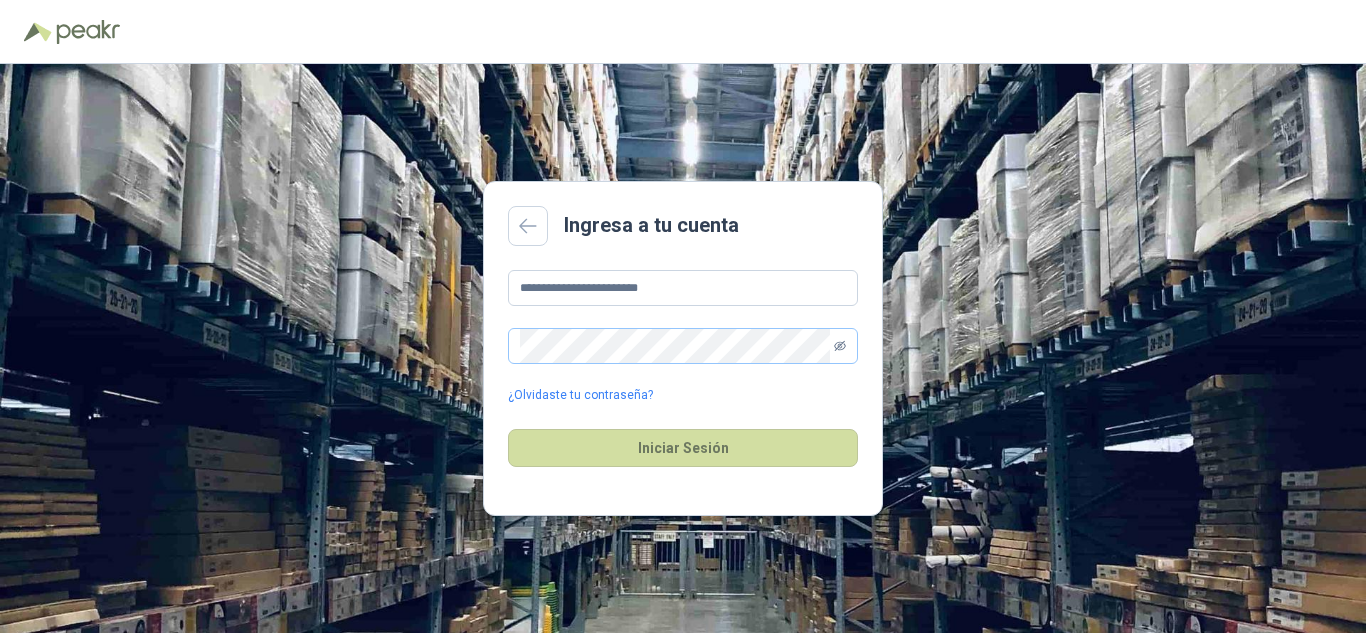 click at bounding box center (840, 346) 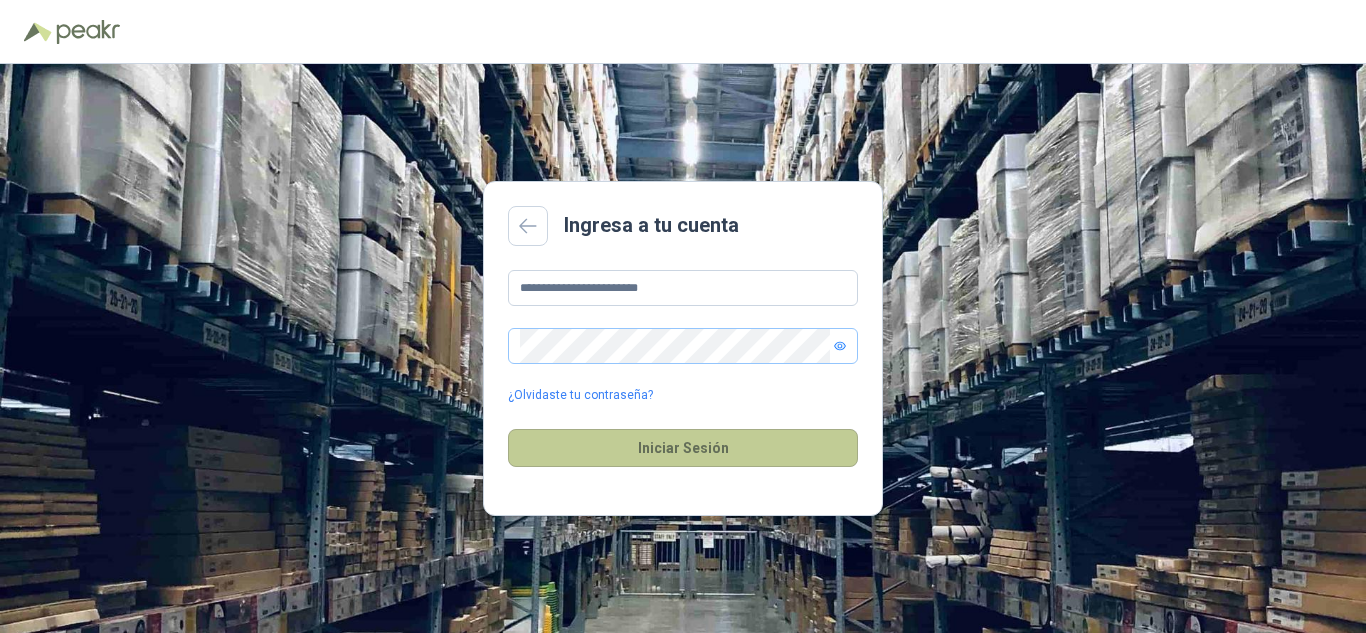 click on "Iniciar Sesión" at bounding box center (683, 448) 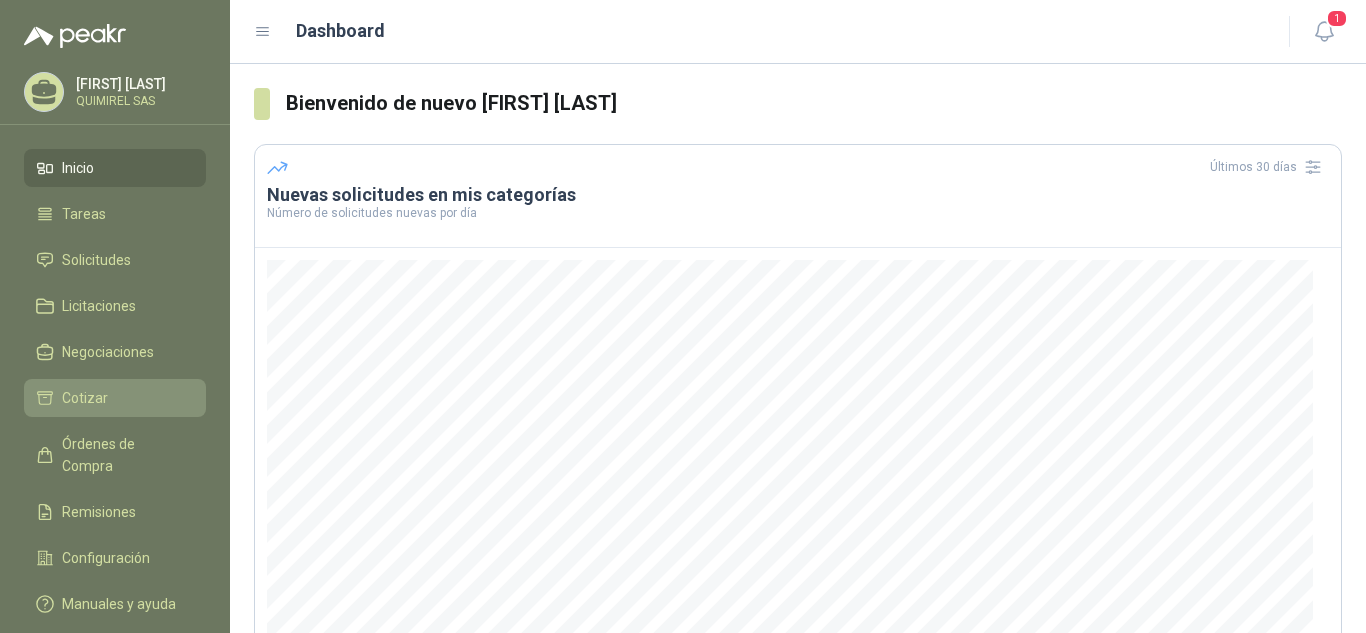 click on "Cotizar" at bounding box center (85, 398) 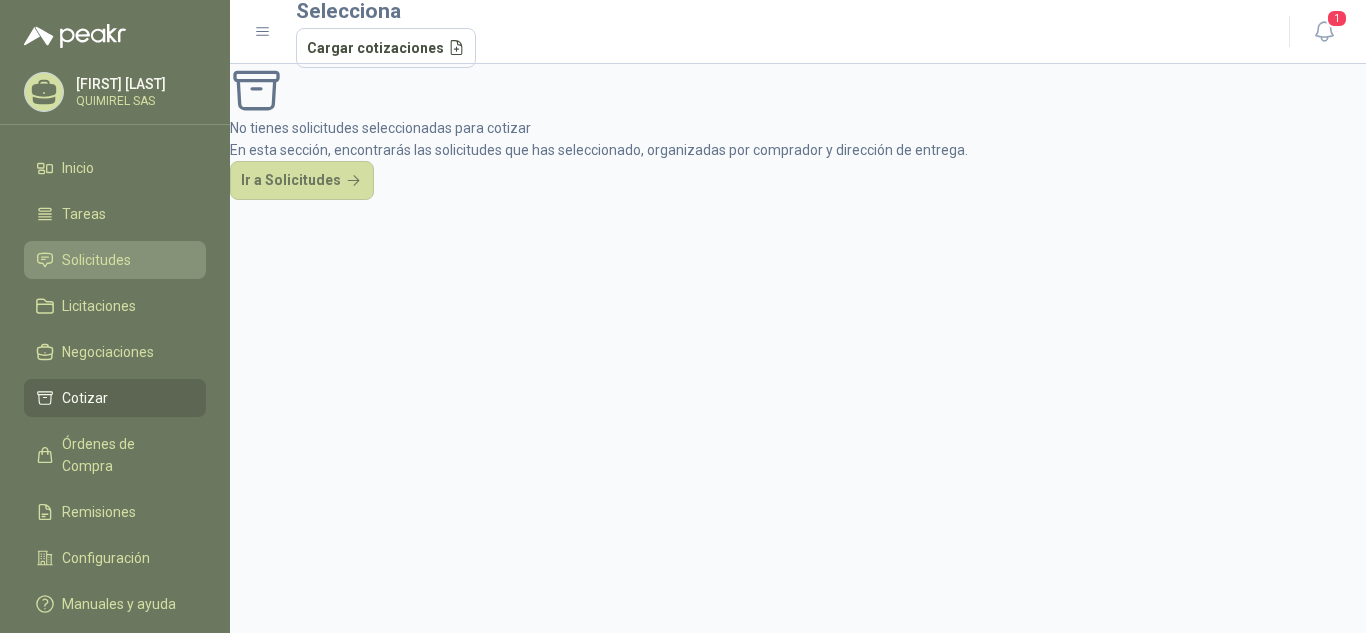 click on "Solicitudes" at bounding box center [96, 260] 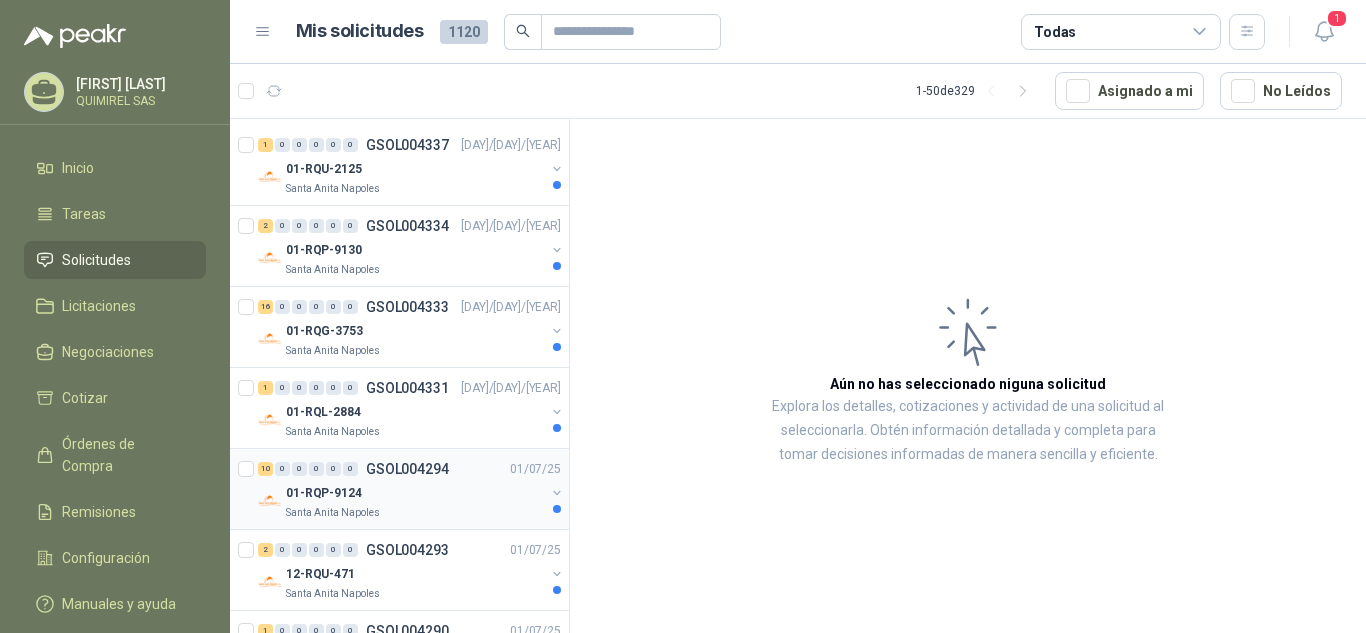 scroll, scrollTop: 200, scrollLeft: 0, axis: vertical 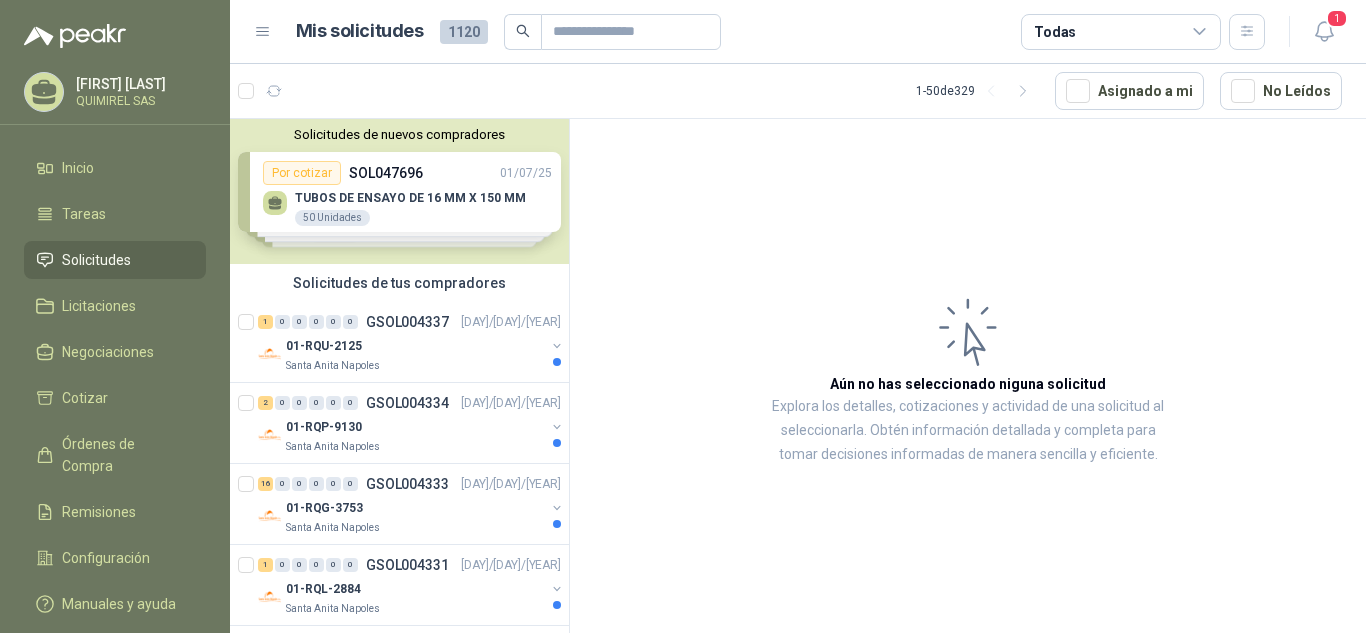 click on "Solicitudes de nuevos compradores Por cotizar [SOL ID] 01/07/25 TUBOS DE ENSAYO DE 16 MM X 150 MM Unidades Por cotizar [SOL ID] 01/07/25 MOTOSIERRA STIHL Unidades Por cotizar [SOL ID] 27/06/25 MASCARILLA MEDIA CARA 3M REF 6200 Unidades Por cotizar [SOL ID] 27/06/25 CARTUCHO GASES ACIDOS 3M REF 6003 Pares ¿Quieres recibir cientos de solicitudes de compra como estas todos los días? Agenda una reunión" at bounding box center (399, 191) 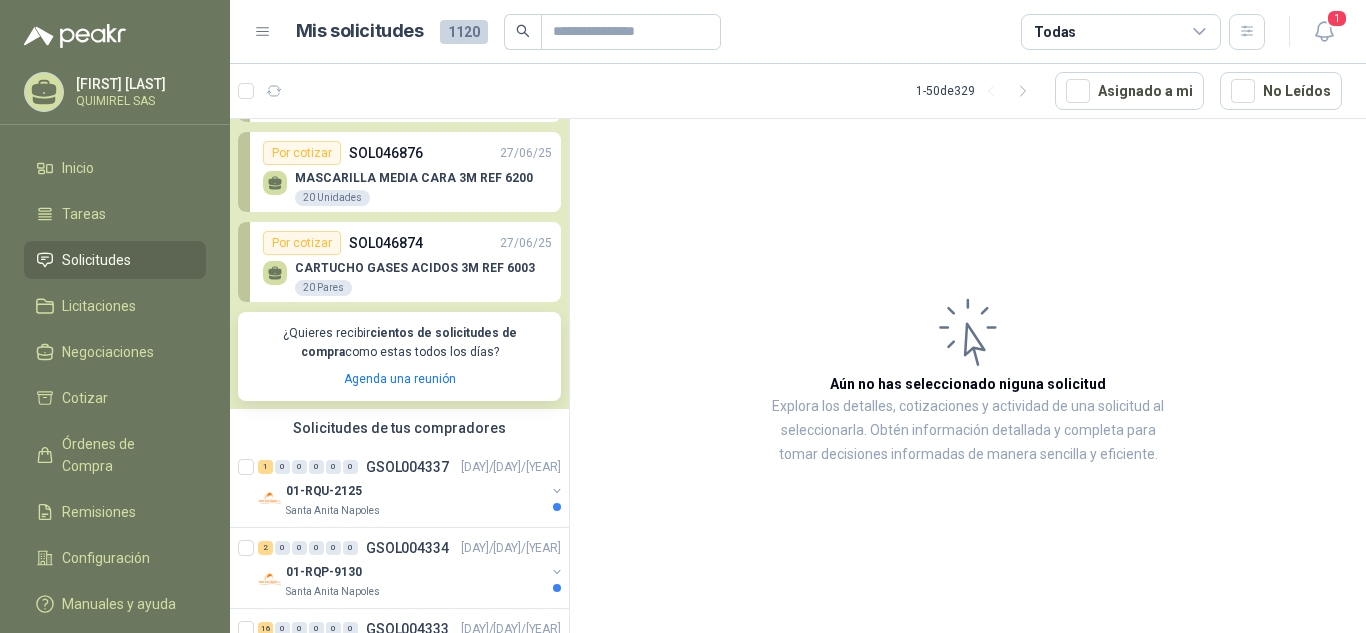 scroll, scrollTop: 400, scrollLeft: 0, axis: vertical 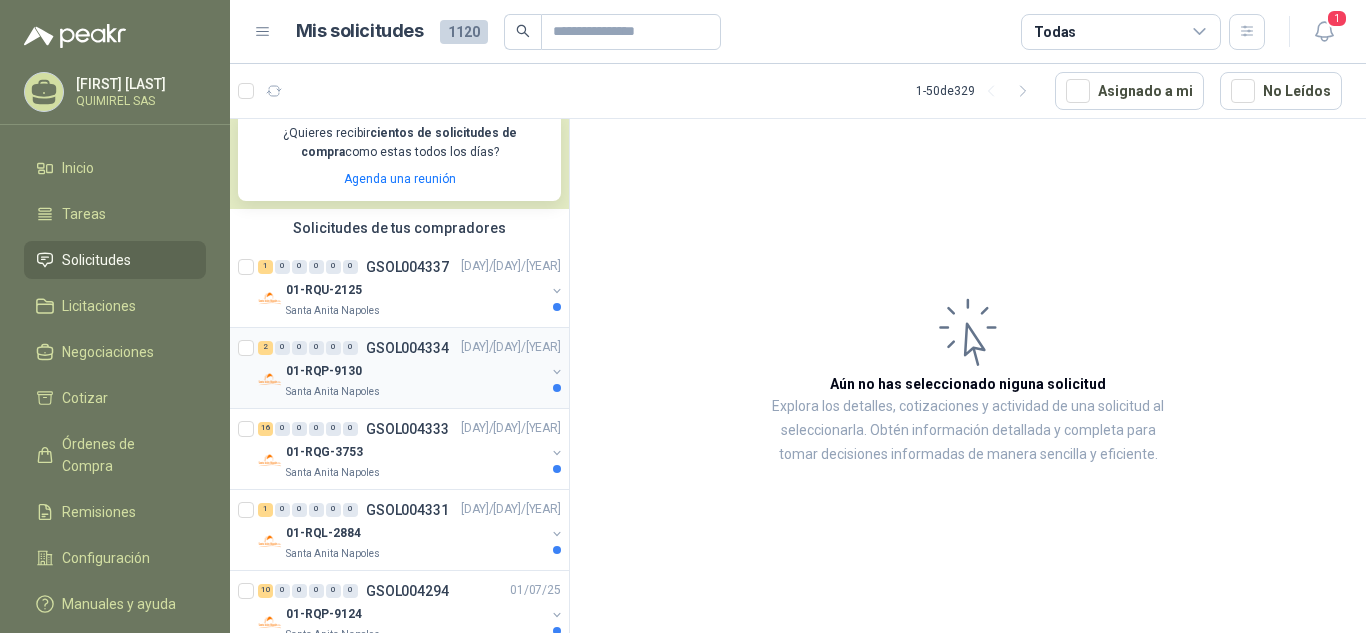 click on "01-RQP-9130" at bounding box center (415, 372) 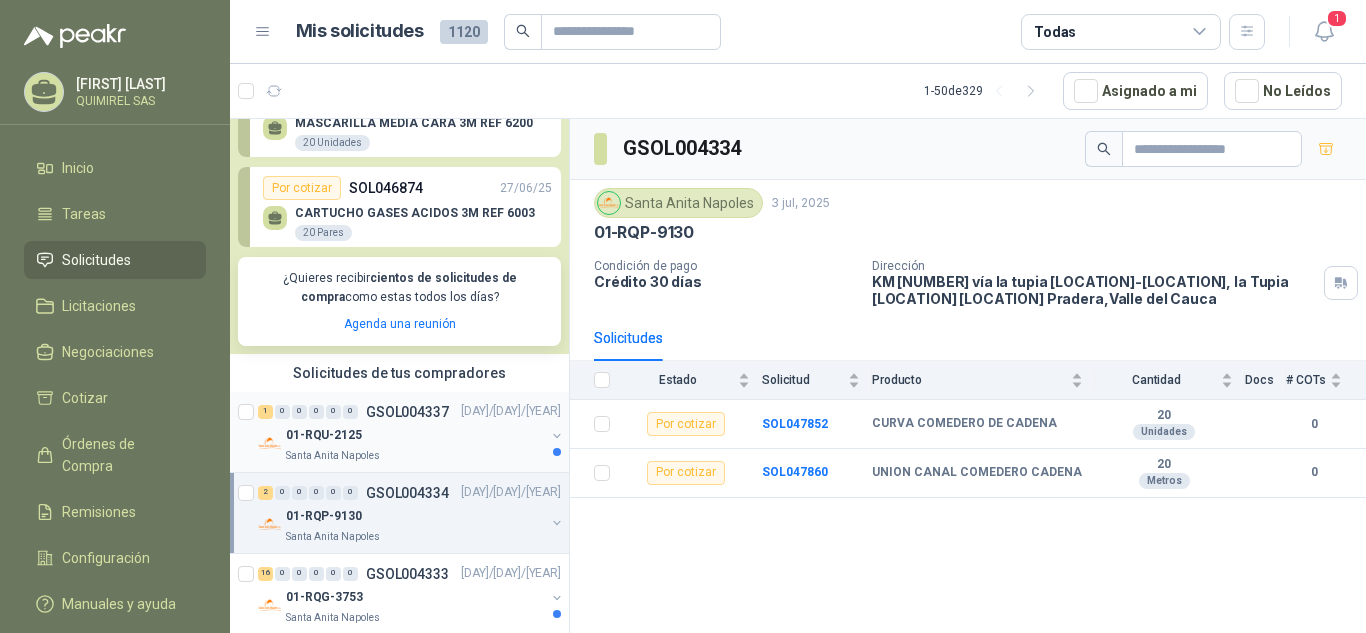 scroll, scrollTop: 300, scrollLeft: 0, axis: vertical 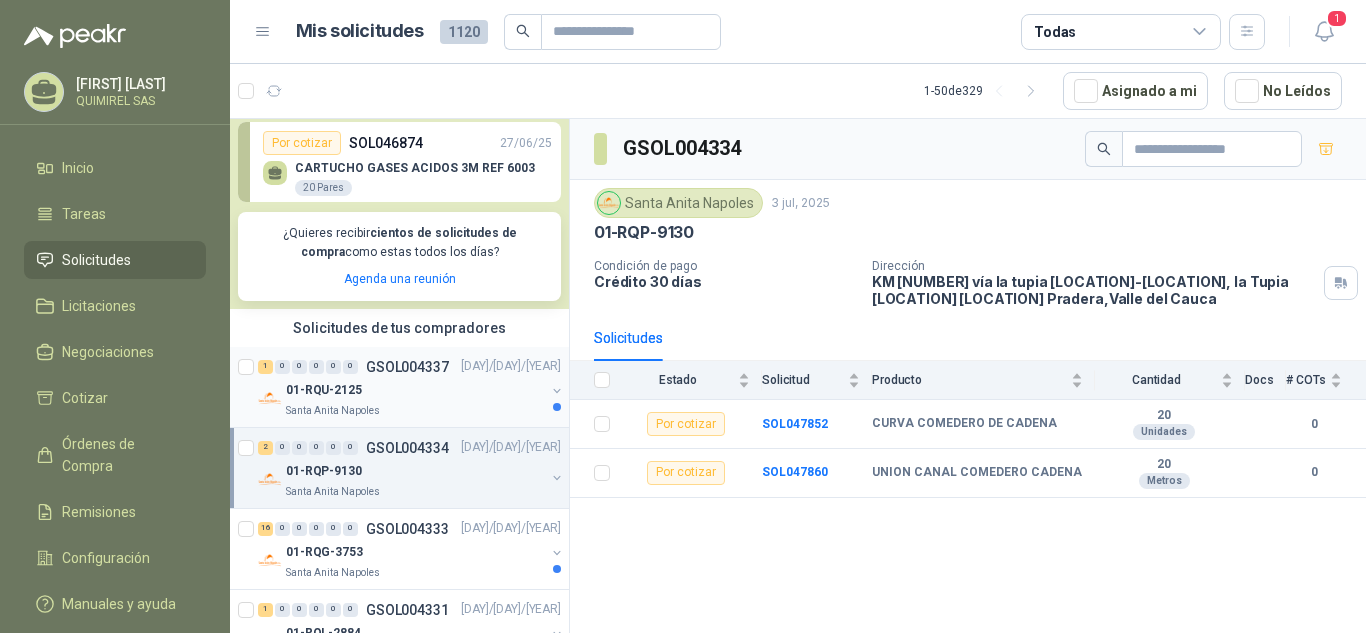 click on "01-RQU-2125" at bounding box center (415, 391) 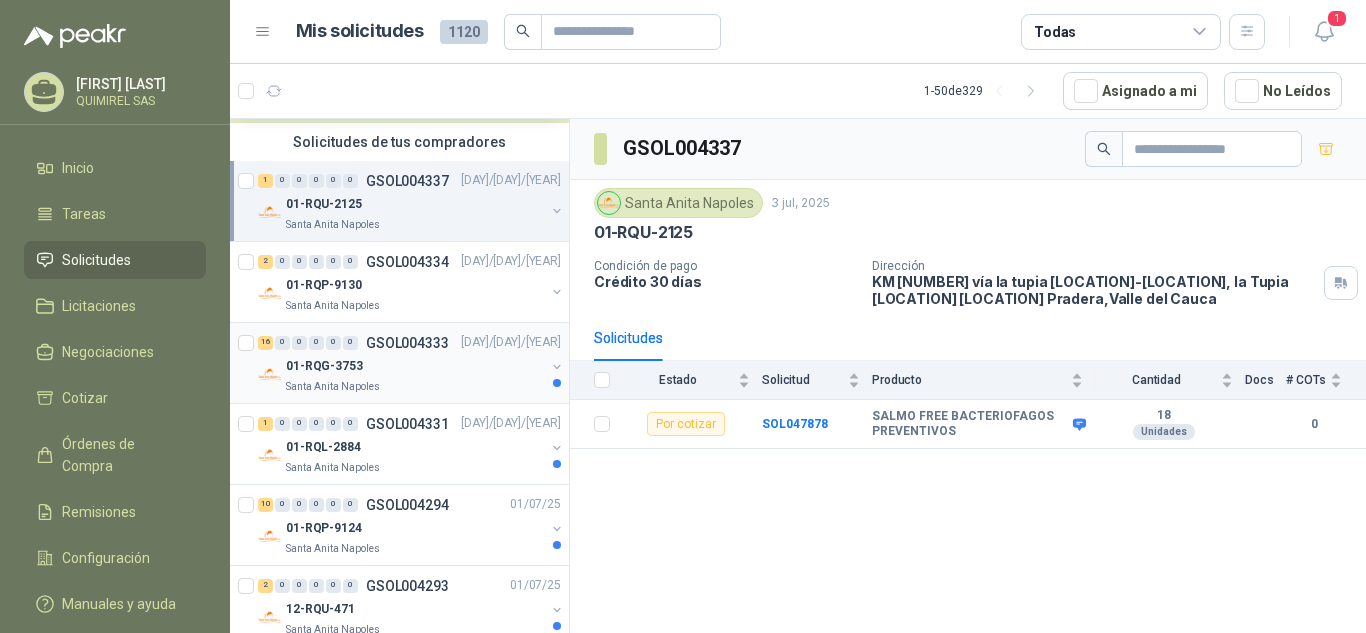 scroll, scrollTop: 500, scrollLeft: 0, axis: vertical 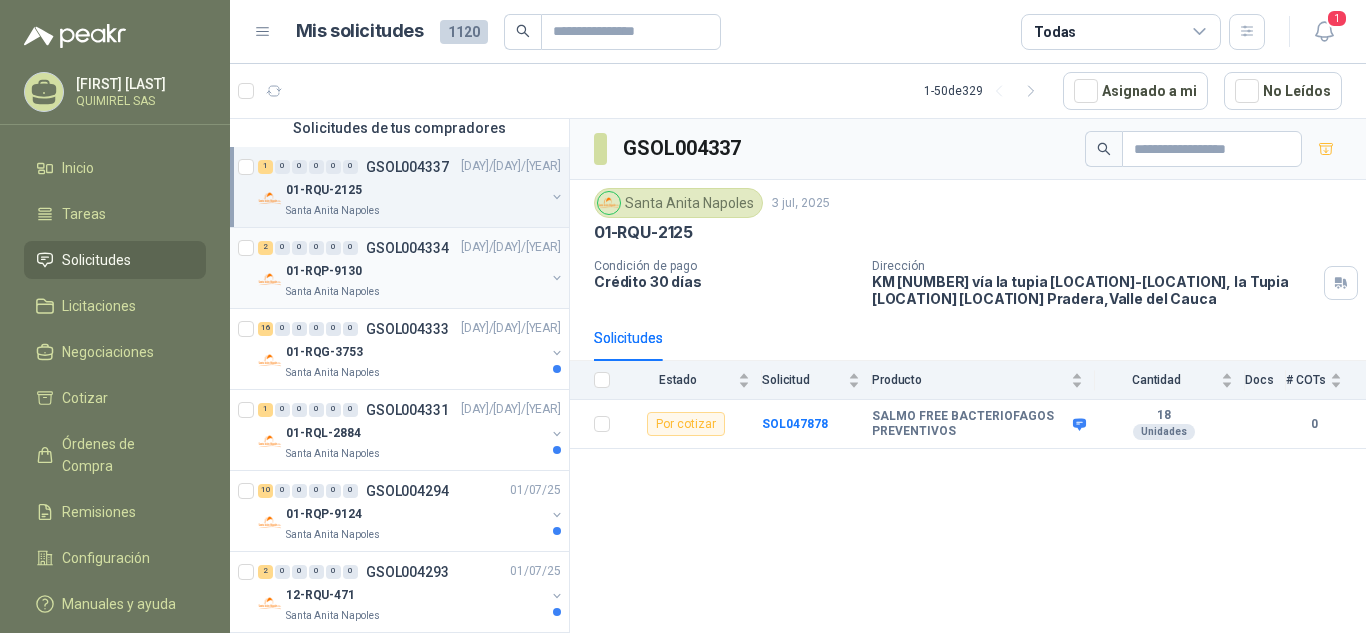 click on "Santa Anita Napoles" at bounding box center [415, 292] 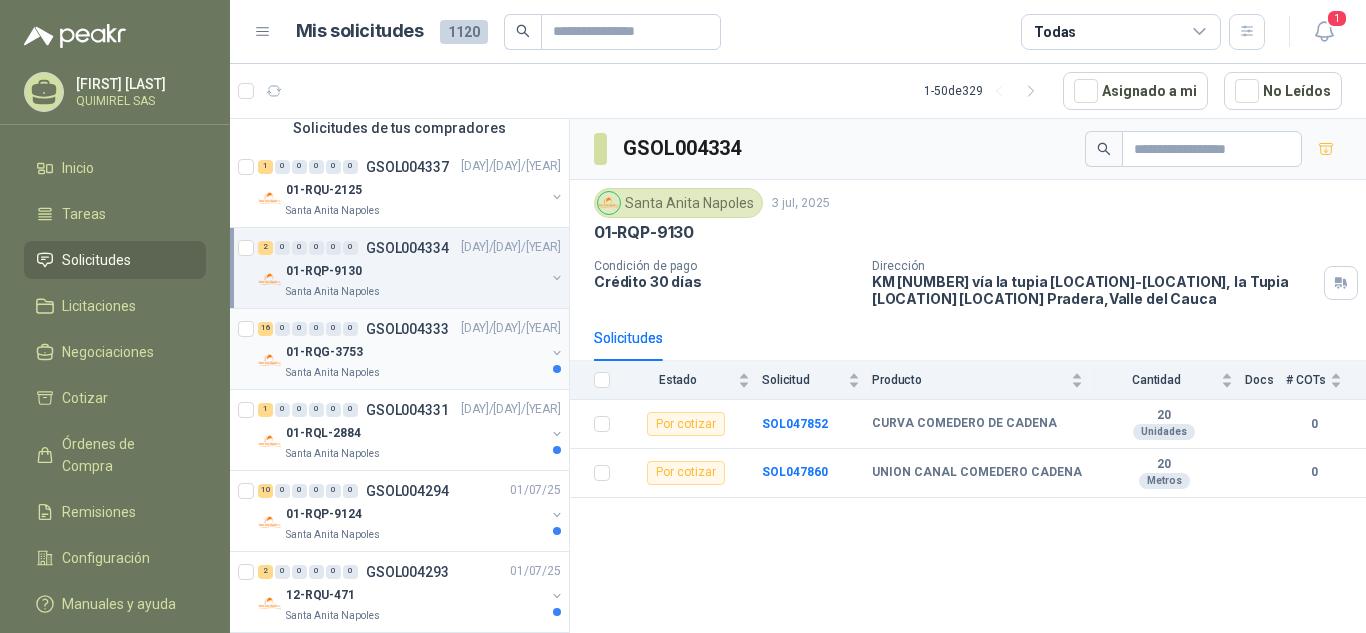 click on "01-RQG-3753" at bounding box center [415, 353] 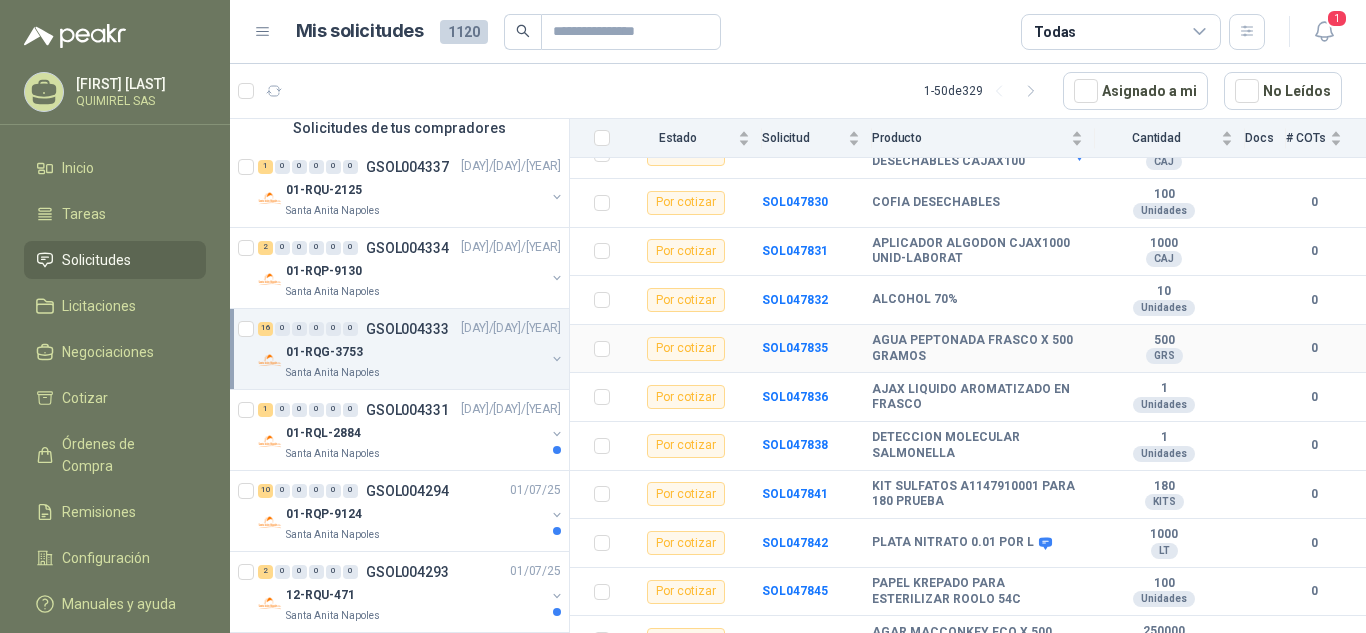 scroll, scrollTop: 400, scrollLeft: 0, axis: vertical 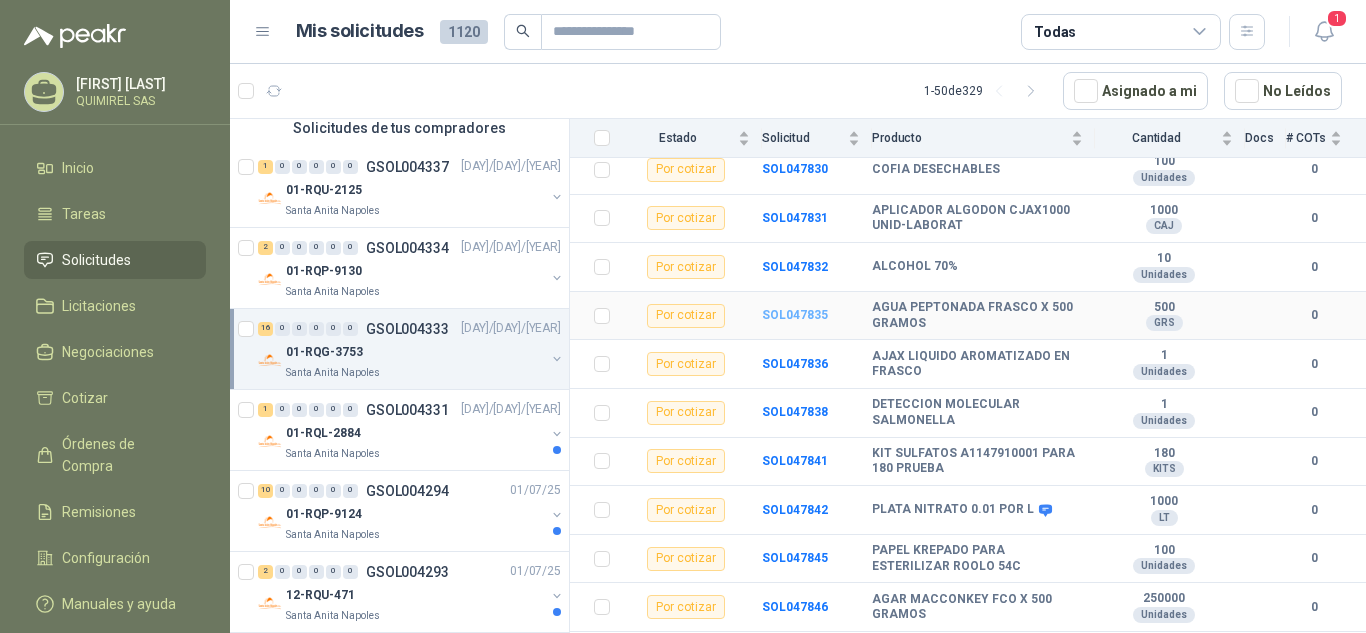 click on "SOL047835" at bounding box center (795, 315) 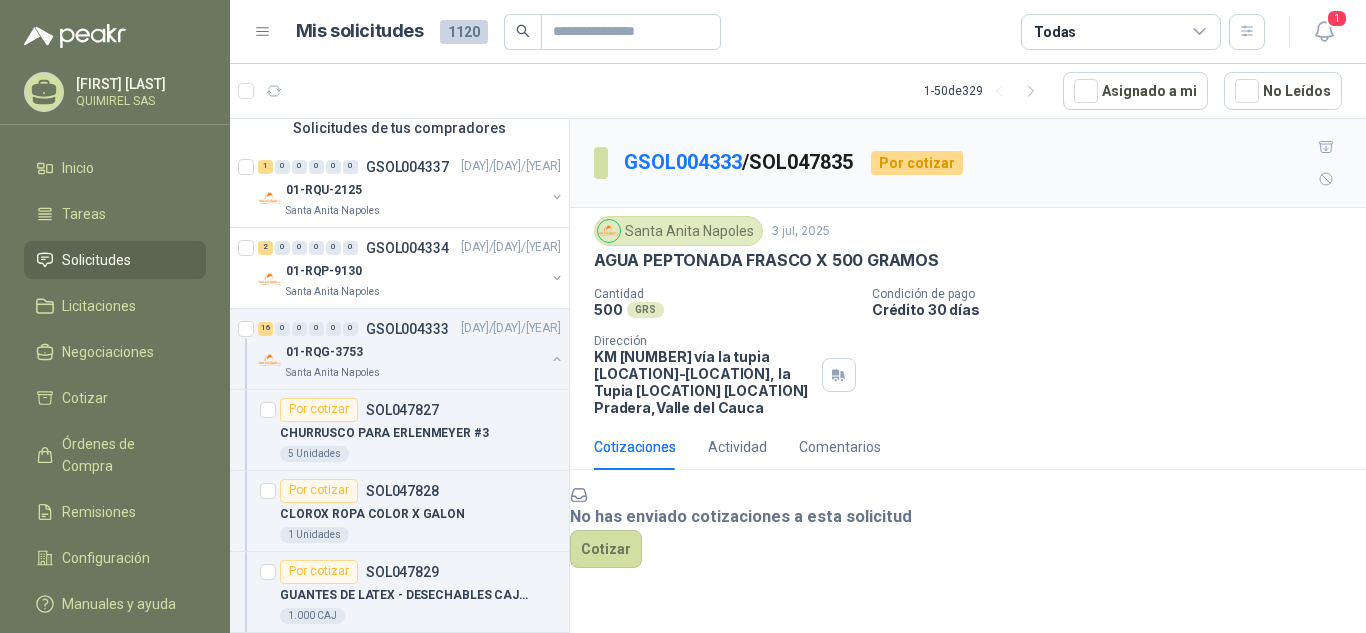 scroll, scrollTop: 53, scrollLeft: 0, axis: vertical 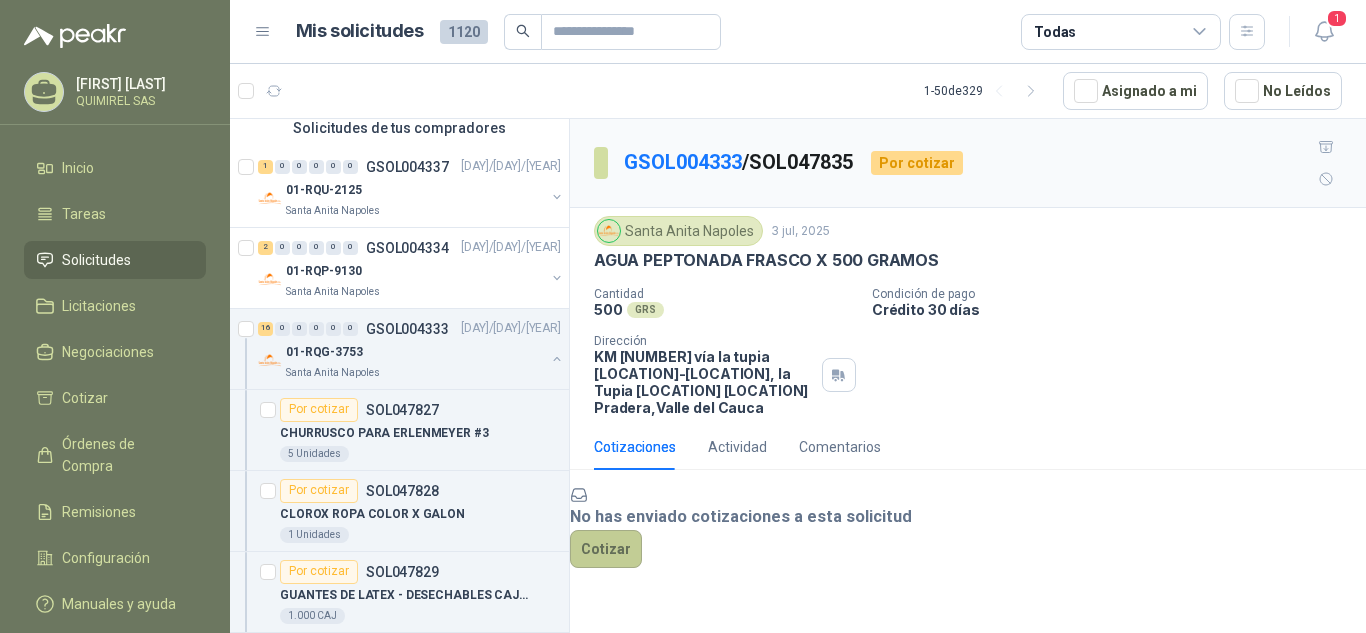 click on "Cotizar" at bounding box center (606, 549) 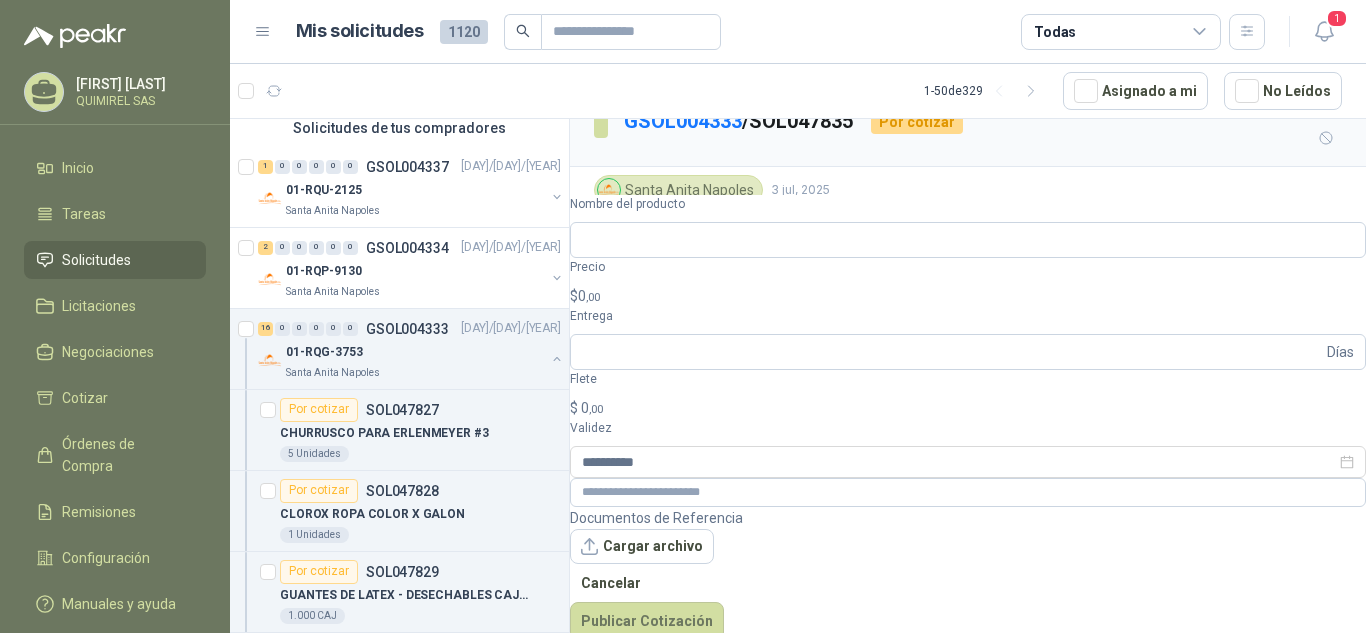 scroll, scrollTop: 39, scrollLeft: 0, axis: vertical 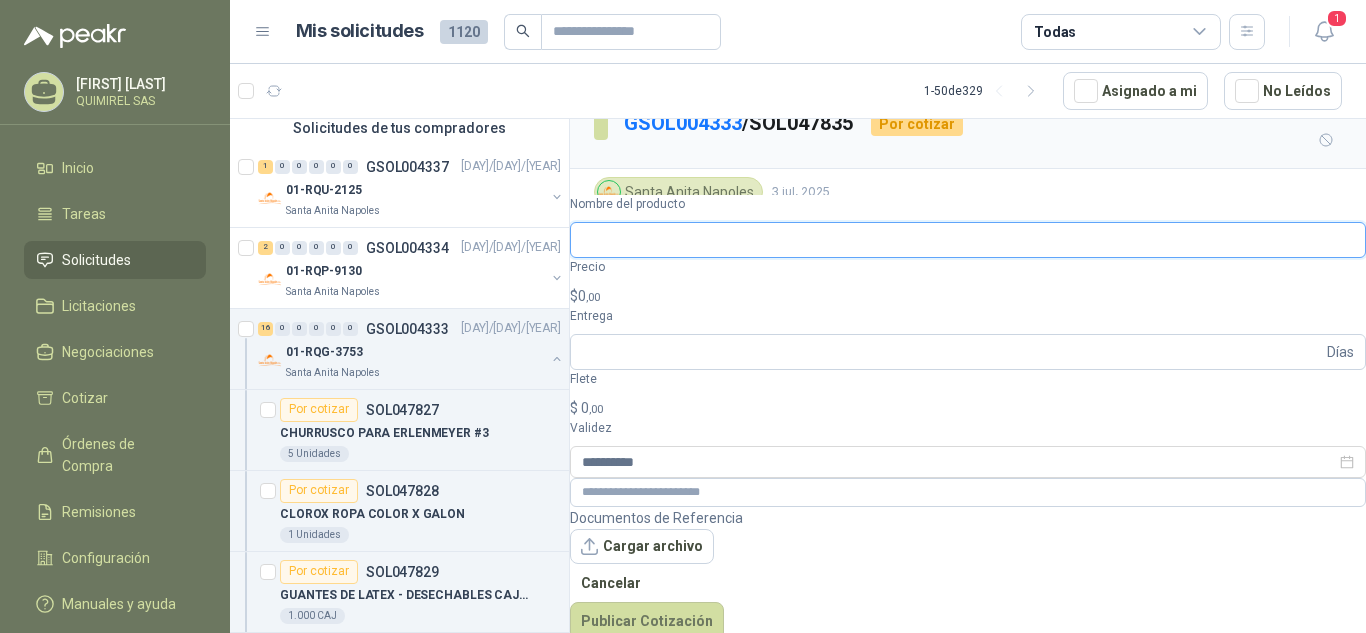 click on "Nombre del producto" at bounding box center (968, 240) 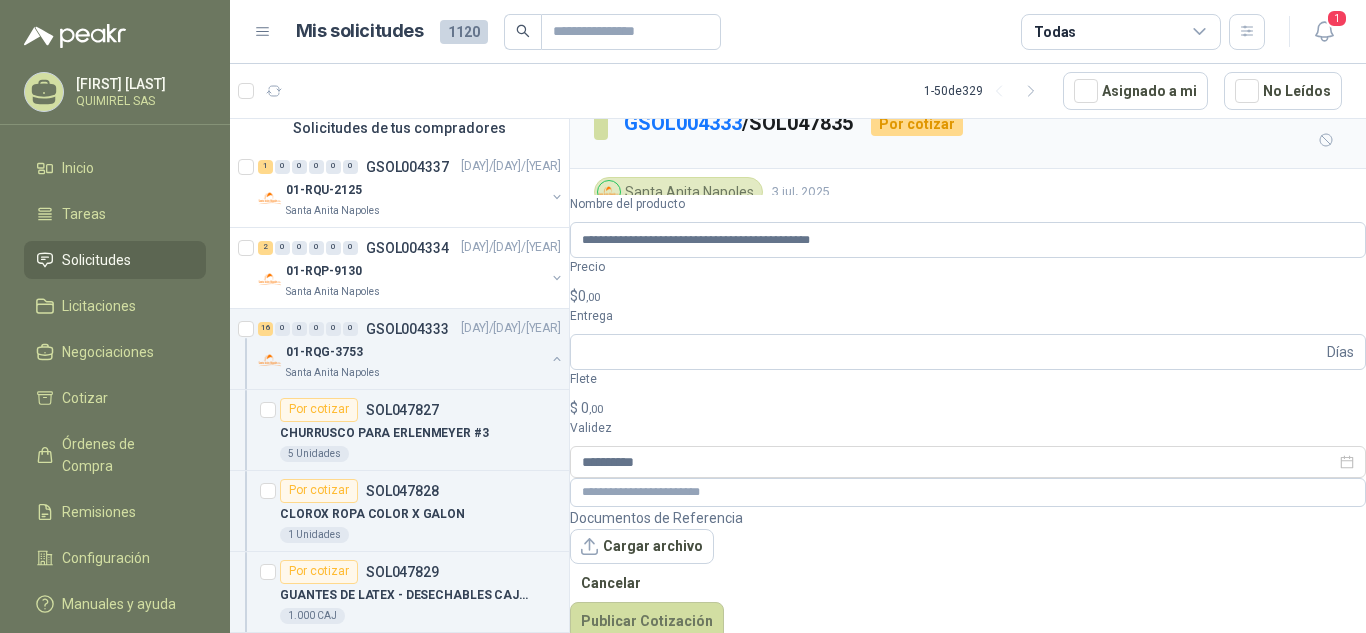 click on "$  0 ,00" at bounding box center [968, 296] 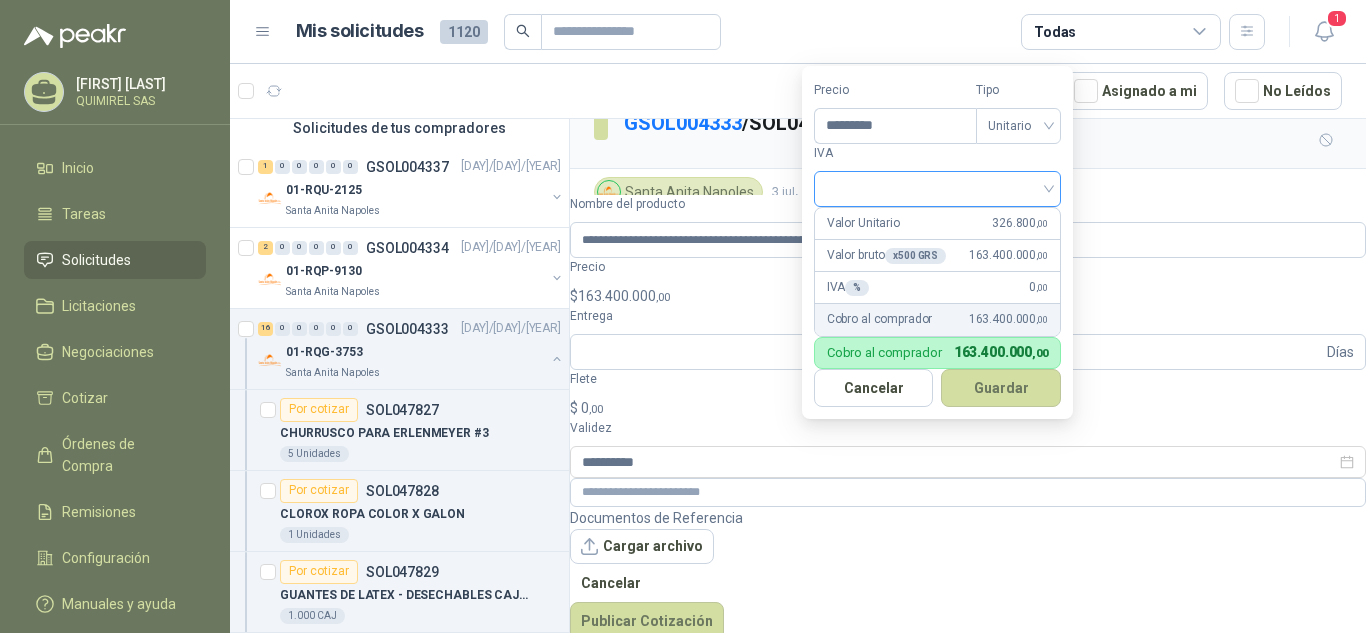 click at bounding box center [937, 187] 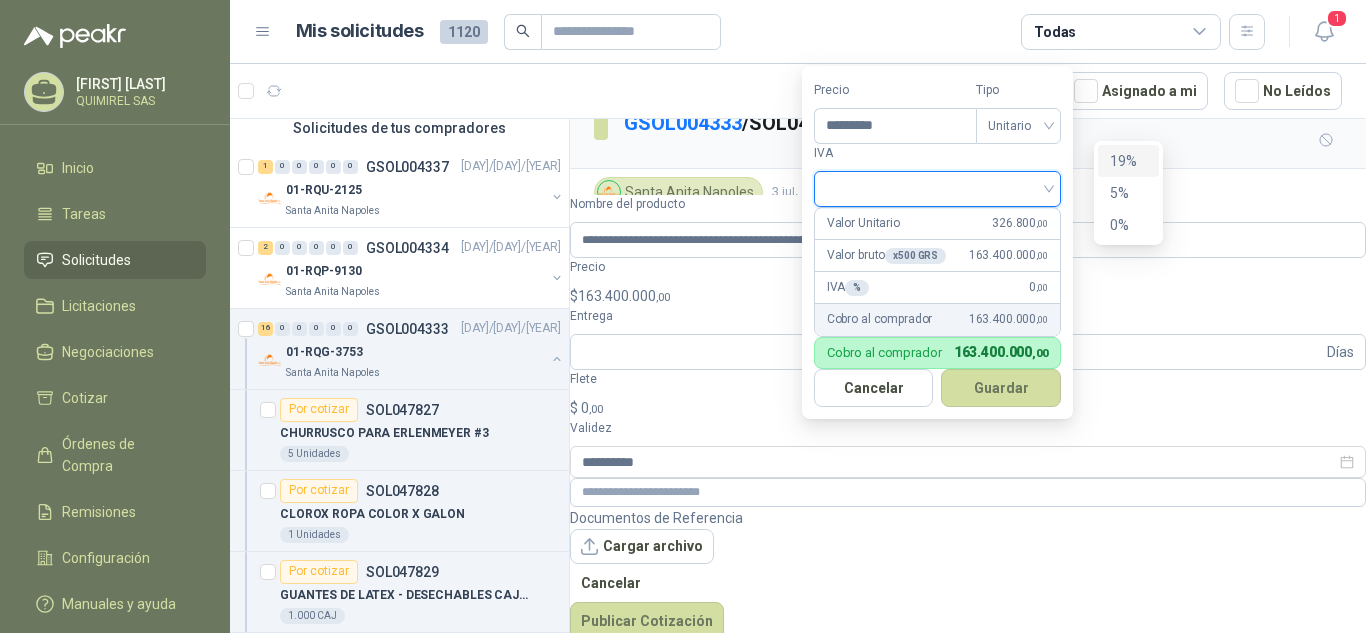 click on "19%" at bounding box center (1128, 161) 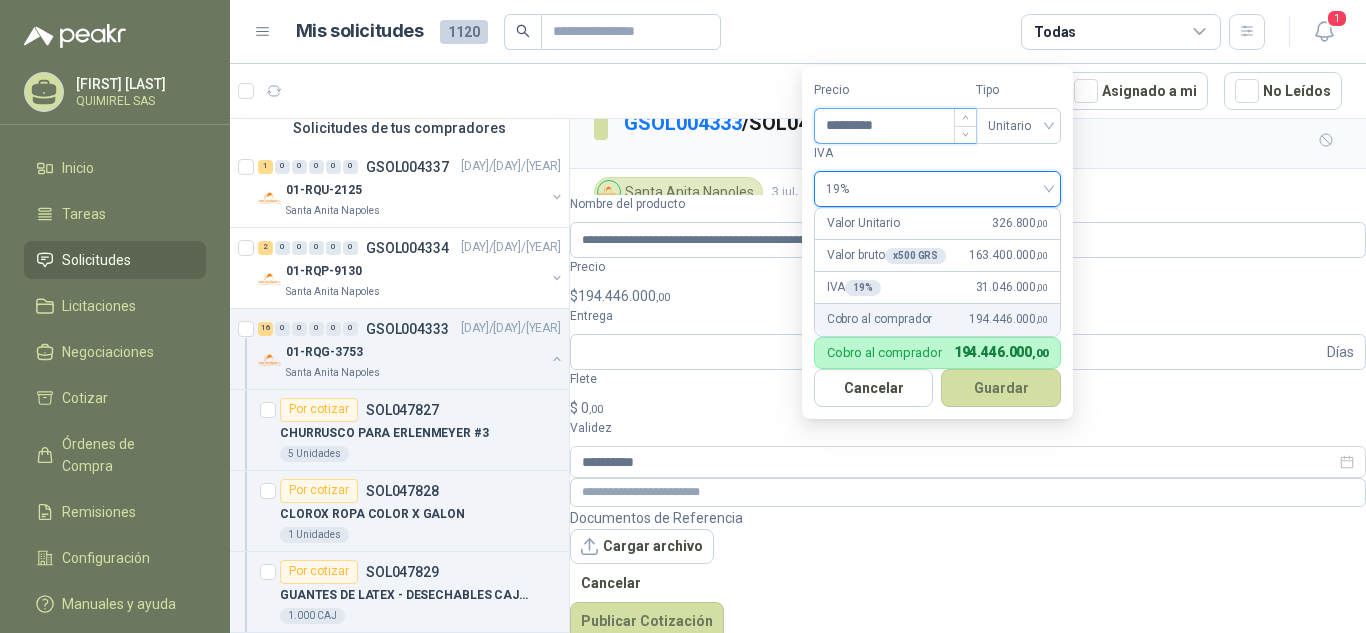 click on "*********" at bounding box center [895, 126] 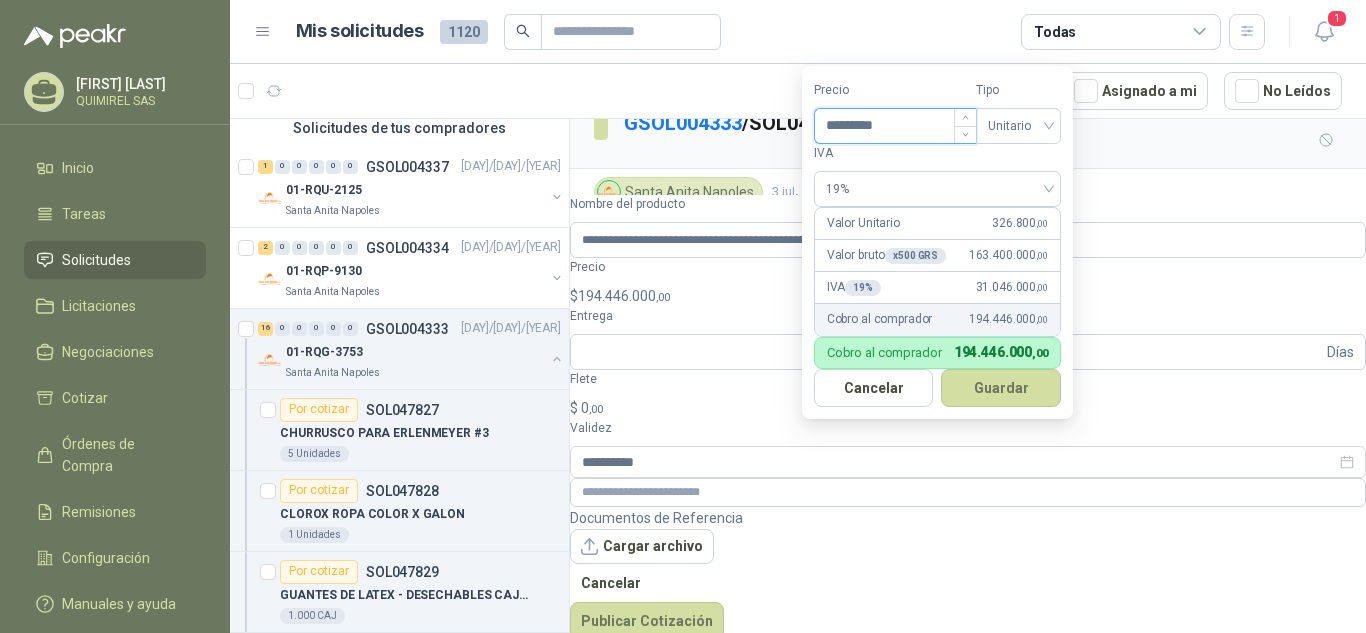 click on "*********" at bounding box center [895, 126] 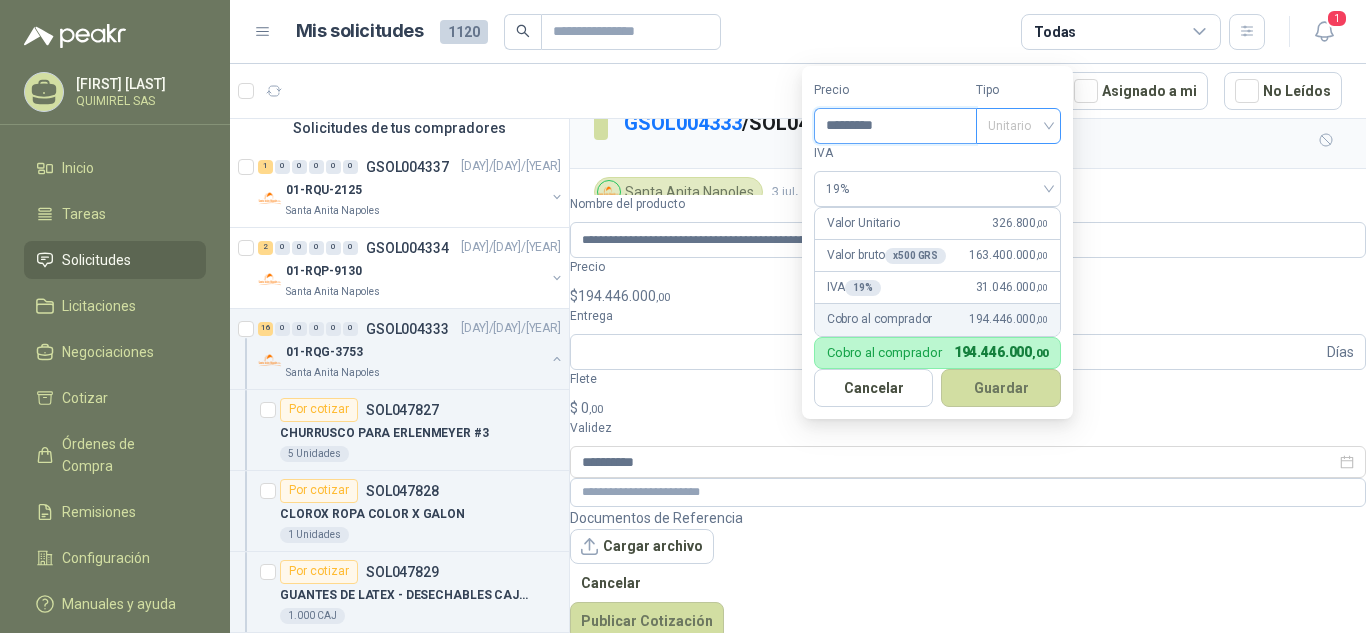 click on "Unitario" at bounding box center [1018, 126] 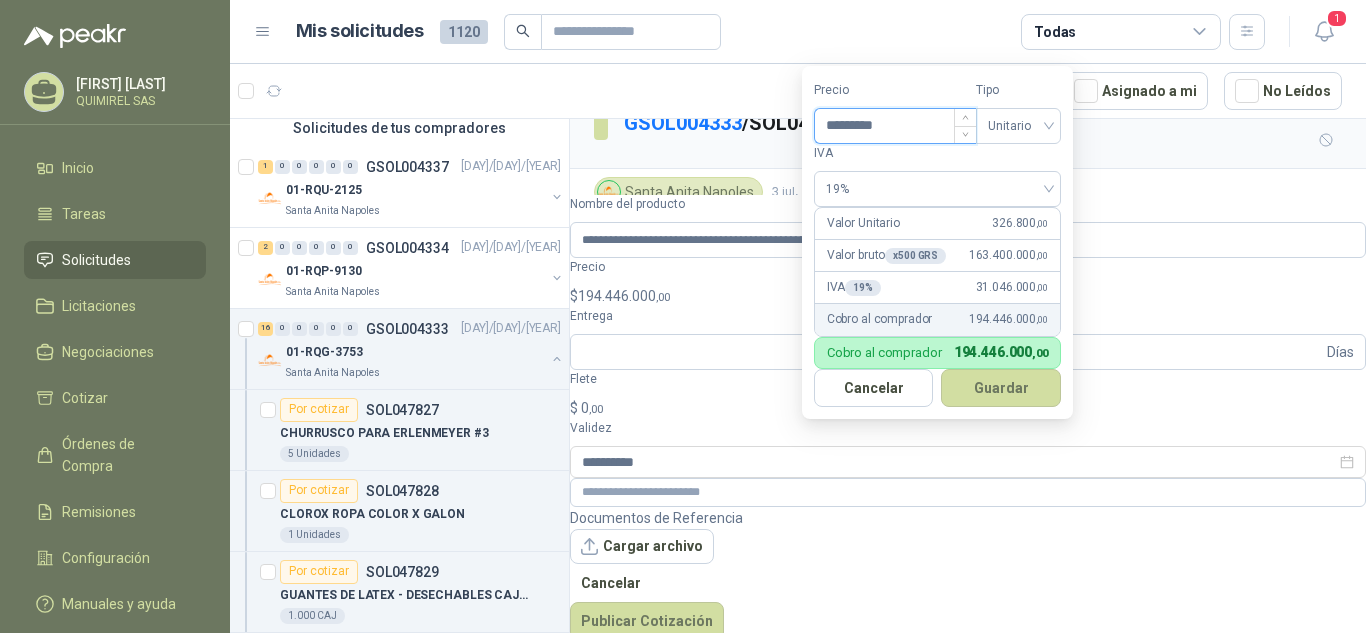 click on "*********" at bounding box center (895, 126) 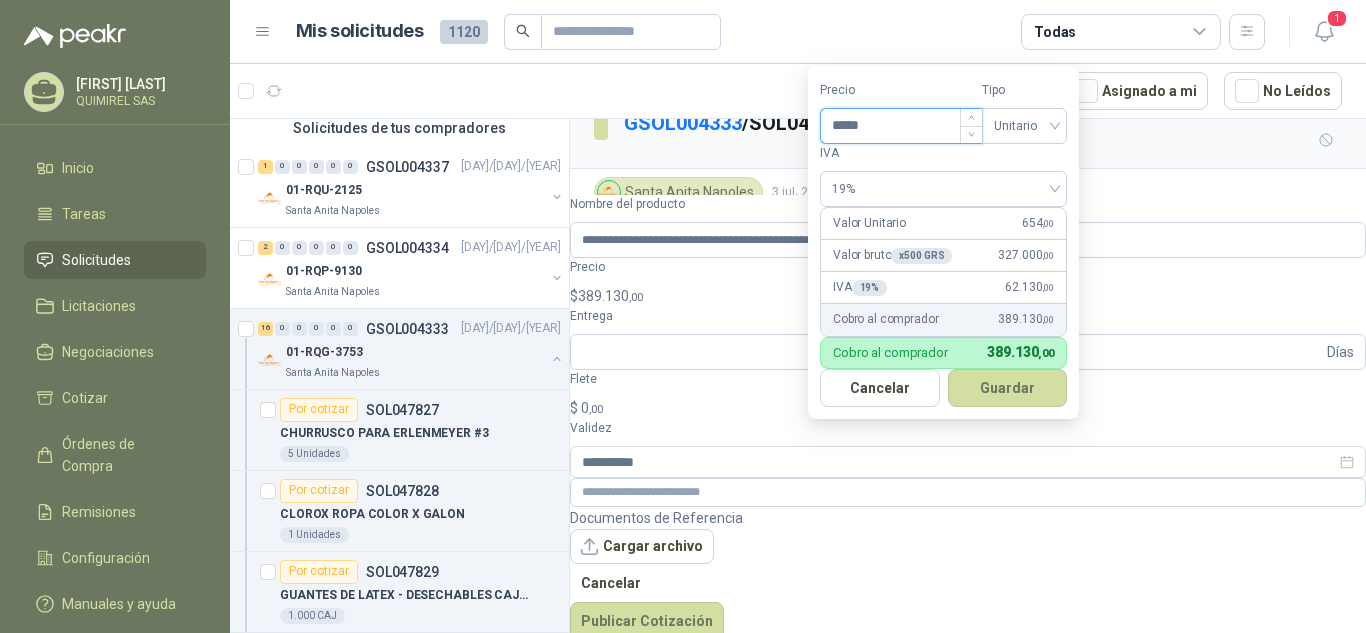 type on "*****" 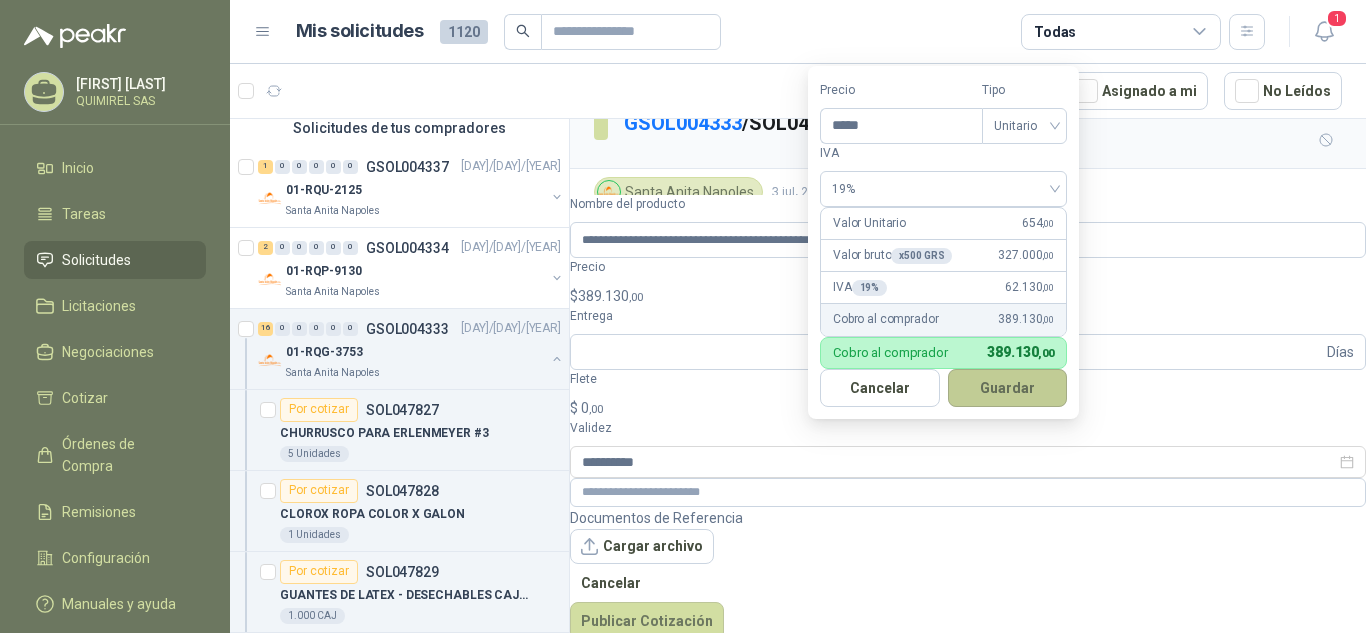 click on "Guardar" at bounding box center (1008, 388) 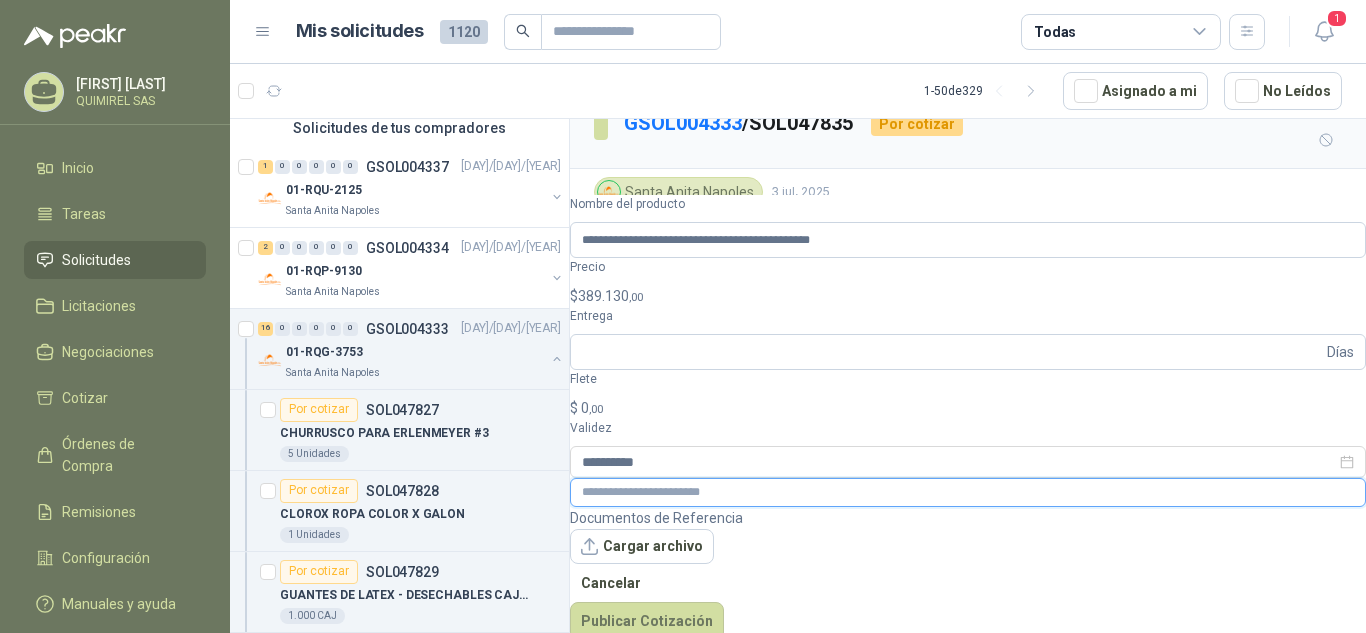 click at bounding box center (968, 492) 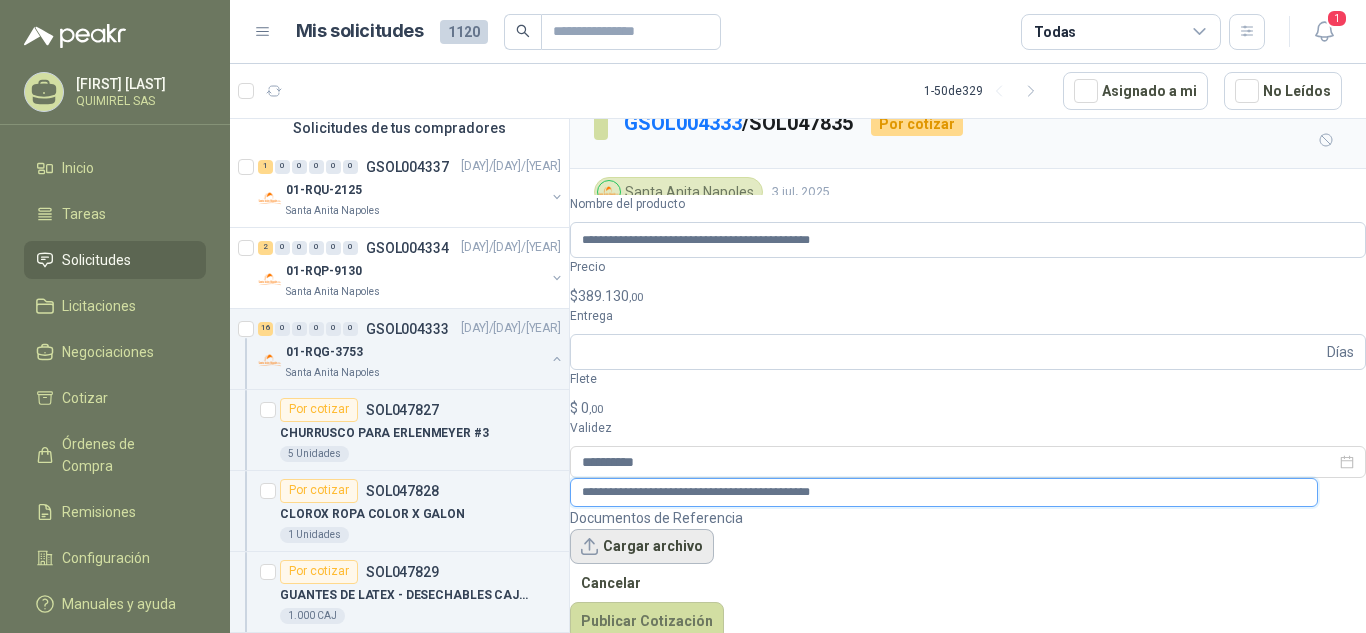 type on "**********" 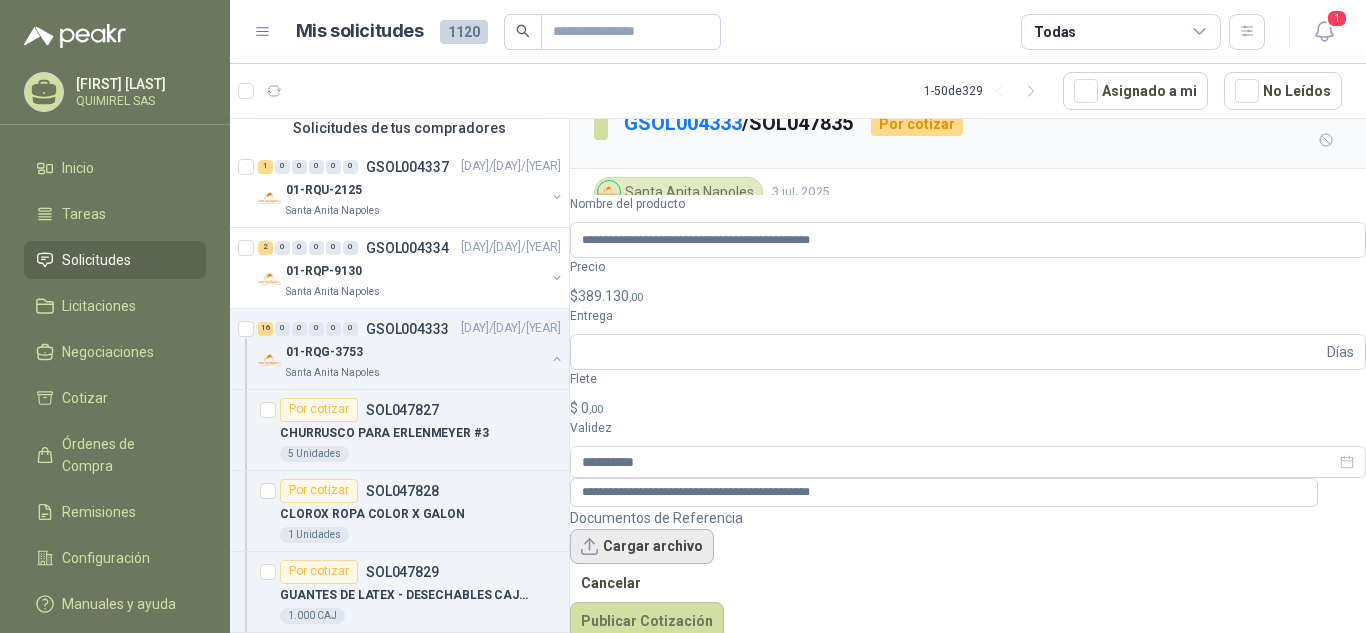 click on "Cargar archivo" at bounding box center (642, 547) 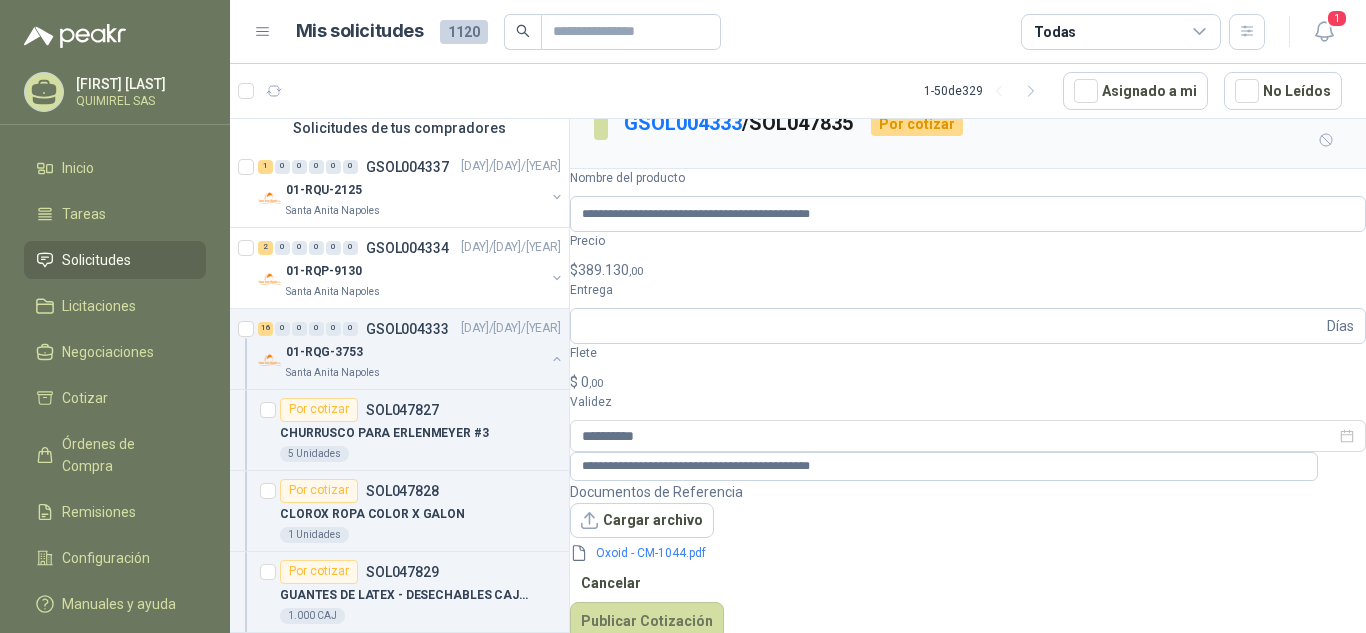 scroll, scrollTop: 53, scrollLeft: 0, axis: vertical 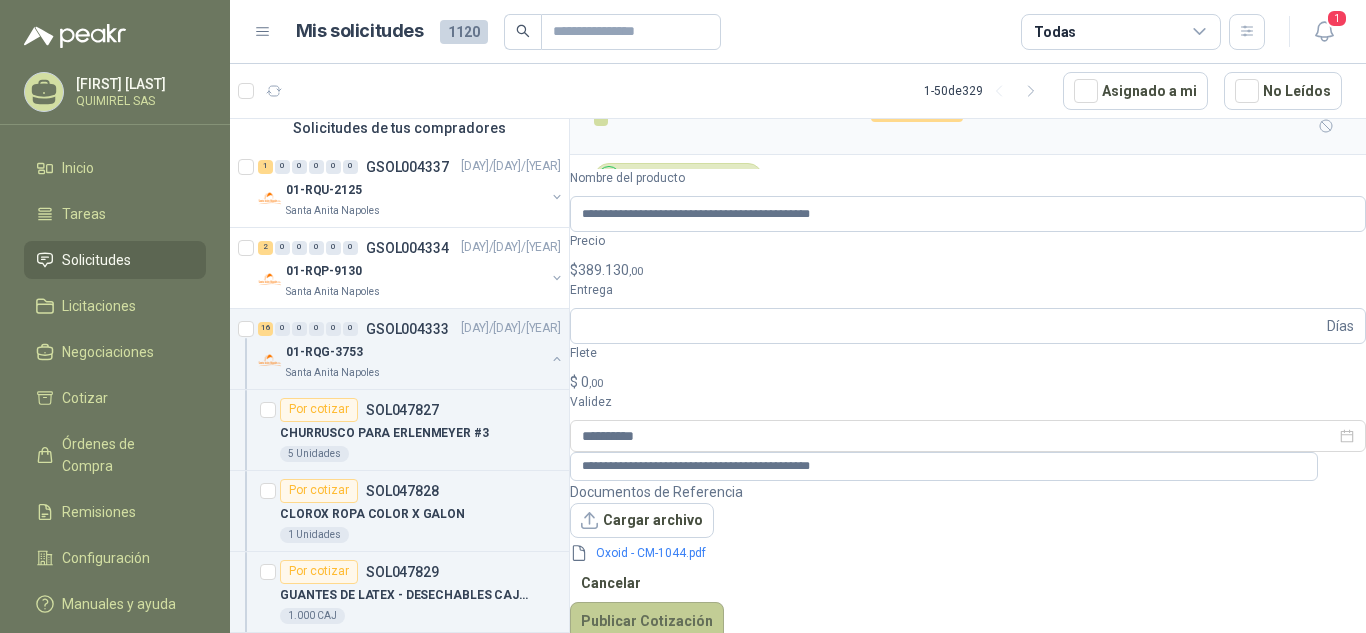 click on "Publicar Cotización" at bounding box center (647, 621) 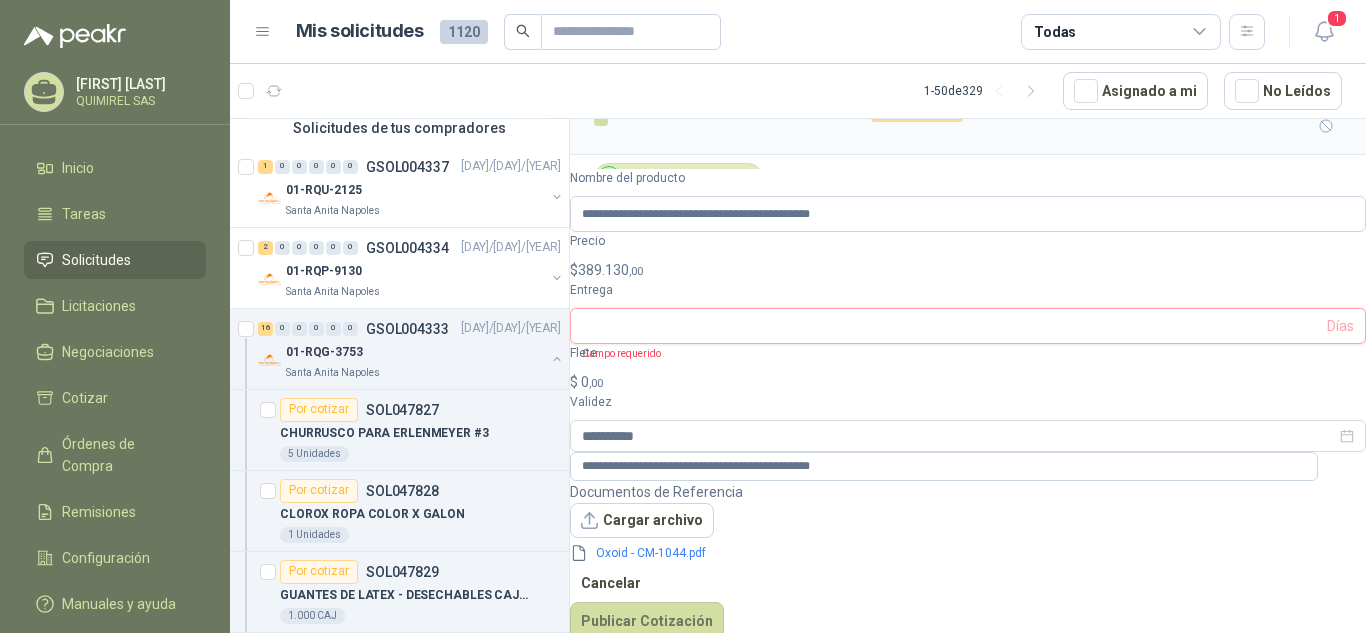 click on "Entrega" at bounding box center (952, 326) 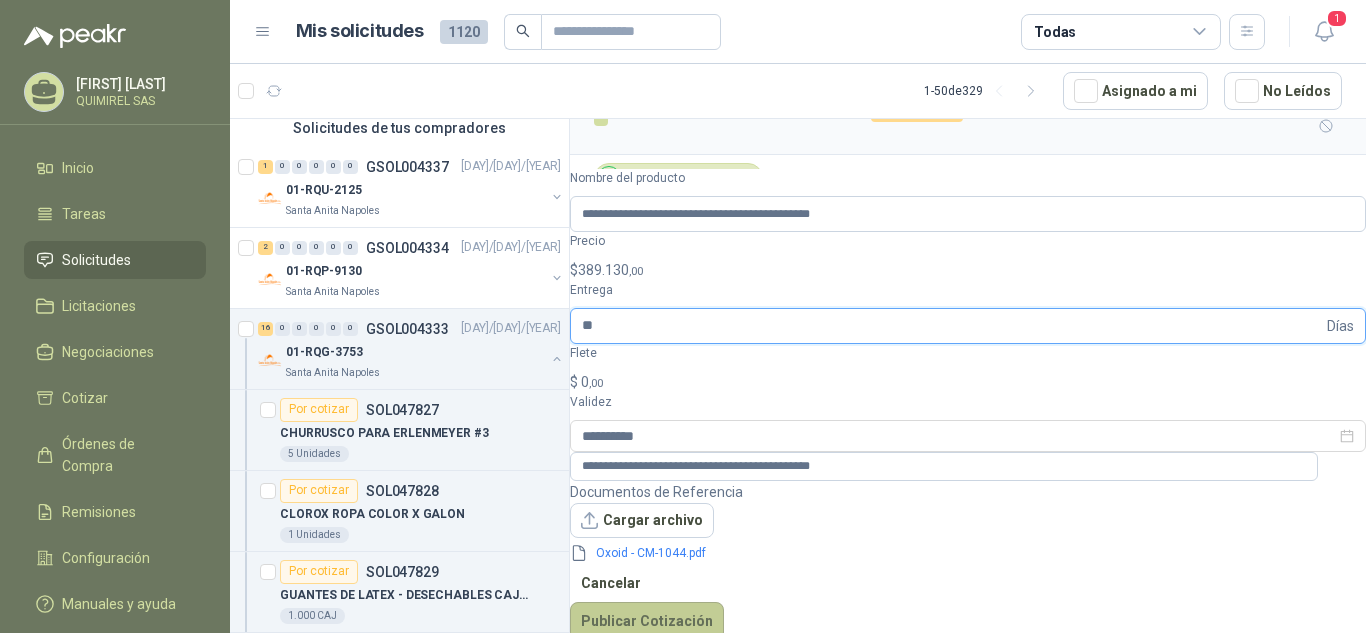 type on "**" 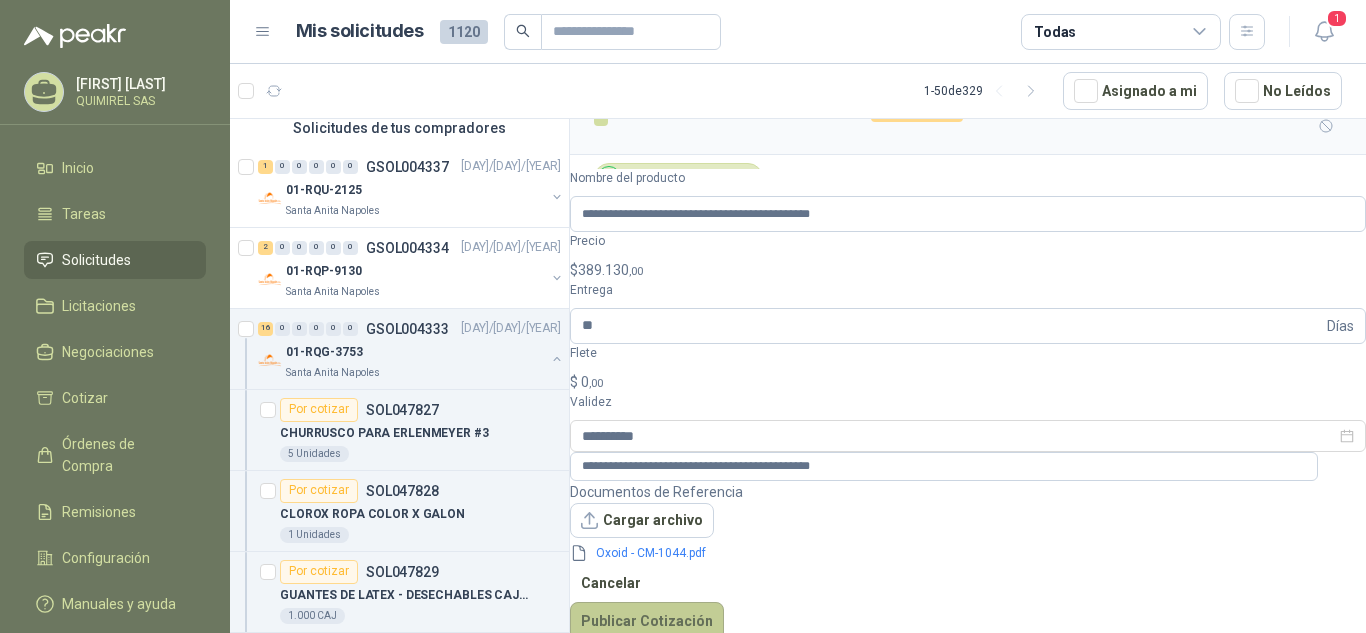 click on "Publicar Cotización" at bounding box center (647, 621) 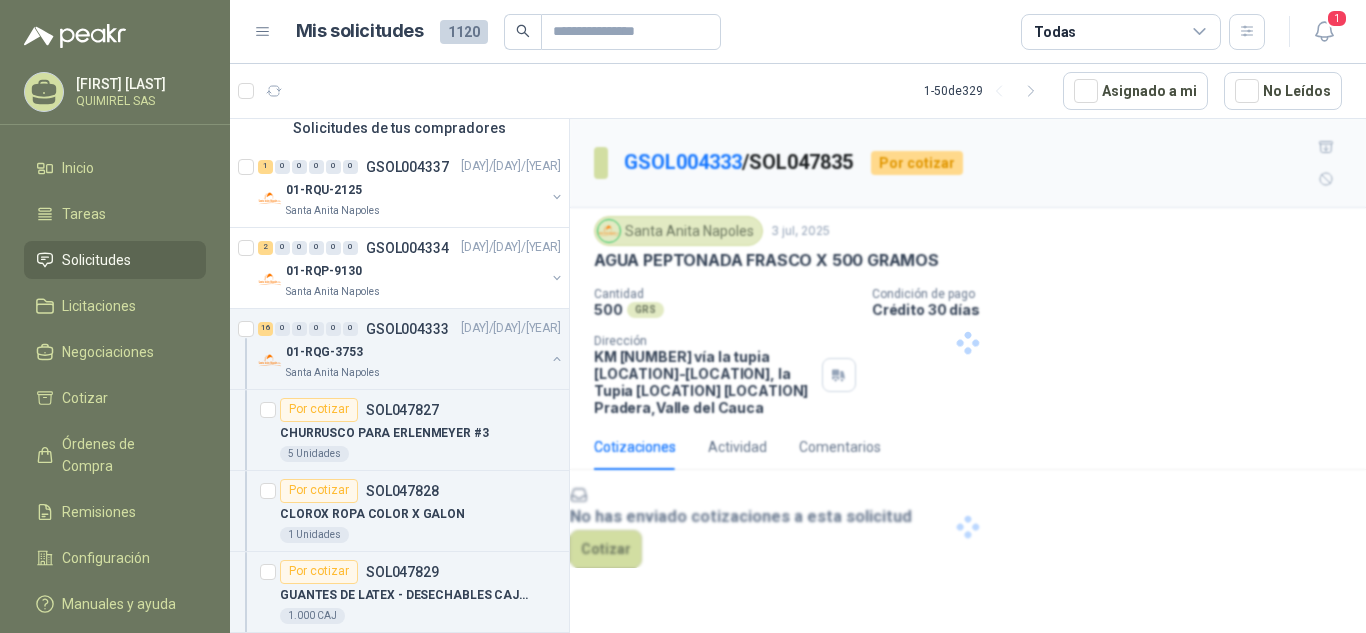 scroll, scrollTop: 0, scrollLeft: 0, axis: both 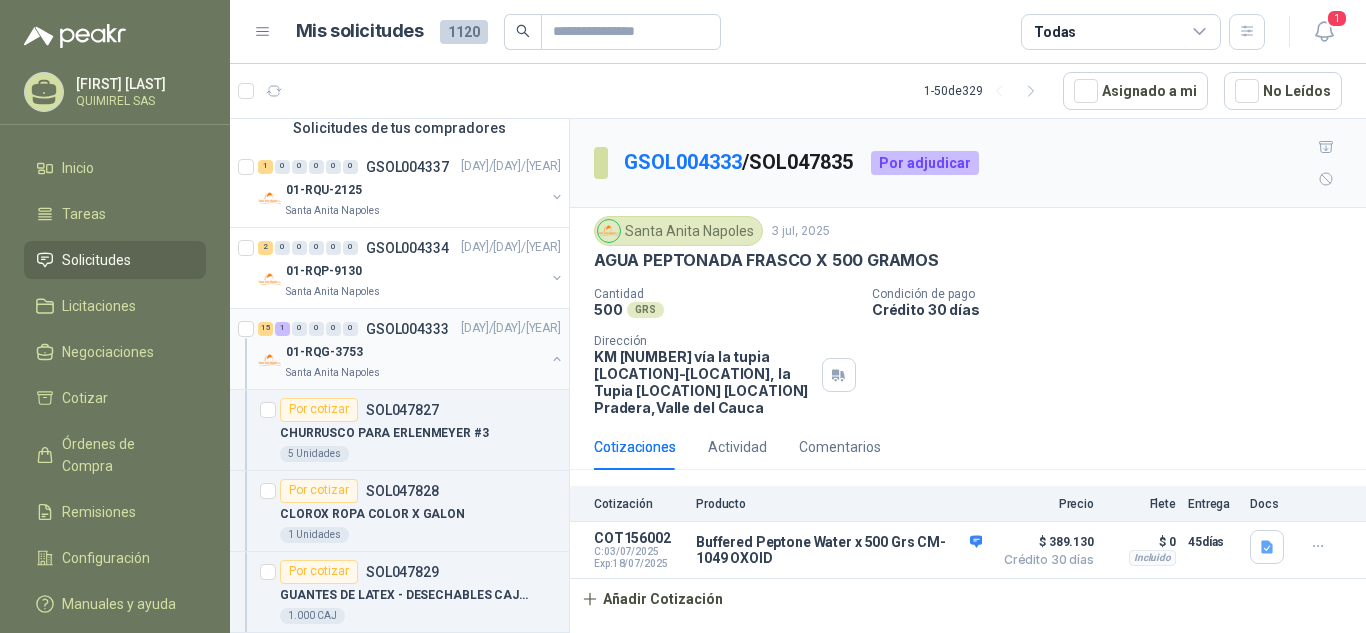 click on "01-RQG-3753" at bounding box center (415, 353) 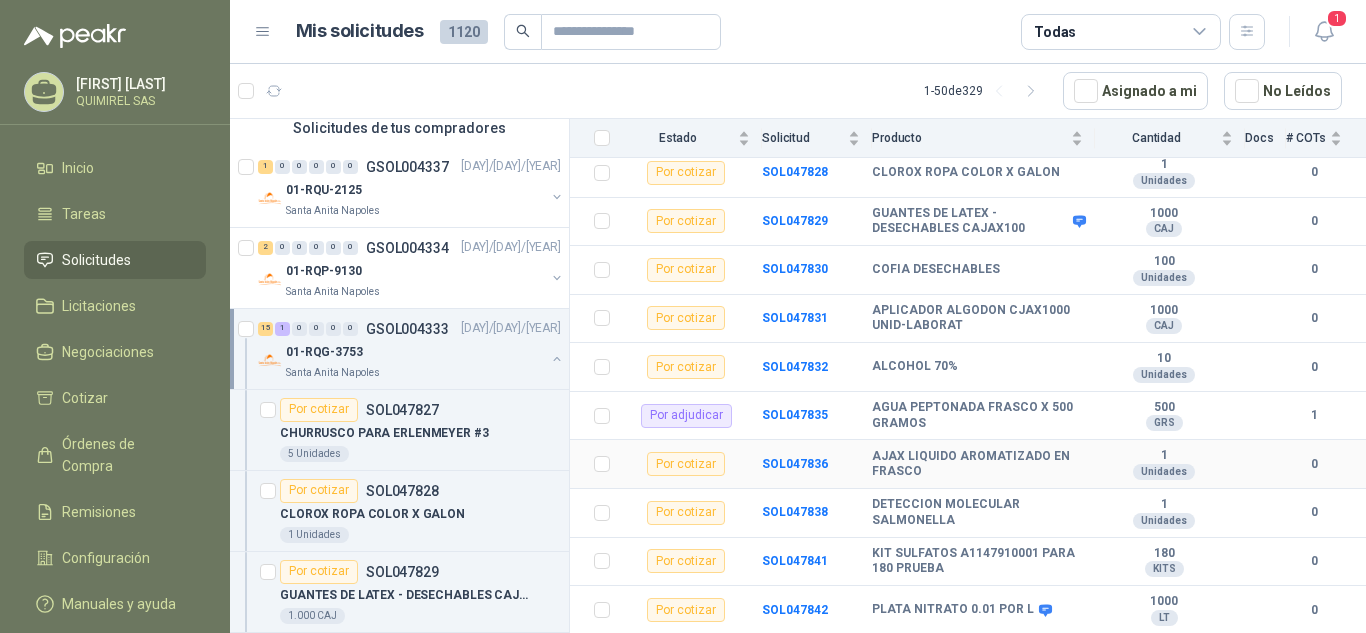 scroll, scrollTop: 400, scrollLeft: 0, axis: vertical 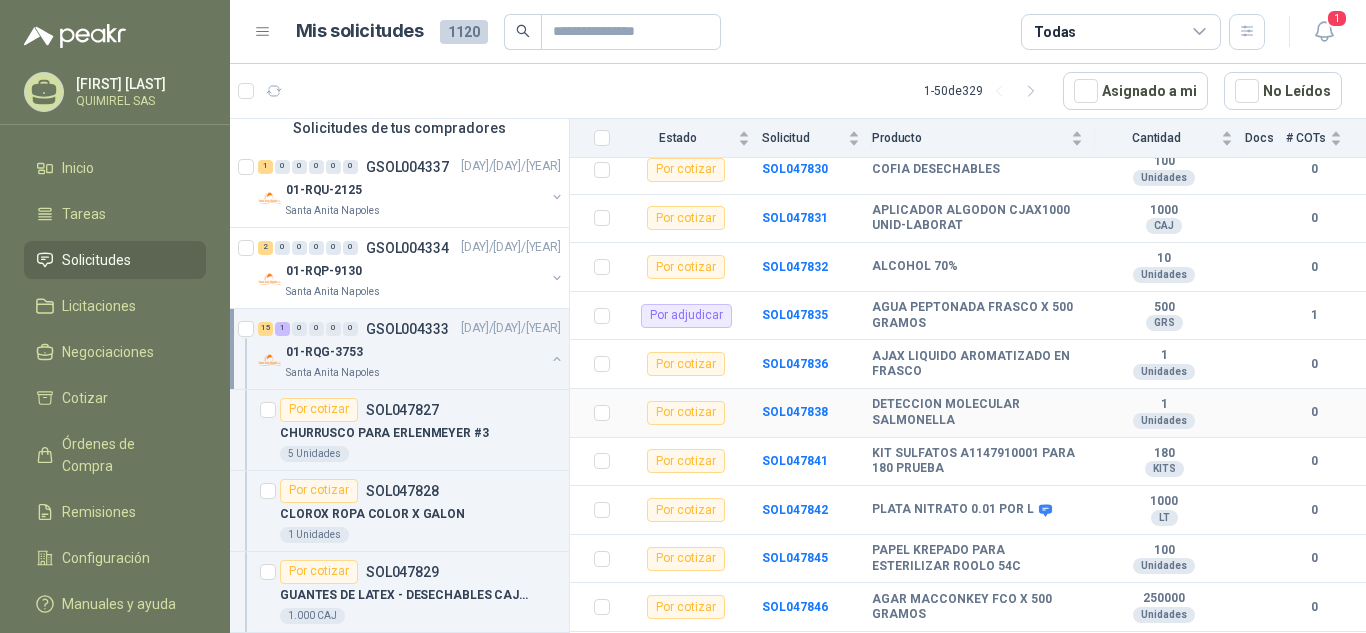 click on "DETECCION MOLECULAR SALMONELLA" at bounding box center (977, 412) 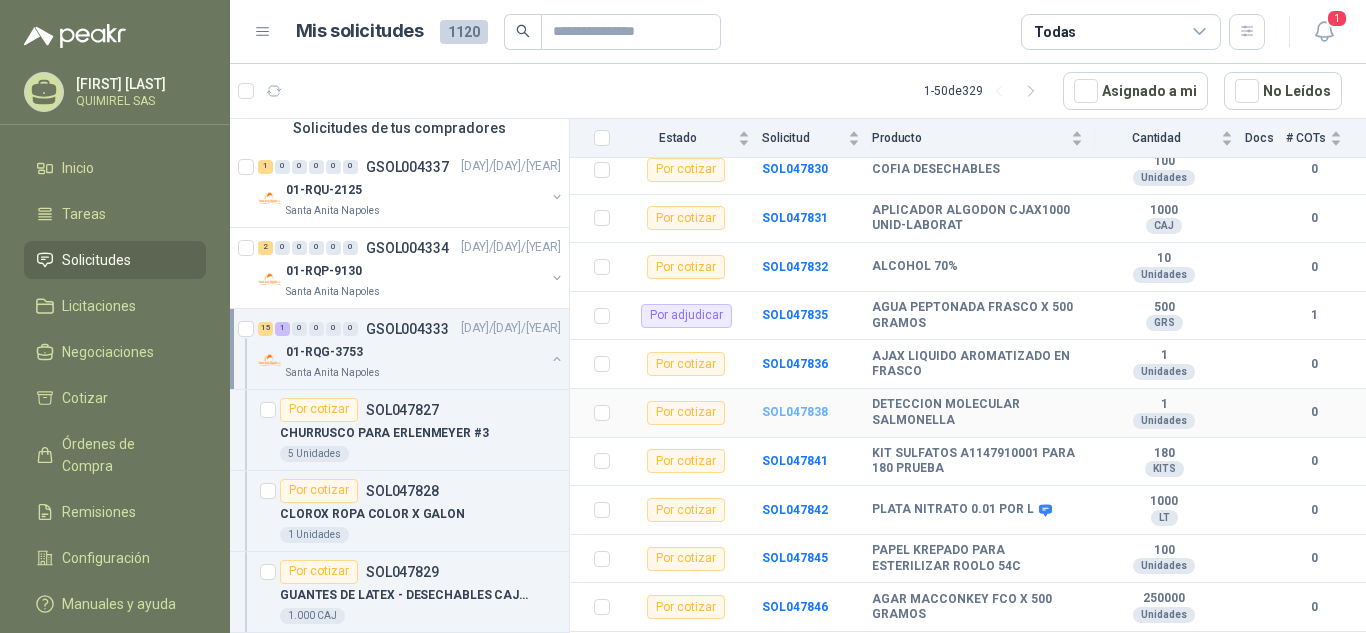 click on "SOL047838" at bounding box center [795, 412] 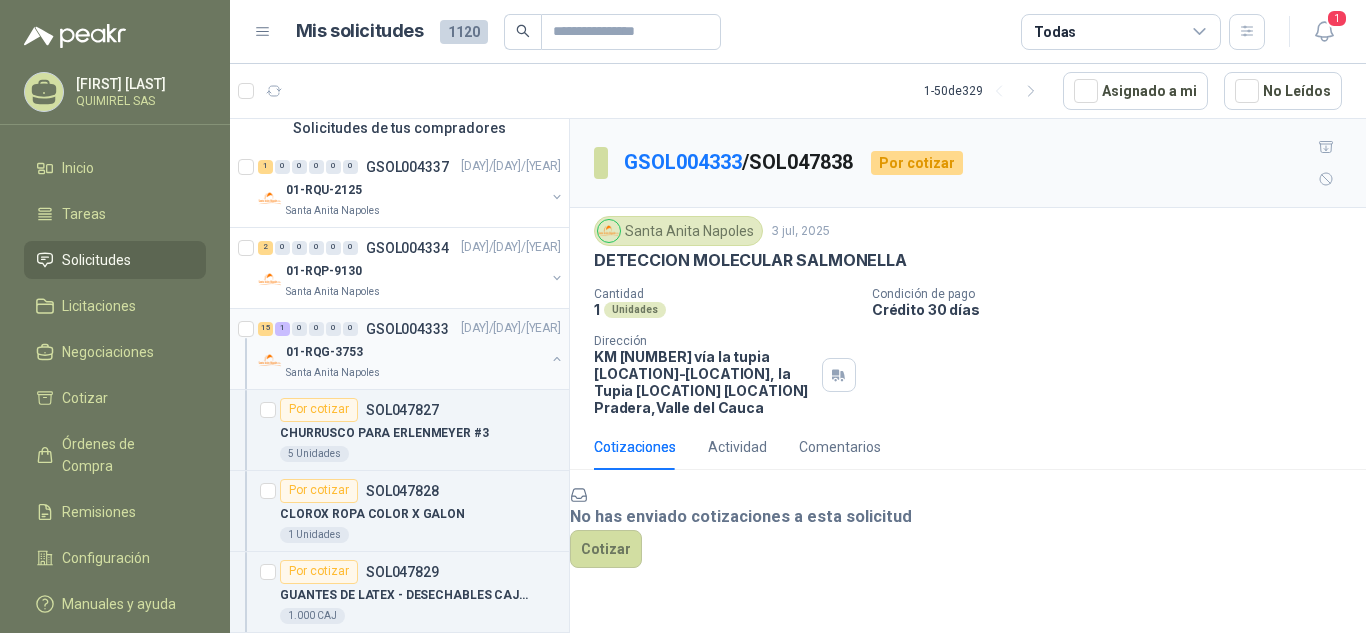 click on "01-RQG-3753" at bounding box center (415, 353) 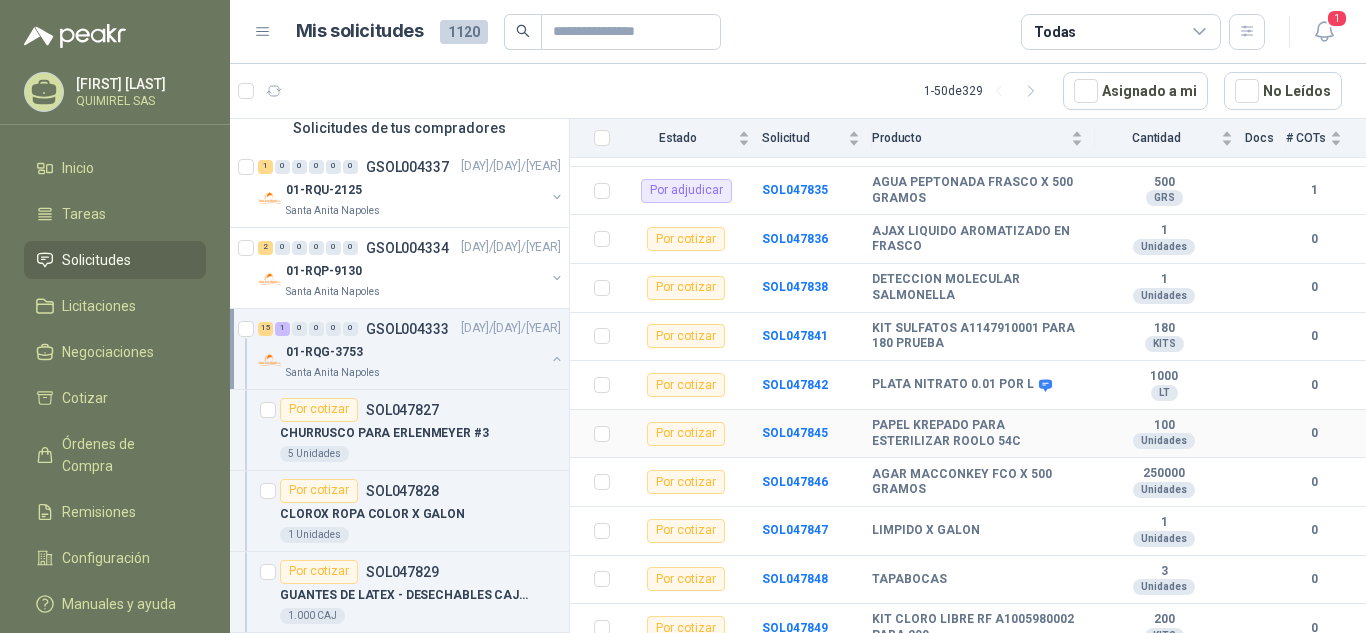 scroll, scrollTop: 538, scrollLeft: 0, axis: vertical 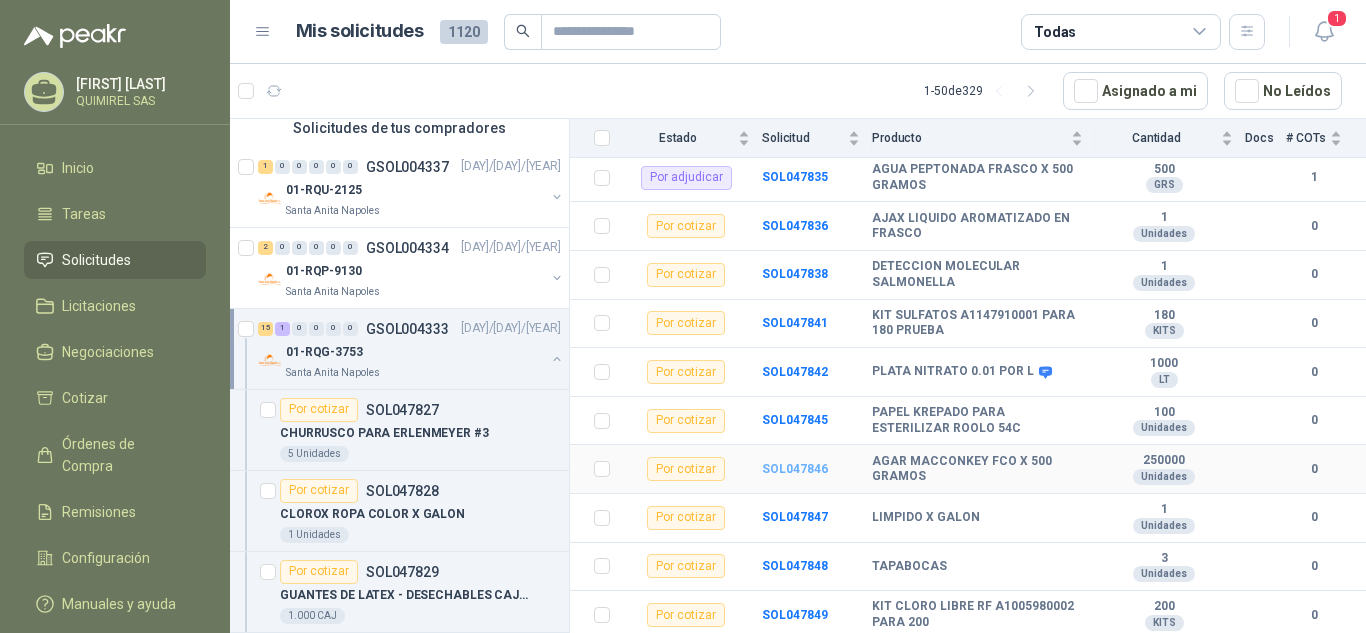 click on "SOL047846" at bounding box center [795, 469] 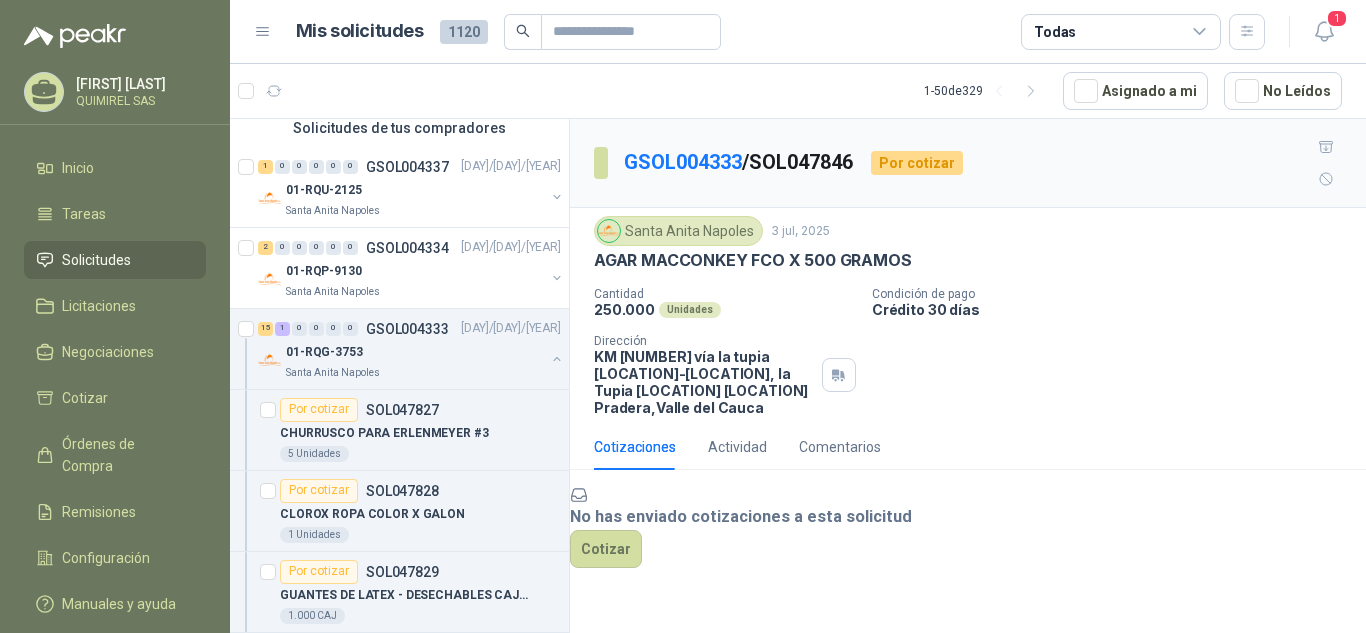 scroll, scrollTop: 53, scrollLeft: 0, axis: vertical 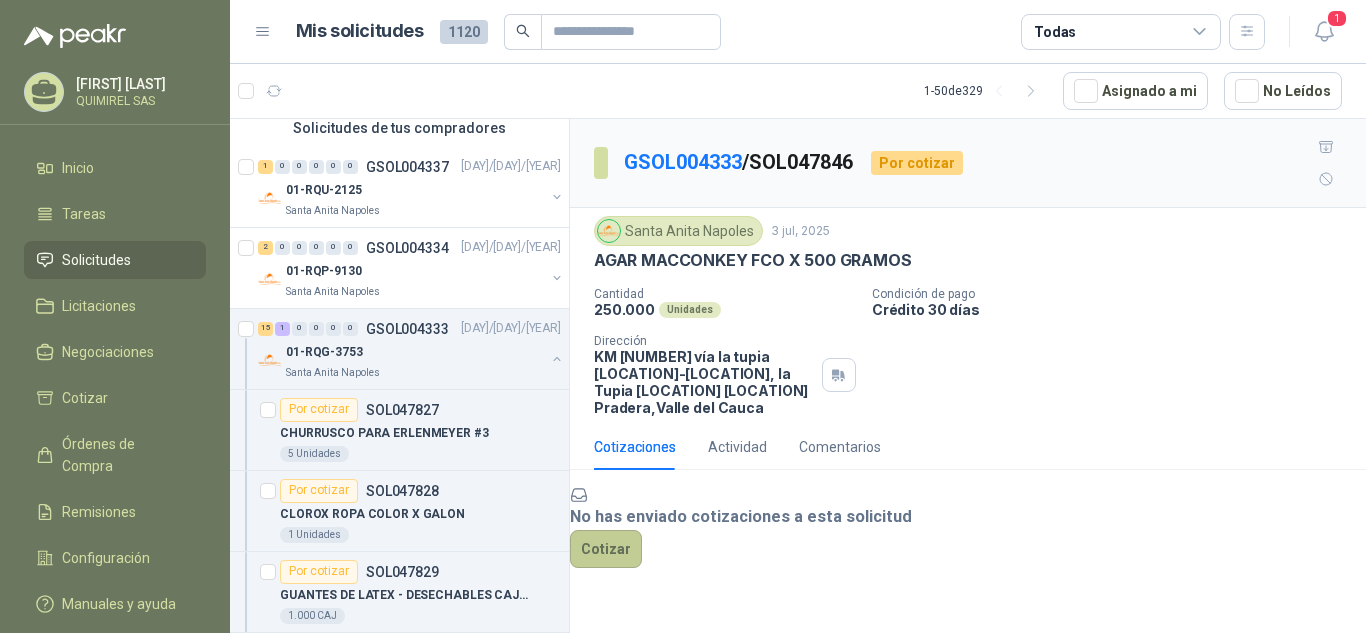 click on "Cotizar" at bounding box center [606, 549] 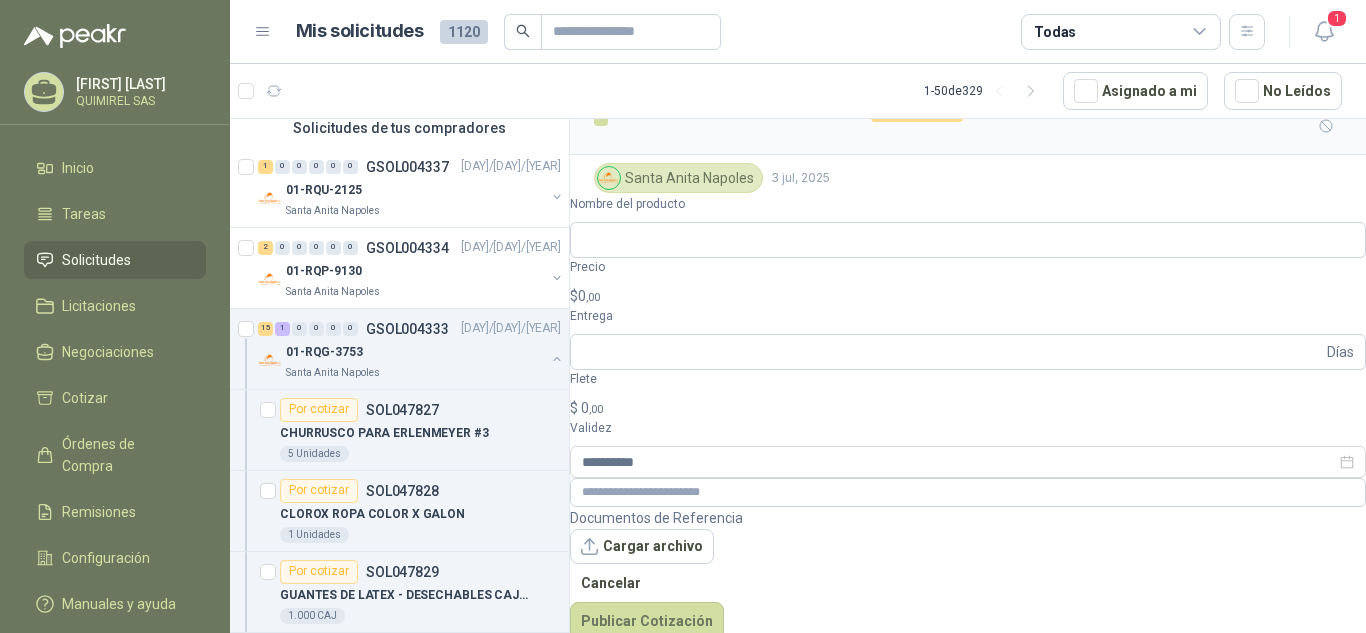 scroll, scrollTop: 39, scrollLeft: 0, axis: vertical 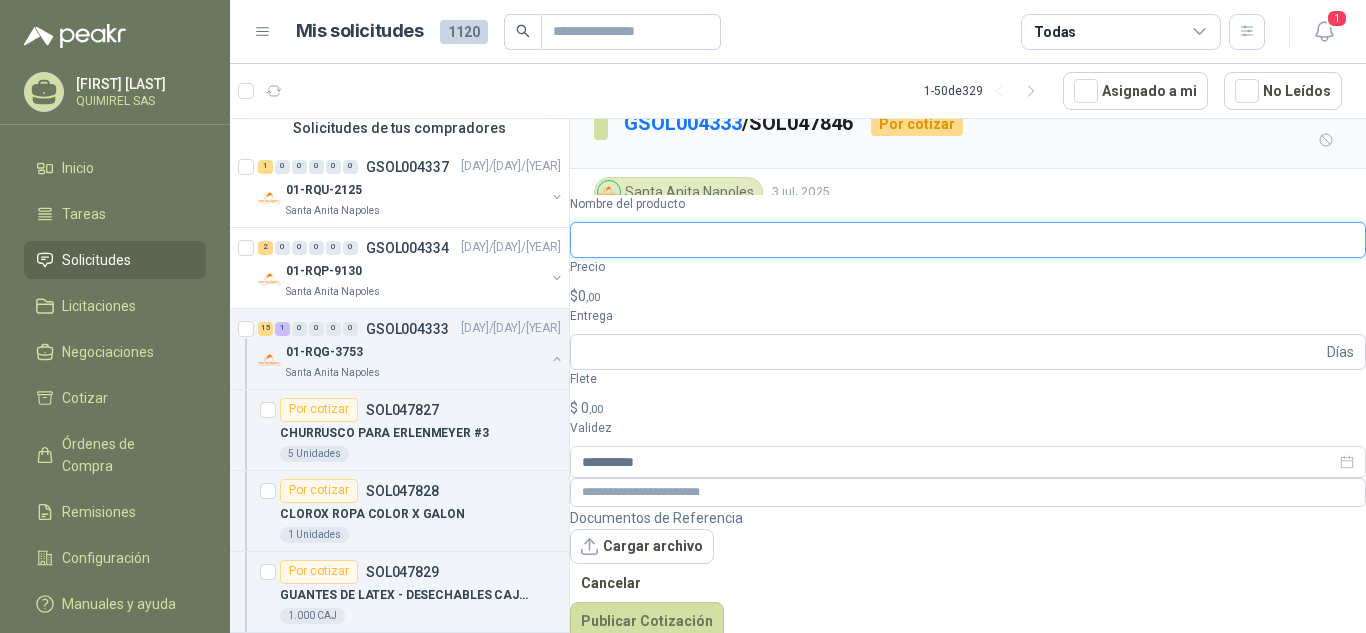 click on "Nombre del producto" at bounding box center (968, 240) 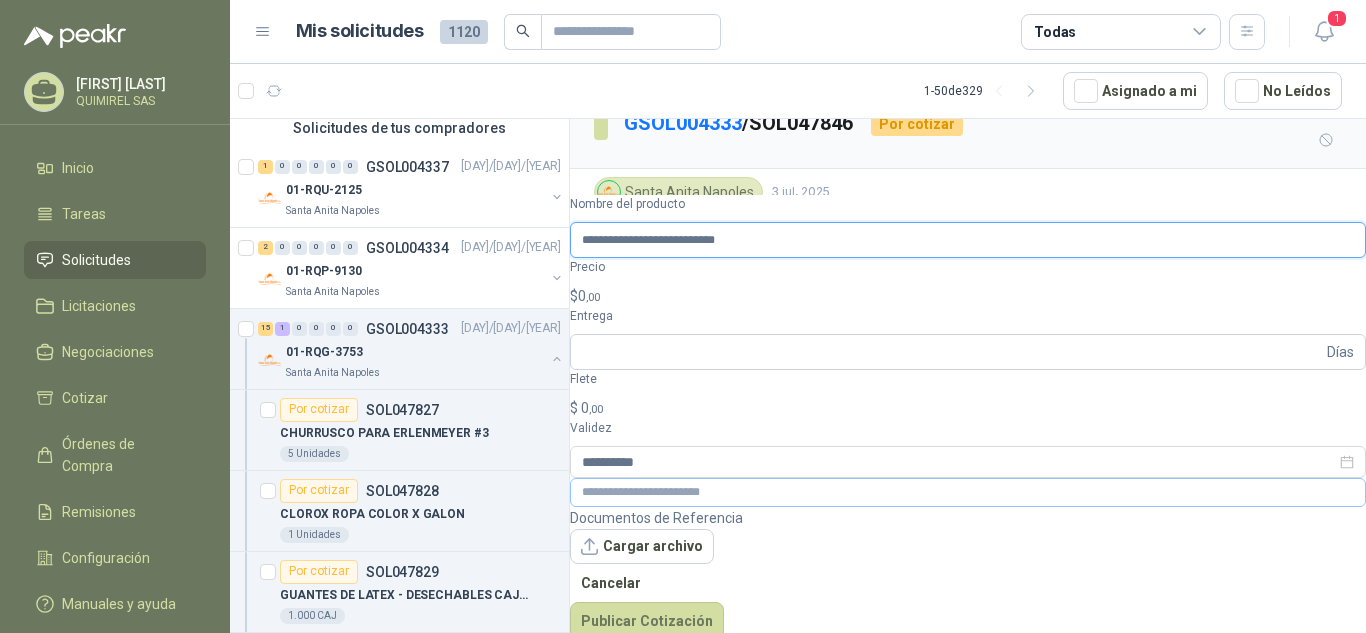type on "**********" 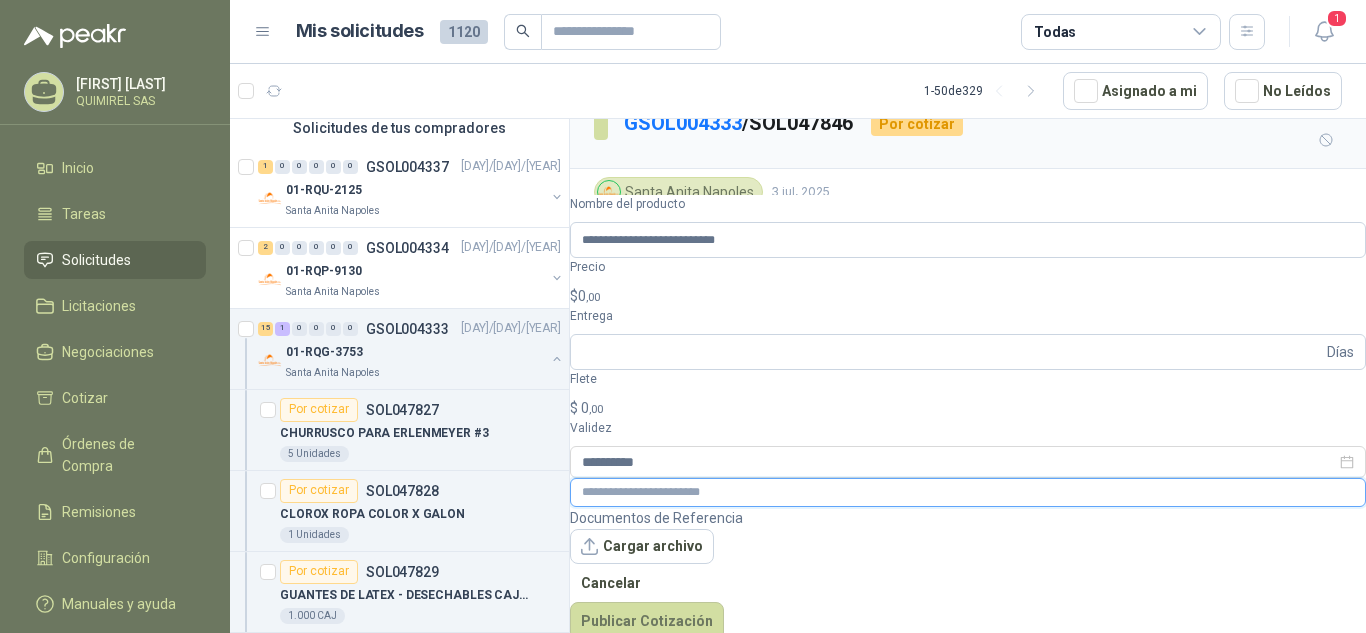 click at bounding box center (968, 492) 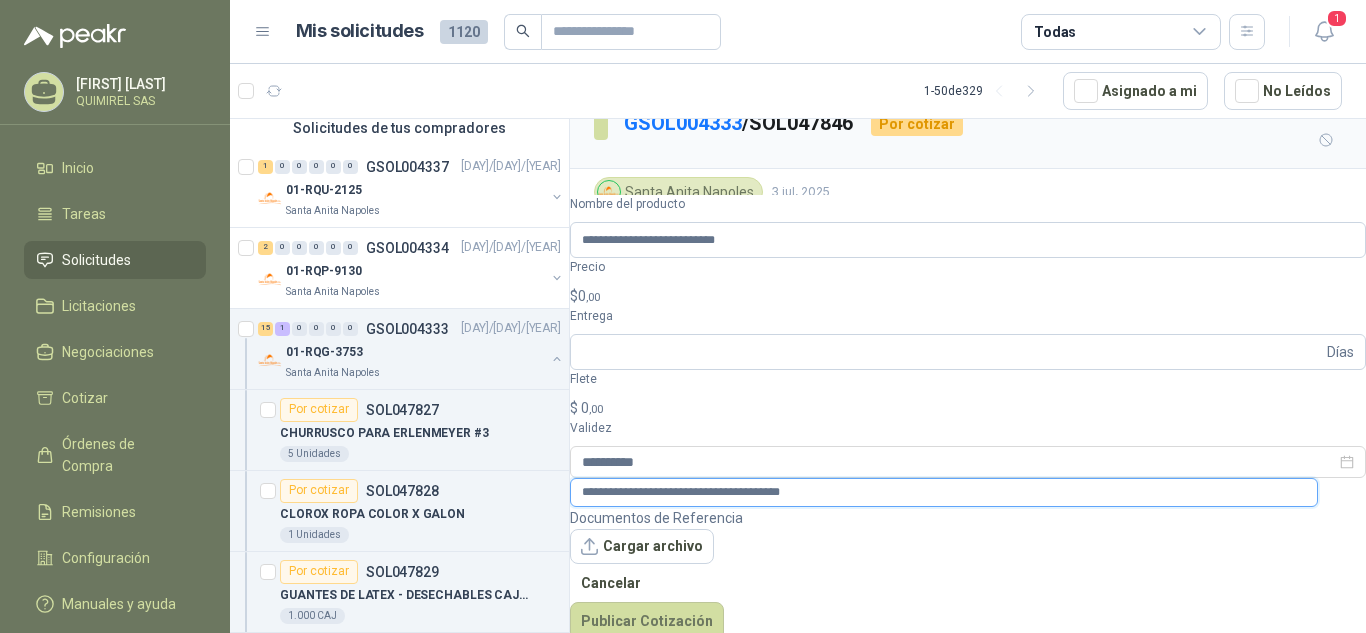 type on "**********" 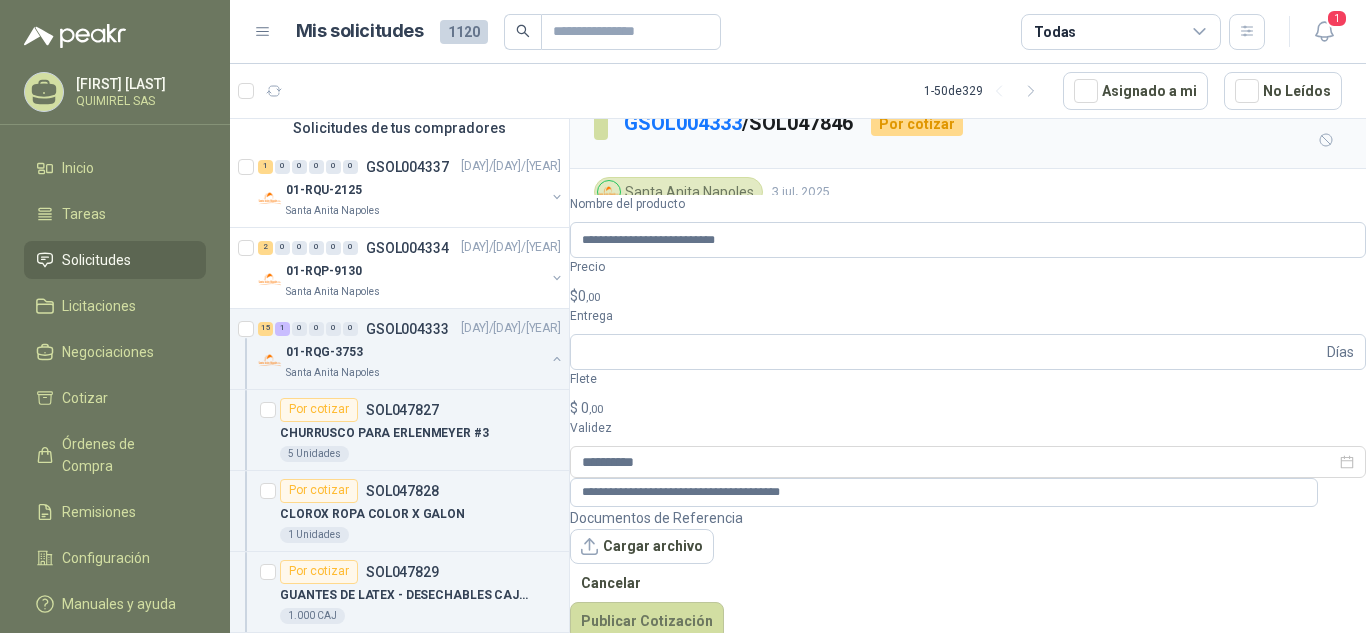 click on "$  0 ,00" at bounding box center (968, 296) 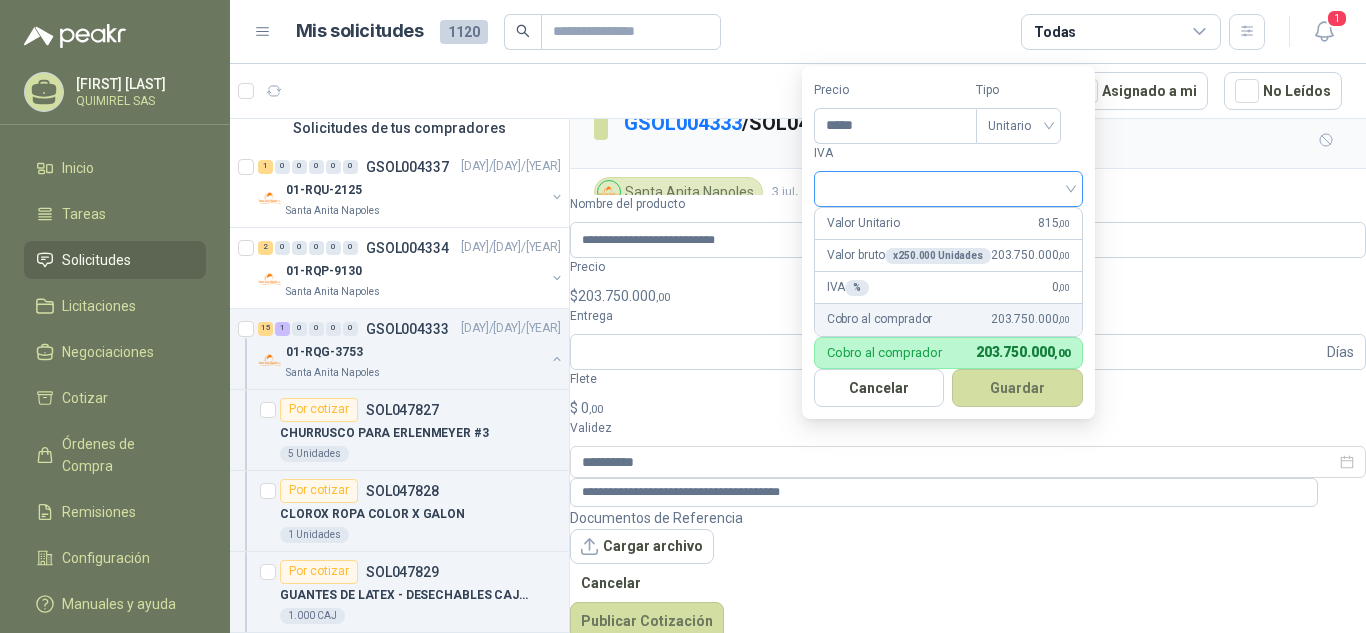 click at bounding box center (948, 187) 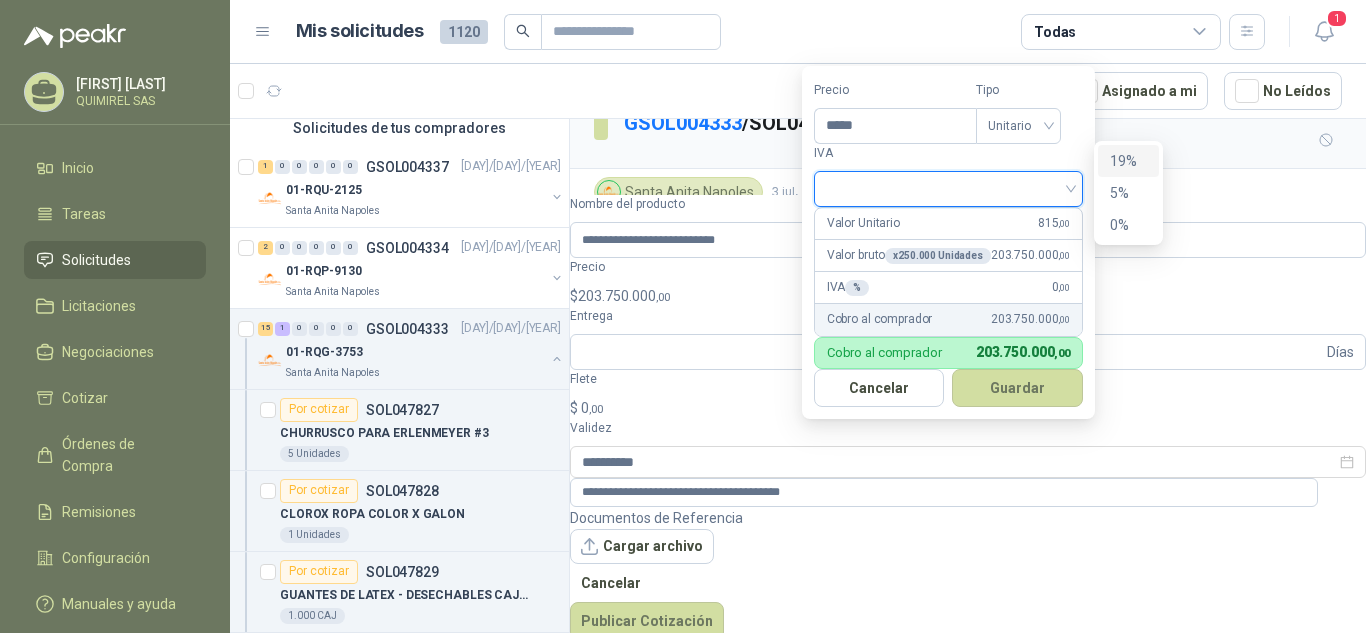 click on "19%" at bounding box center [1128, 161] 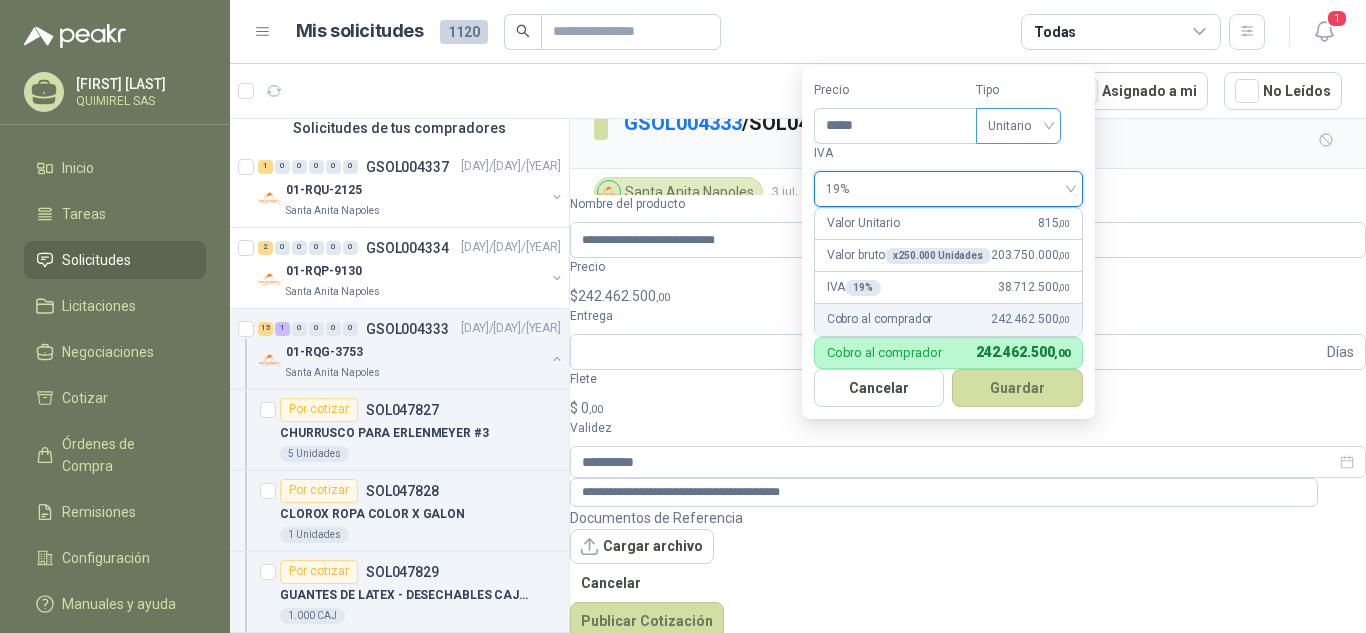click on "Unitario" at bounding box center [1018, 126] 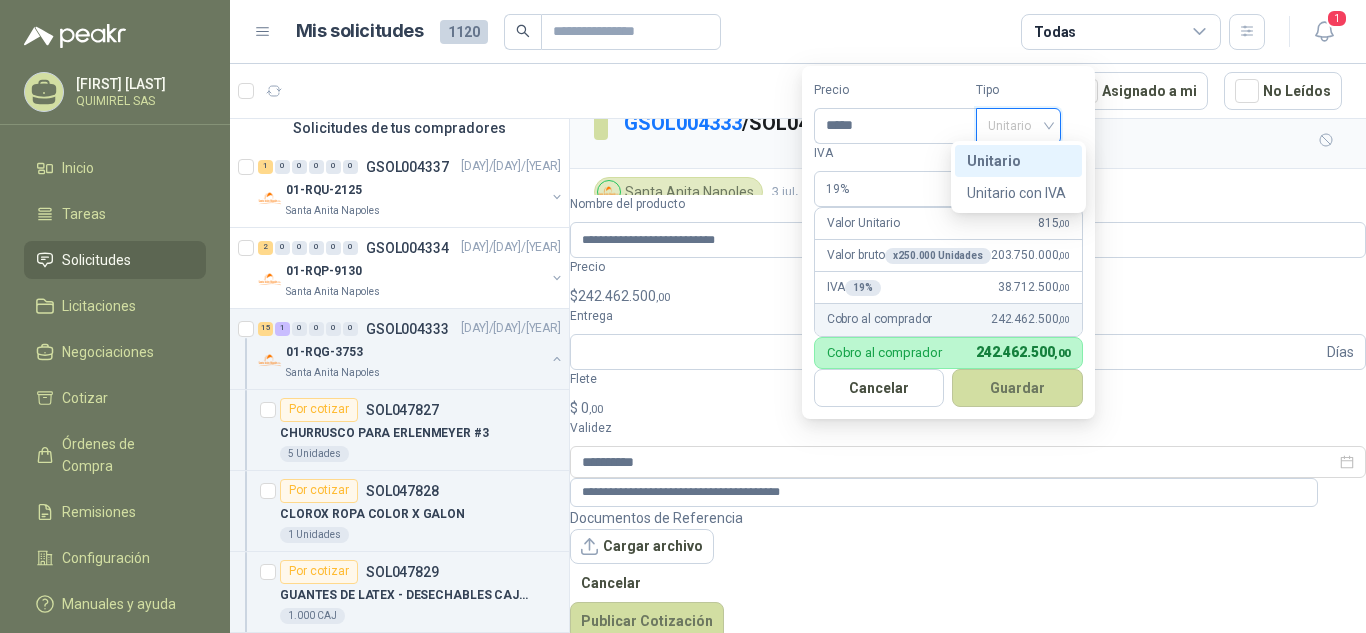 click on "Unitario" at bounding box center (1018, 126) 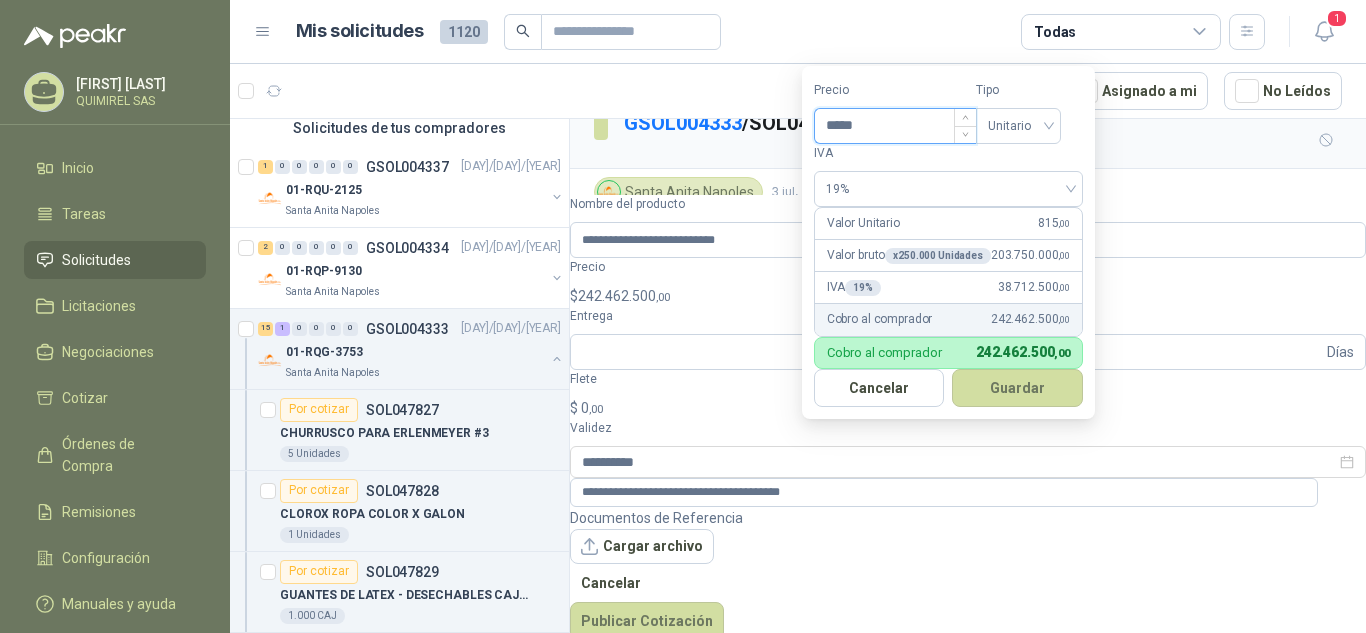click on "*****" at bounding box center [895, 126] 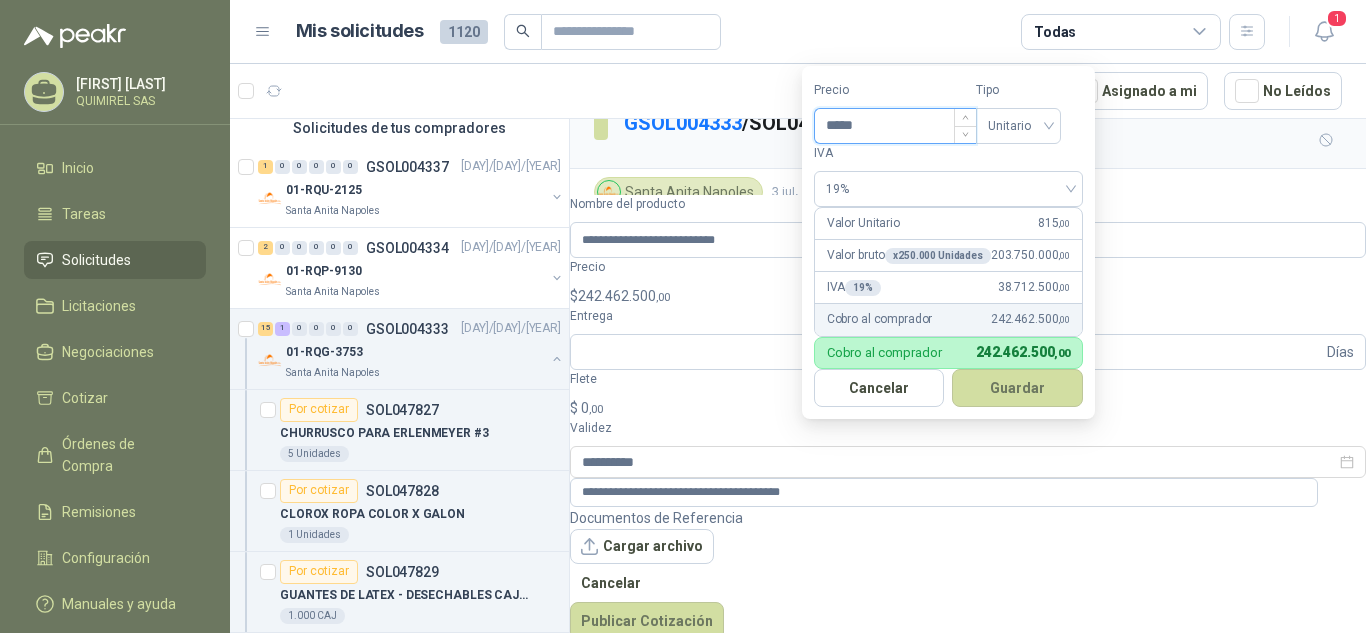 click on "*****" at bounding box center (895, 126) 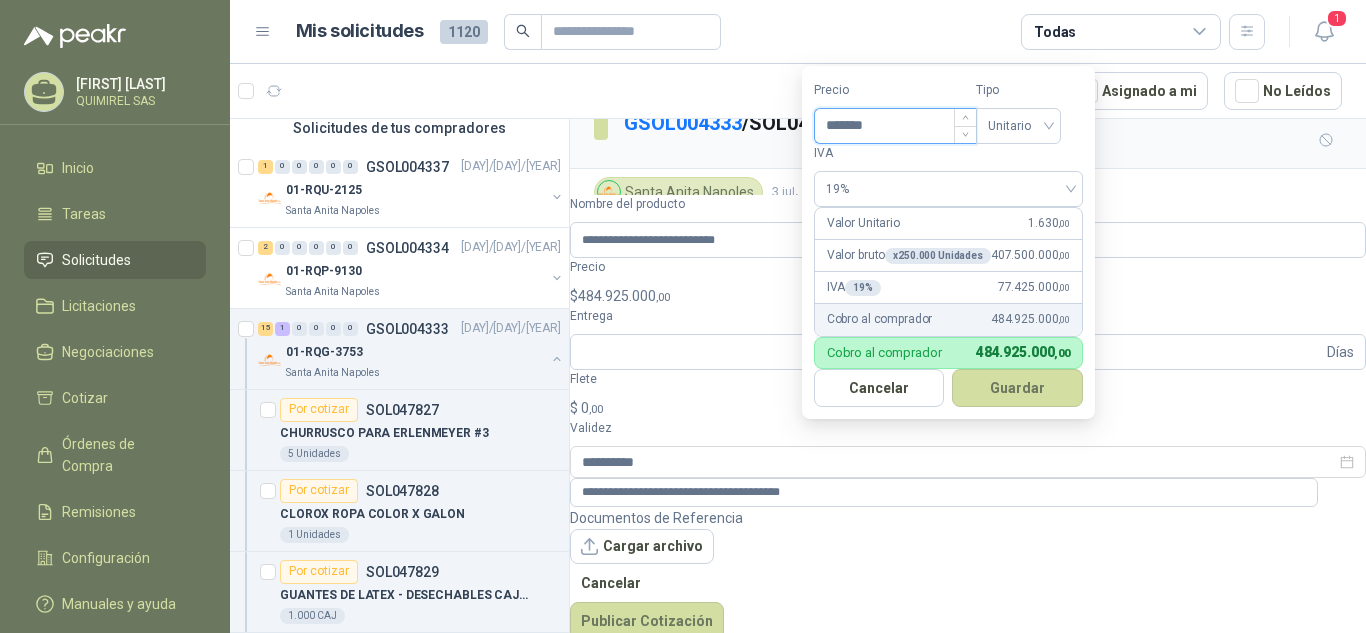 drag, startPoint x: 891, startPoint y: 121, endPoint x: 900, endPoint y: 128, distance: 11.401754 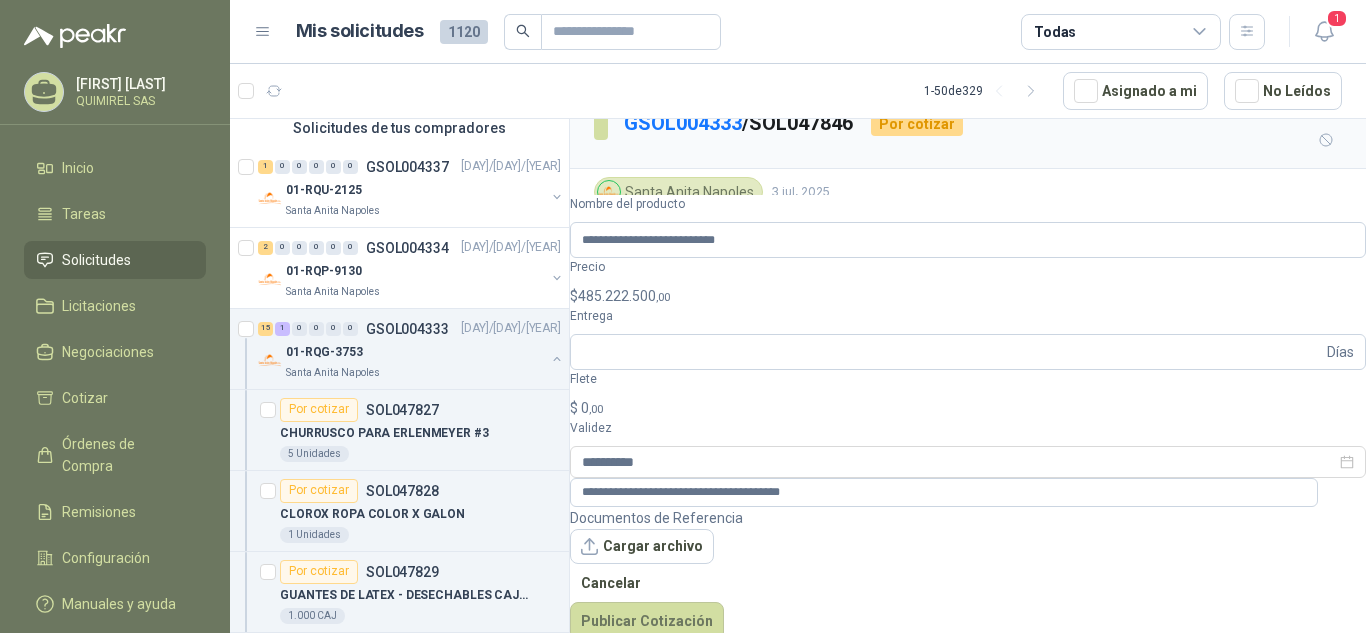 click on "Cantidad [NUMBER] Unidades Condición de pago Crédito [NUMBER] días Dirección KM [NUMBER] vía la tupia [LOCATION]-[LOCATION] [LOCATION] , [LOCATION]" at bounding box center [968, 312] 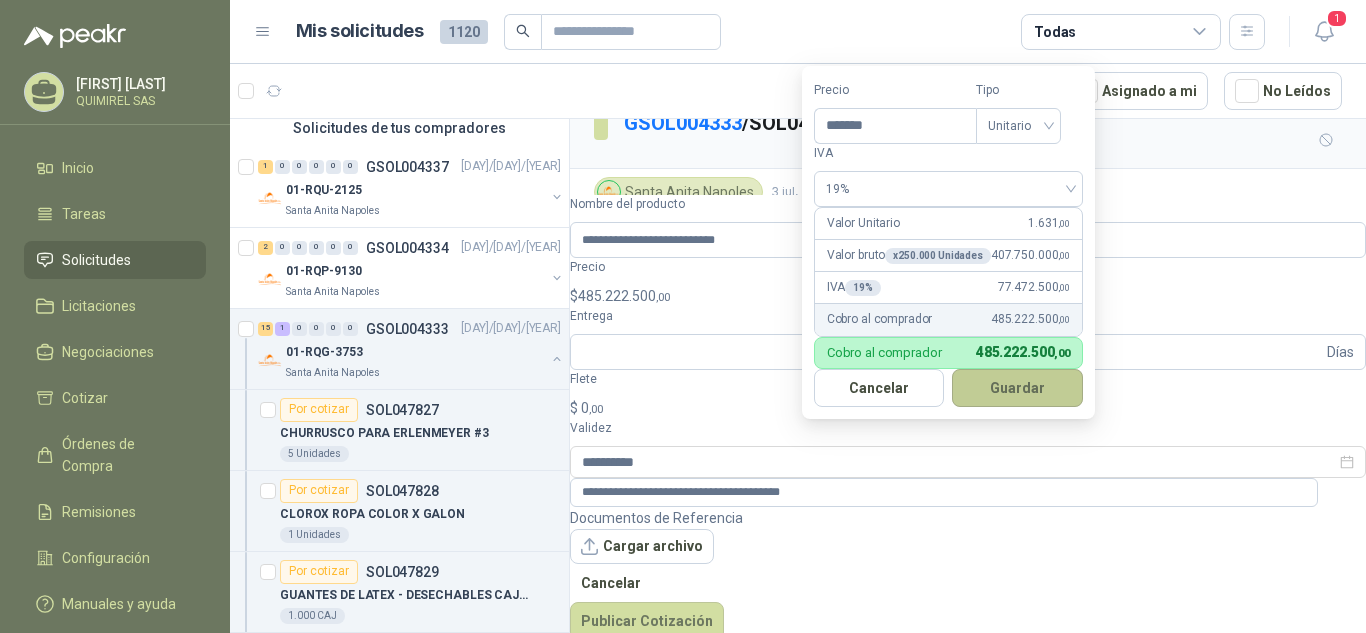 click on "Guardar" at bounding box center (1017, 388) 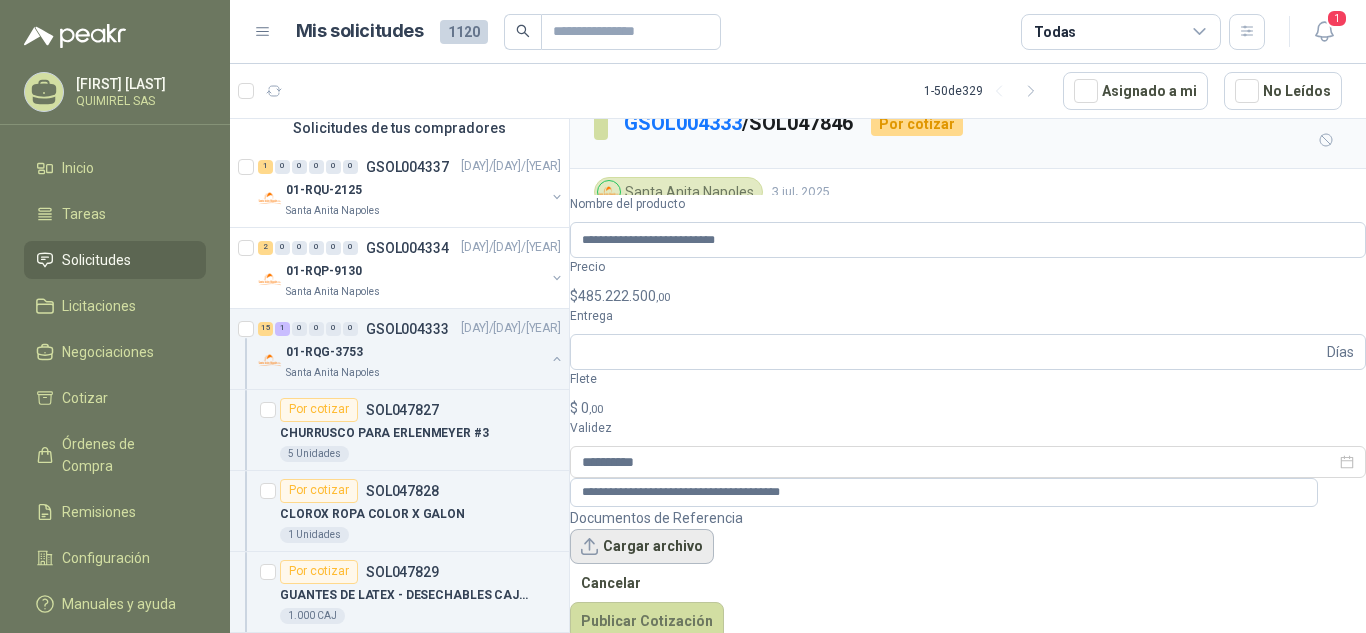 click on "Cargar archivo" at bounding box center (642, 547) 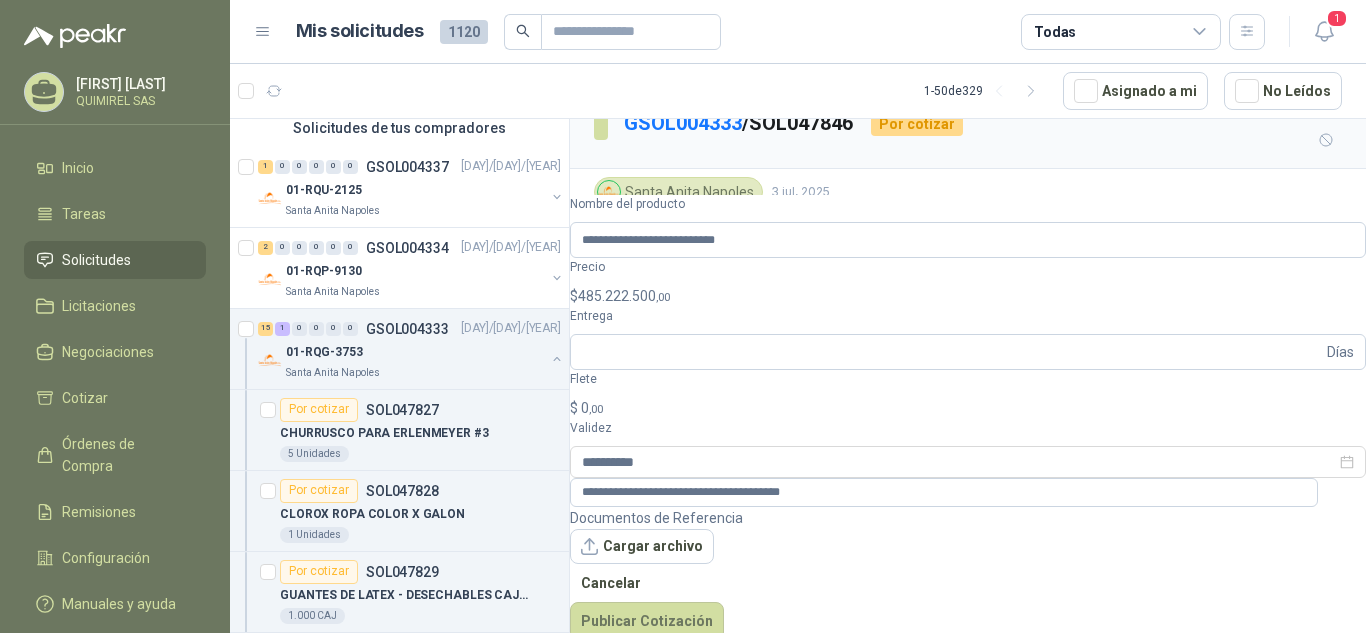 scroll, scrollTop: 53, scrollLeft: 0, axis: vertical 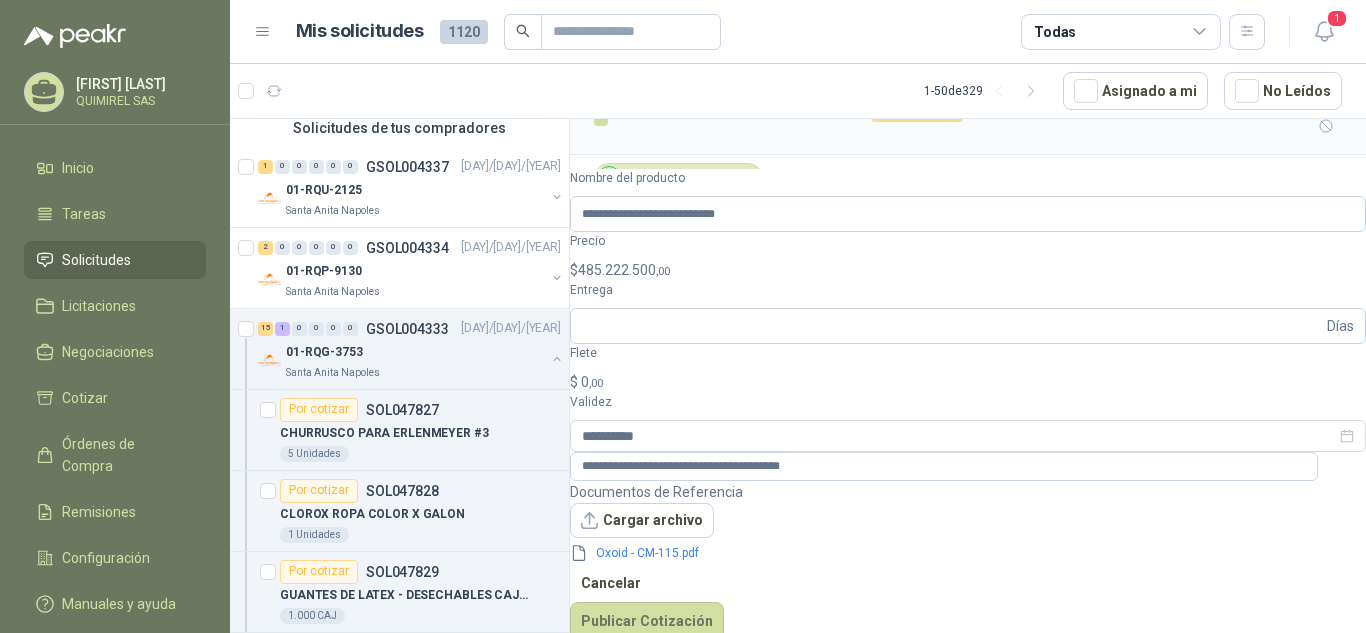 click on "$  485.222.500 ,00" at bounding box center [968, 270] 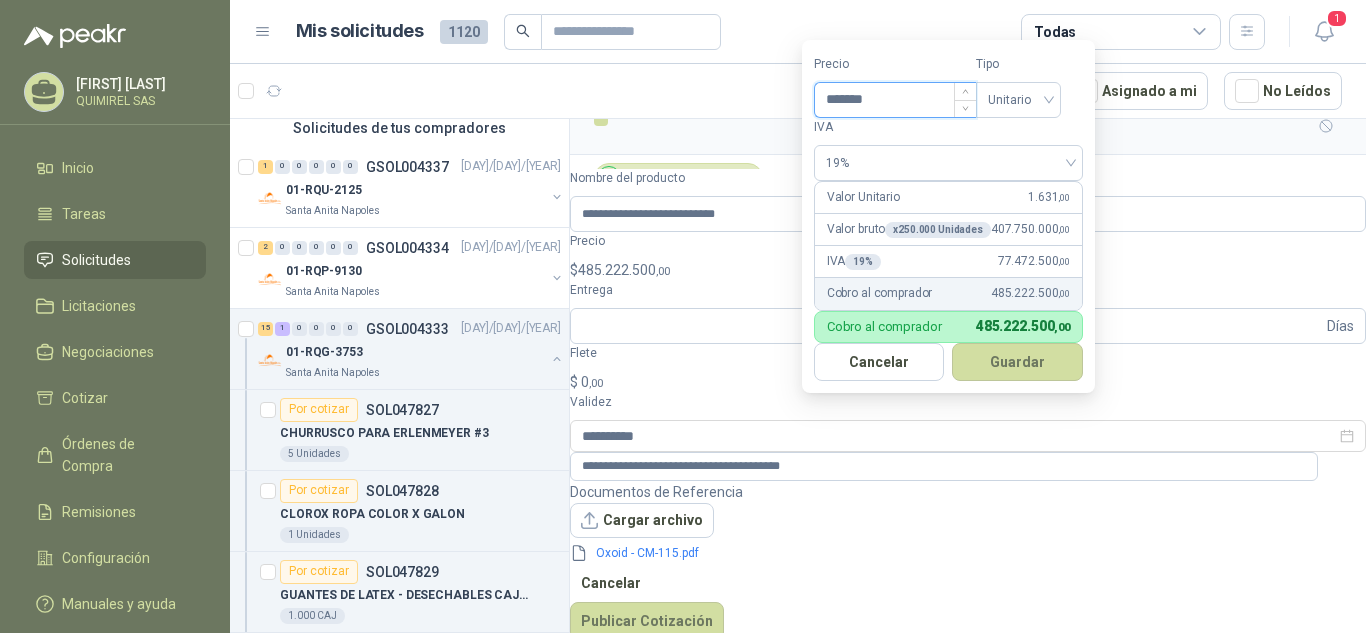 click on "*******" at bounding box center [895, 100] 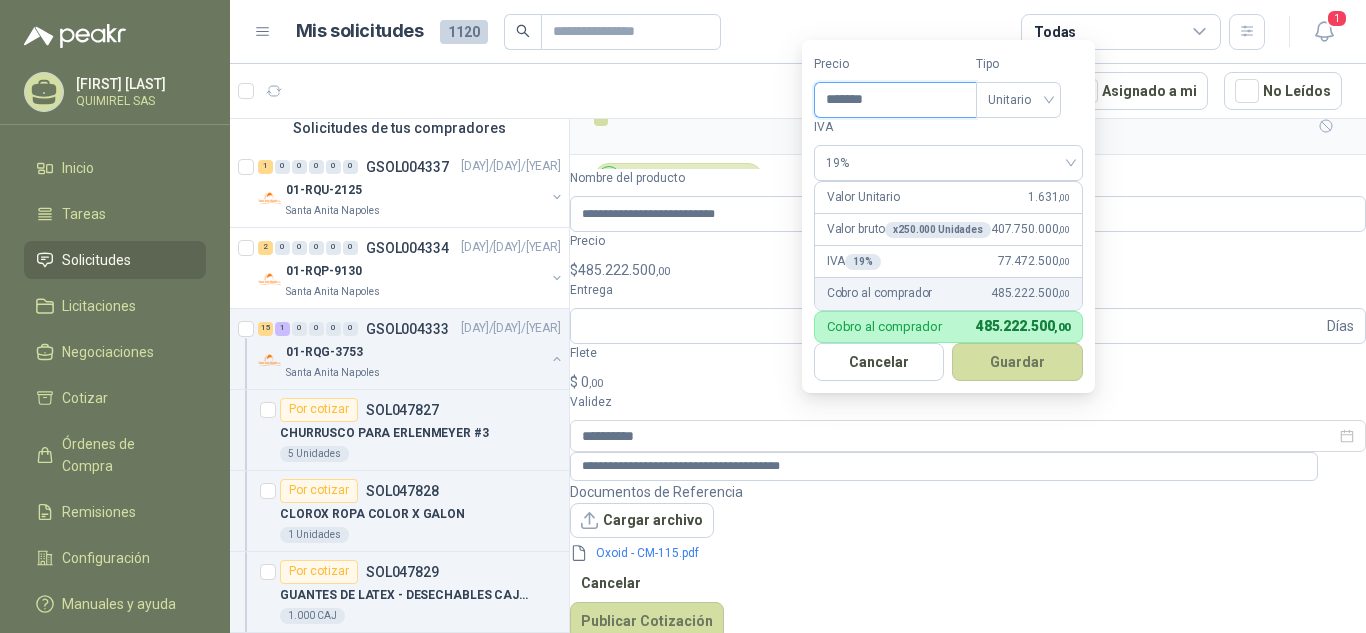 type on "*******" 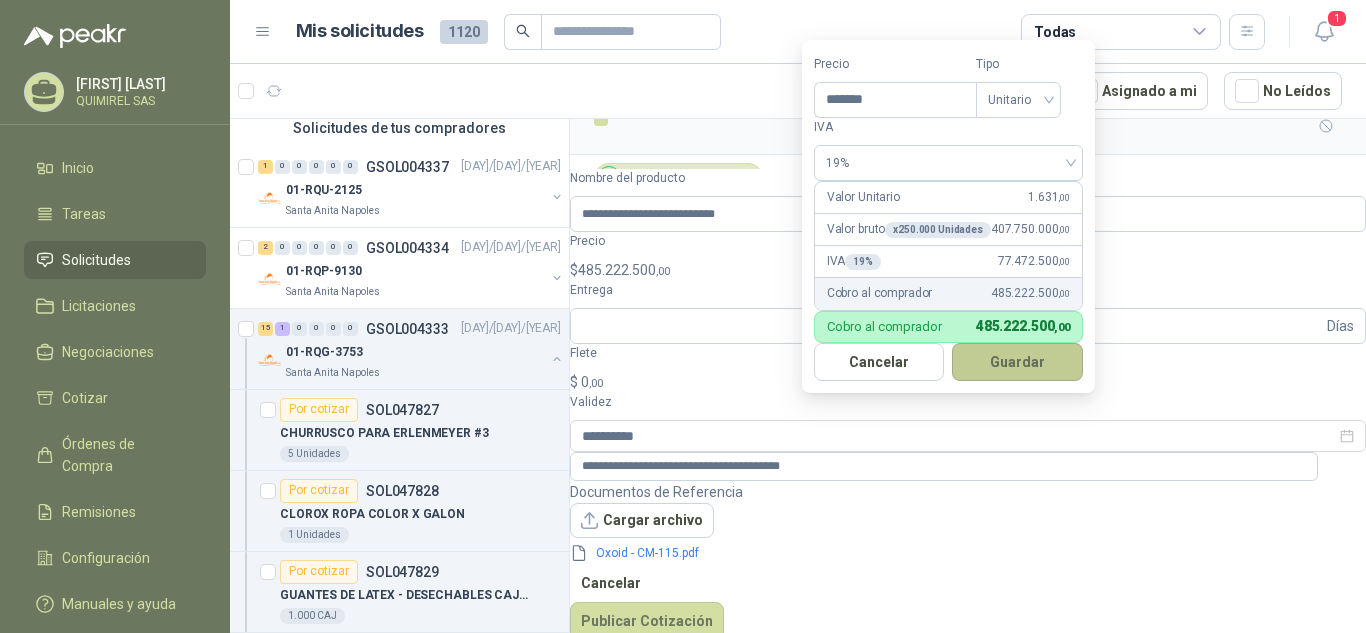 click on "Guardar" at bounding box center [1017, 362] 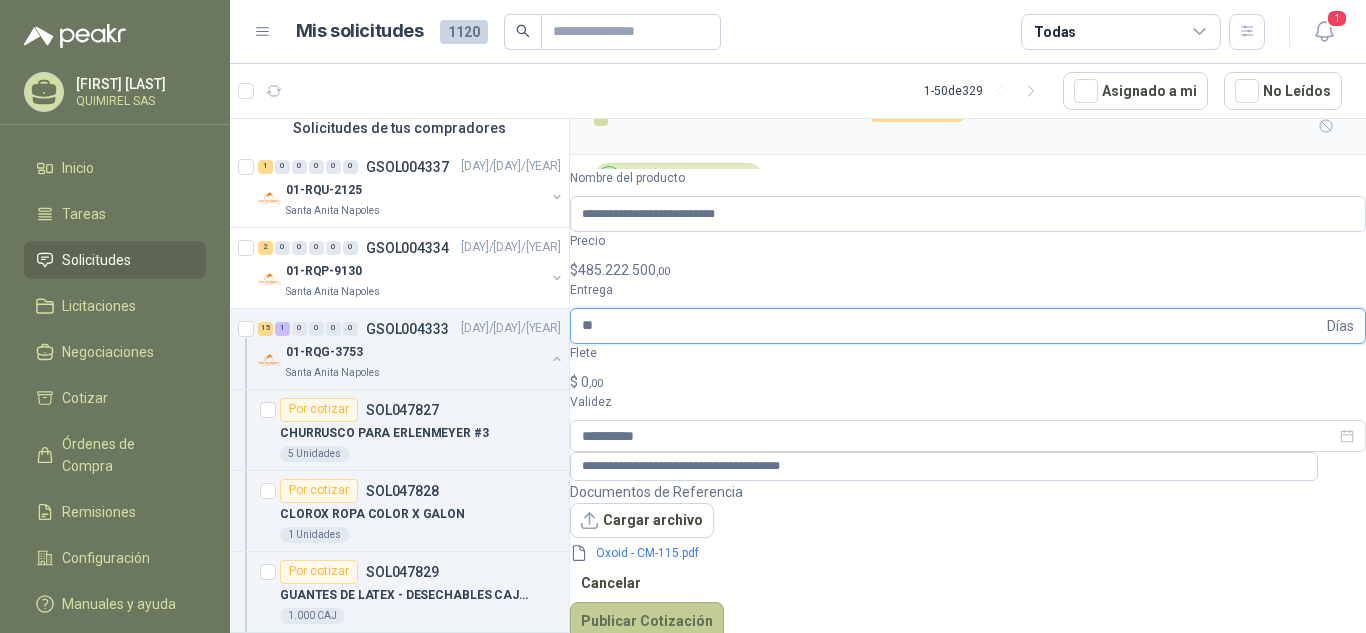 type on "**" 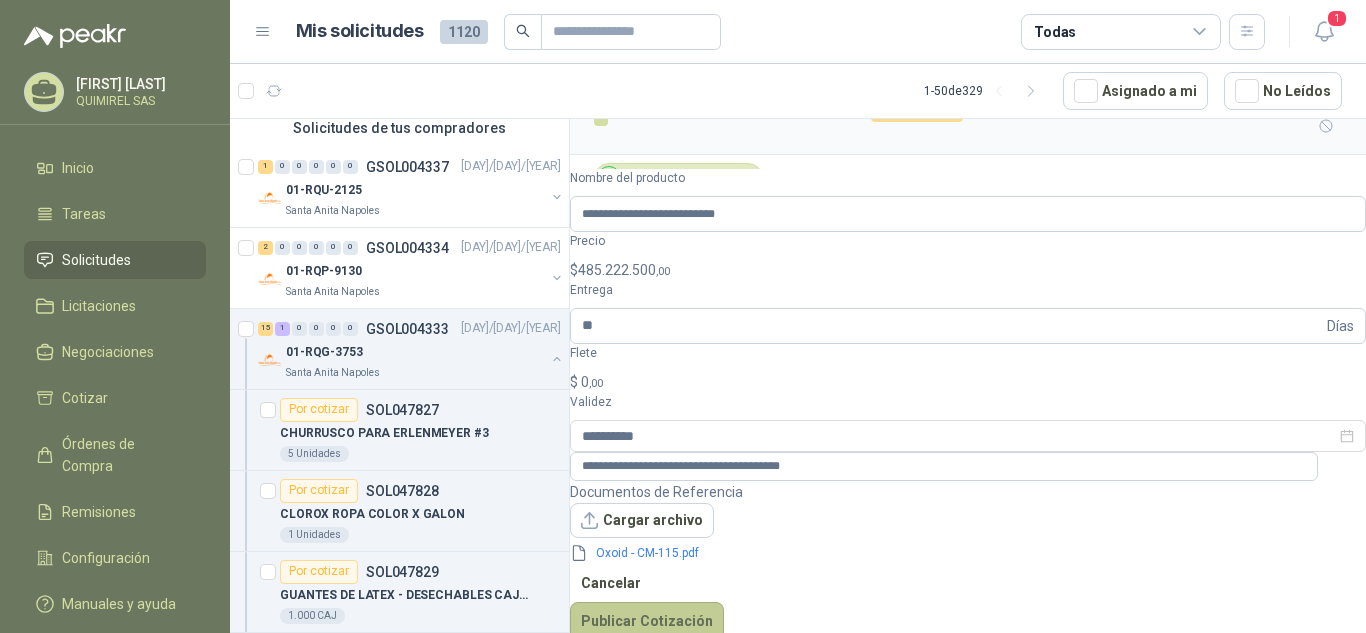 click on "Publicar Cotización" at bounding box center [647, 621] 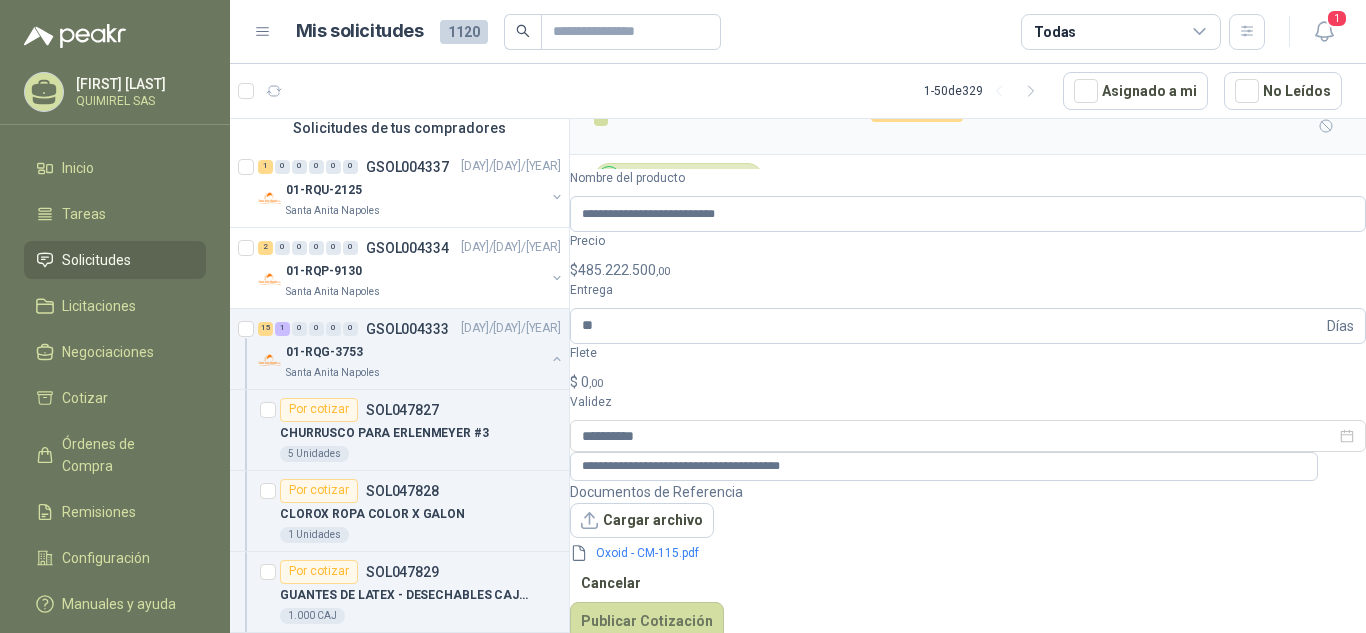 drag, startPoint x: 803, startPoint y: 181, endPoint x: 839, endPoint y: 181, distance: 36 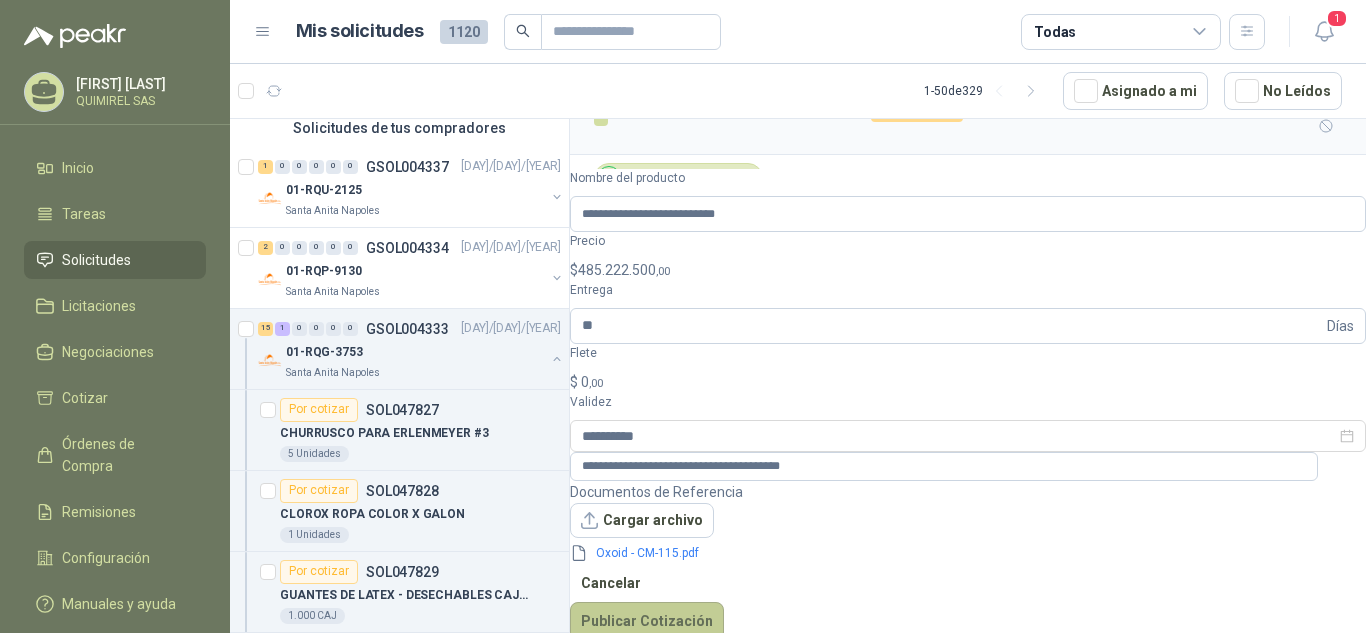 click on "Publicar Cotización" at bounding box center [647, 621] 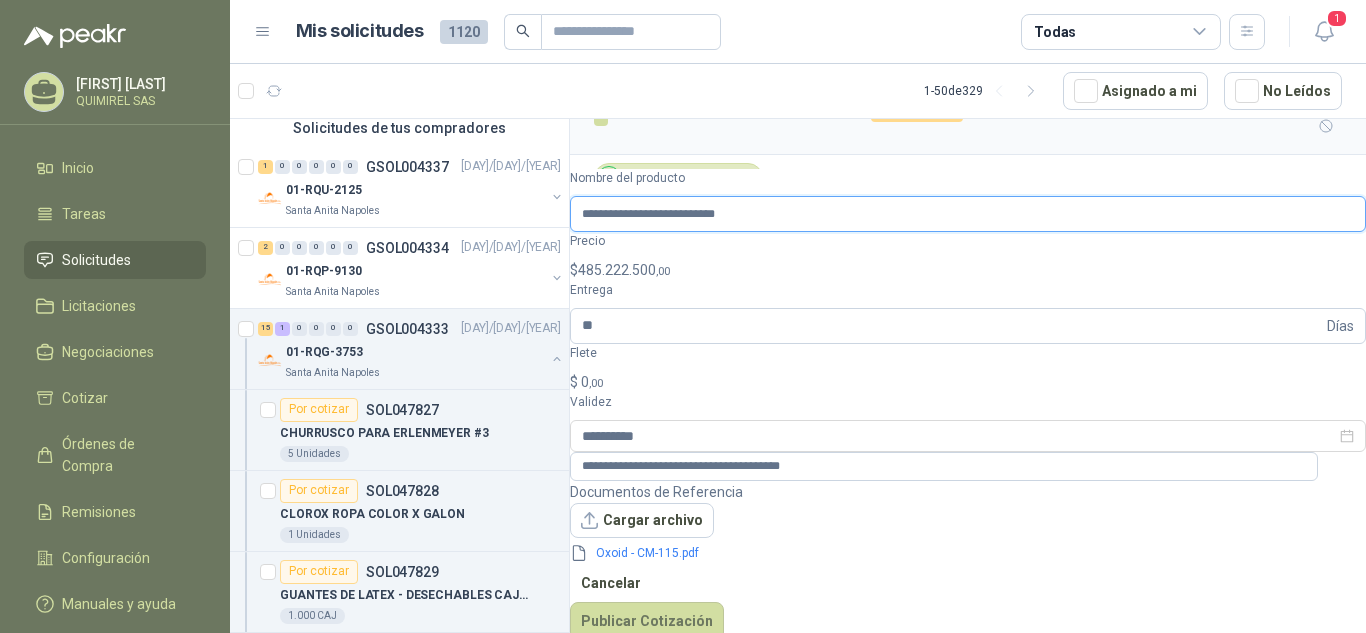 click on "**********" at bounding box center [968, 214] 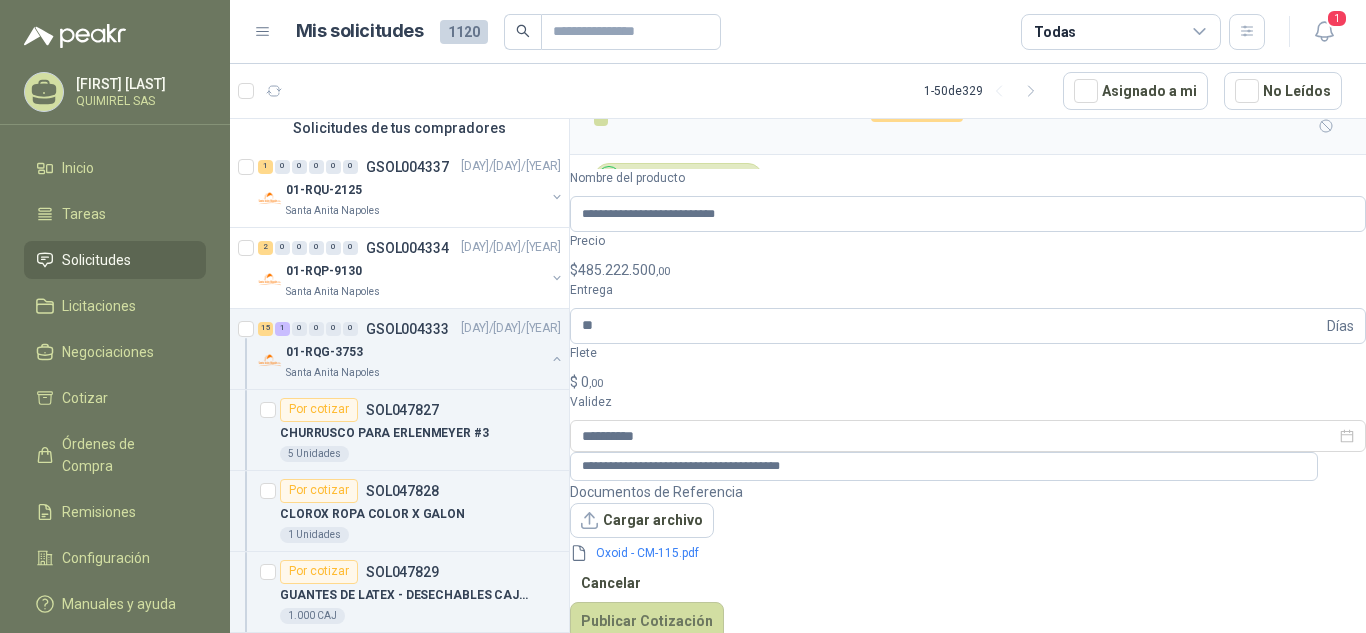 click on "$  485.222.500 ,00" at bounding box center (968, 270) 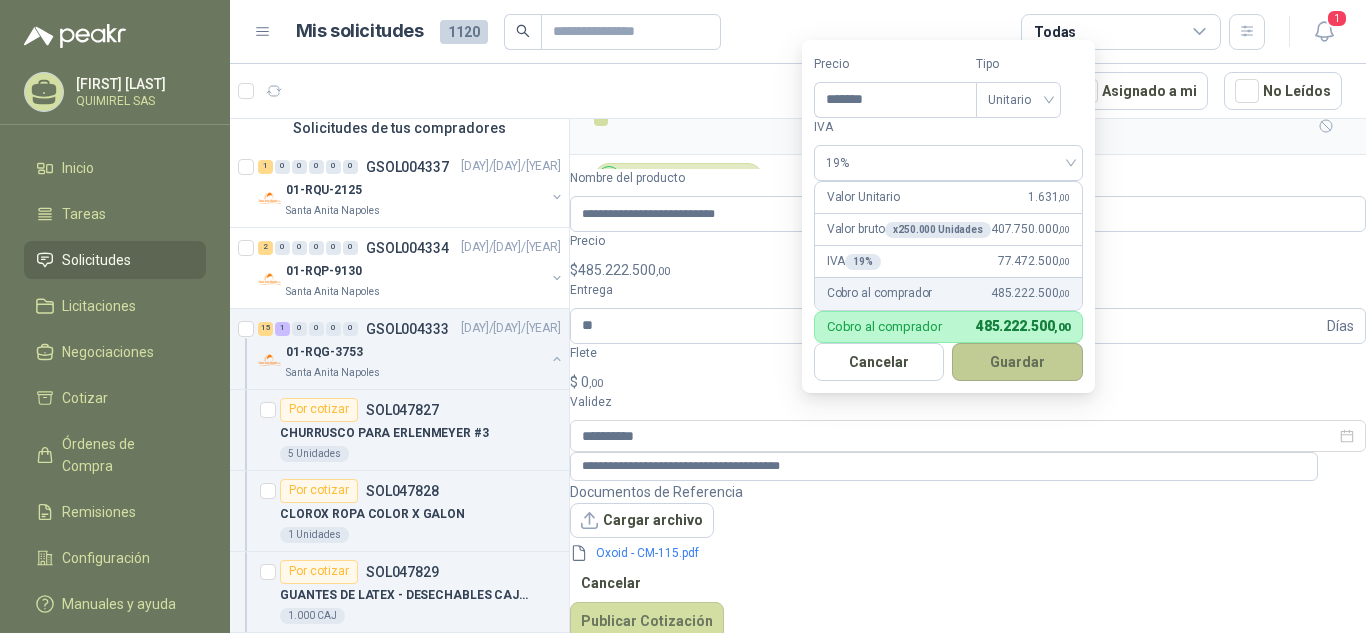 click on "Guardar" at bounding box center (1017, 362) 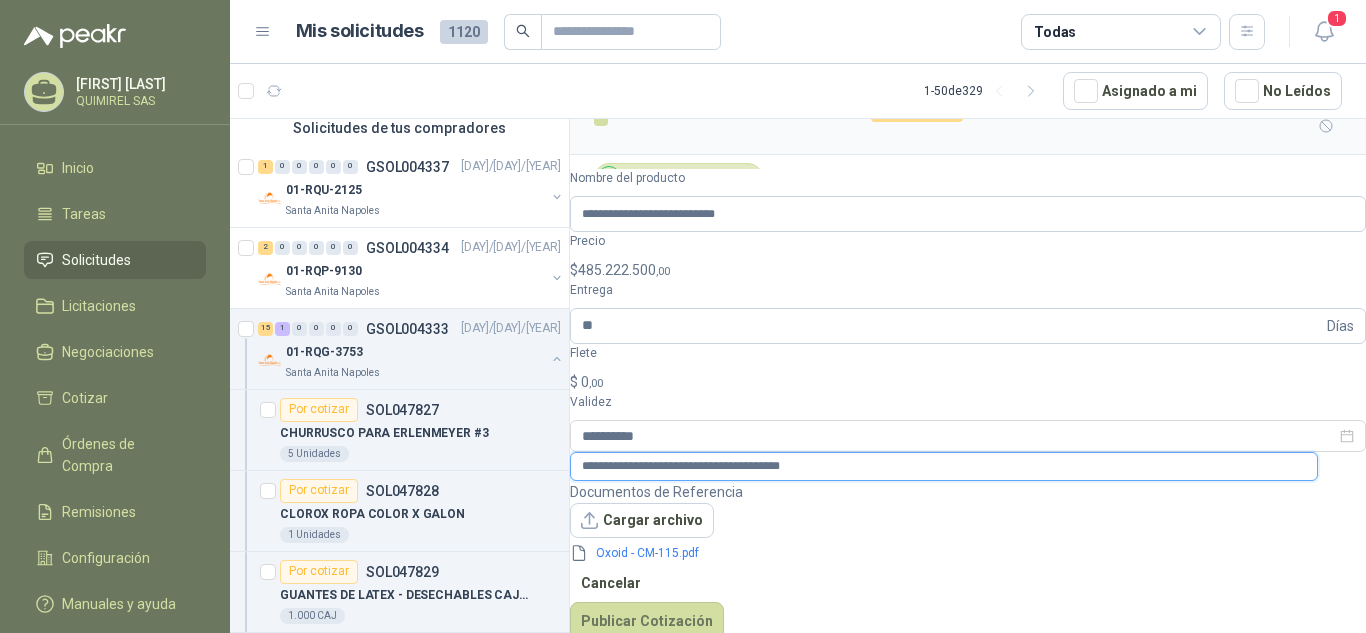 click on "**********" at bounding box center [944, 466] 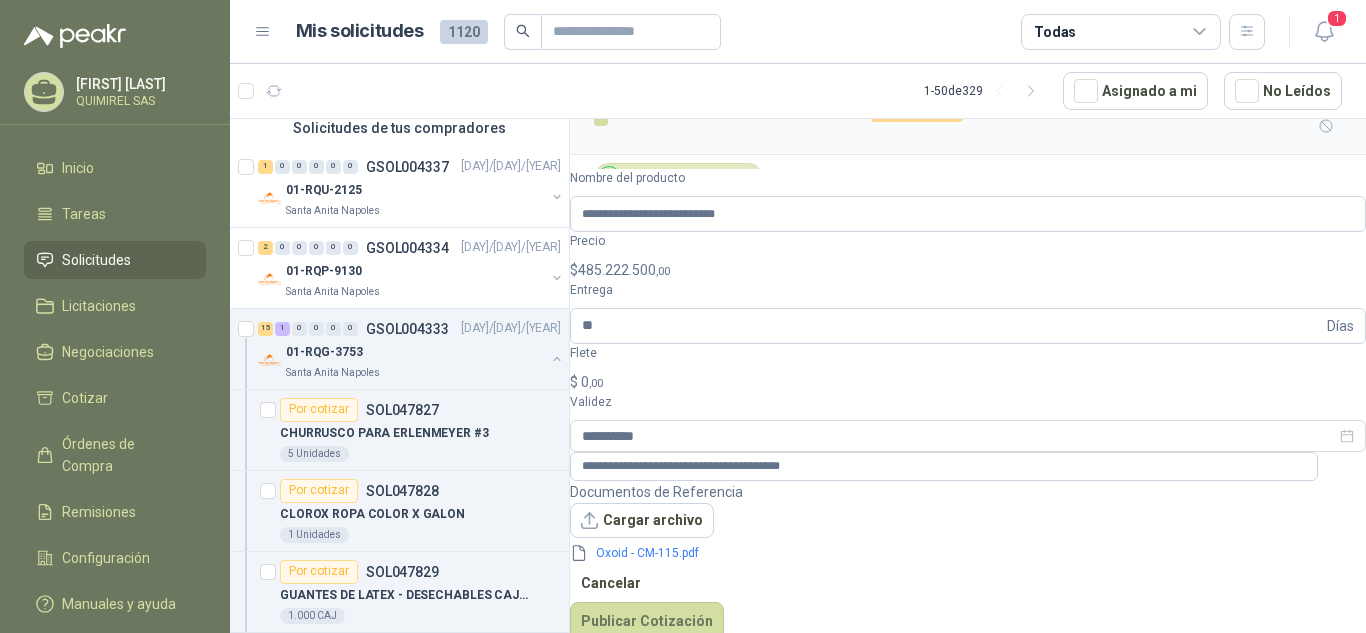 click on "$    0 ,00" at bounding box center [968, 382] 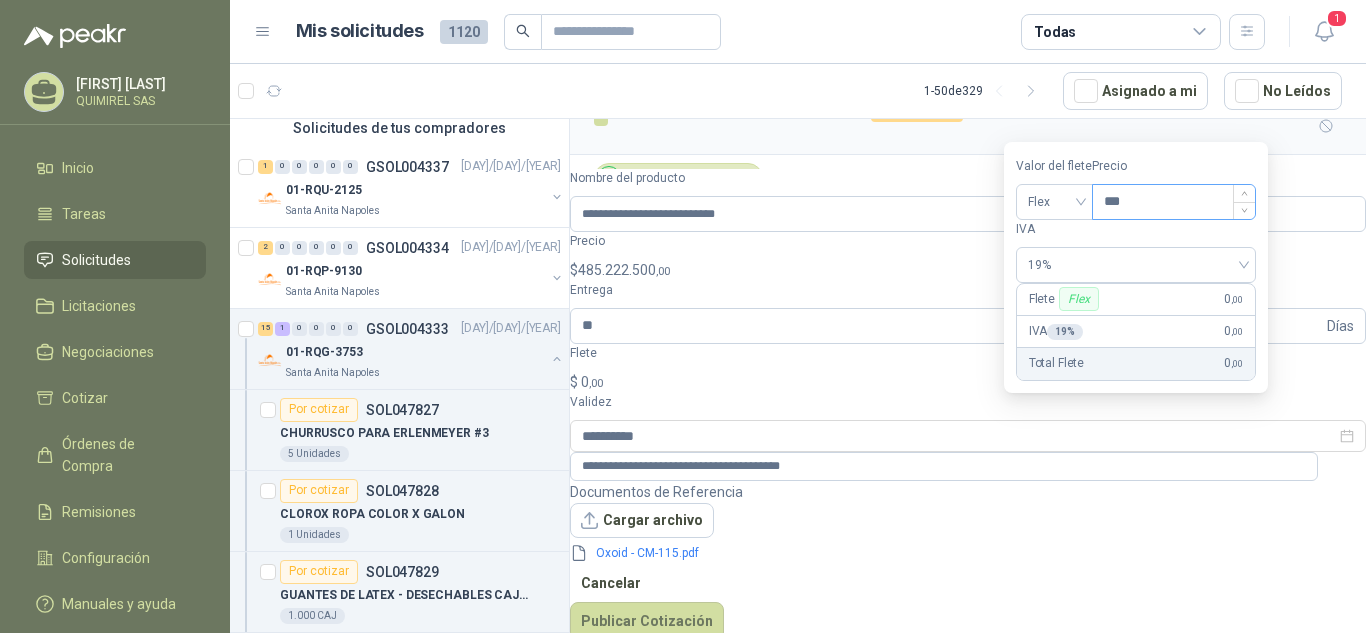 click on "***" at bounding box center (1174, 202) 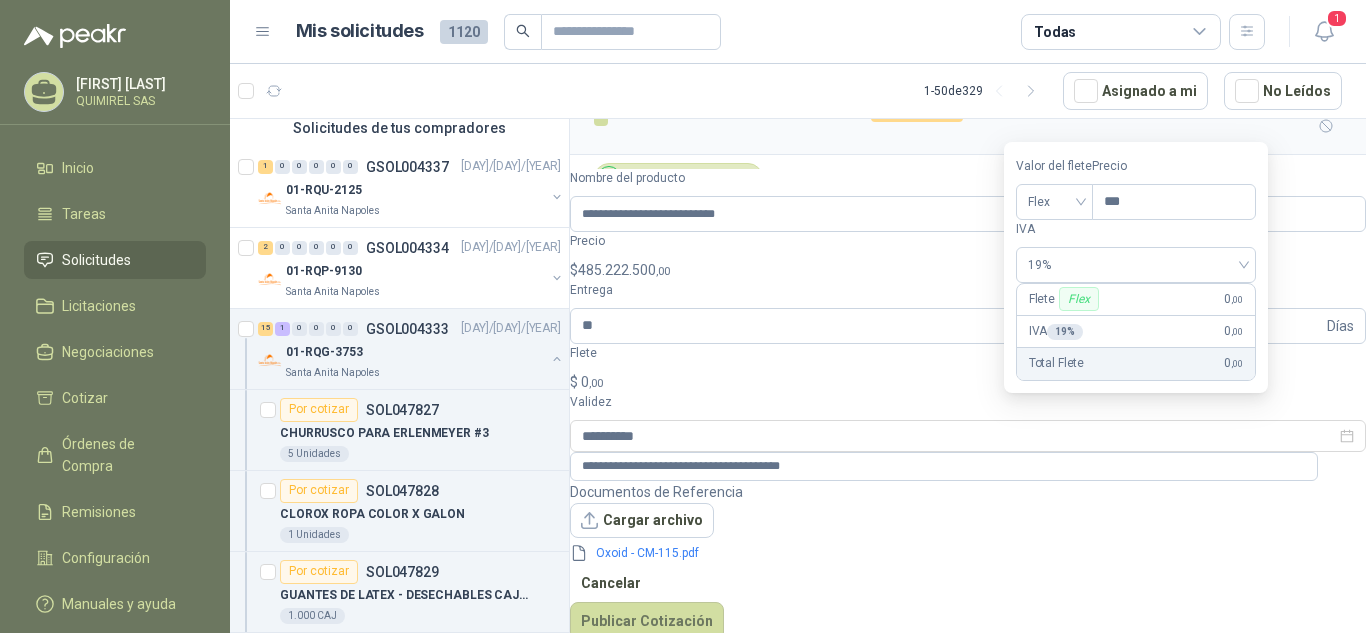 click on "**********" at bounding box center [968, 404] 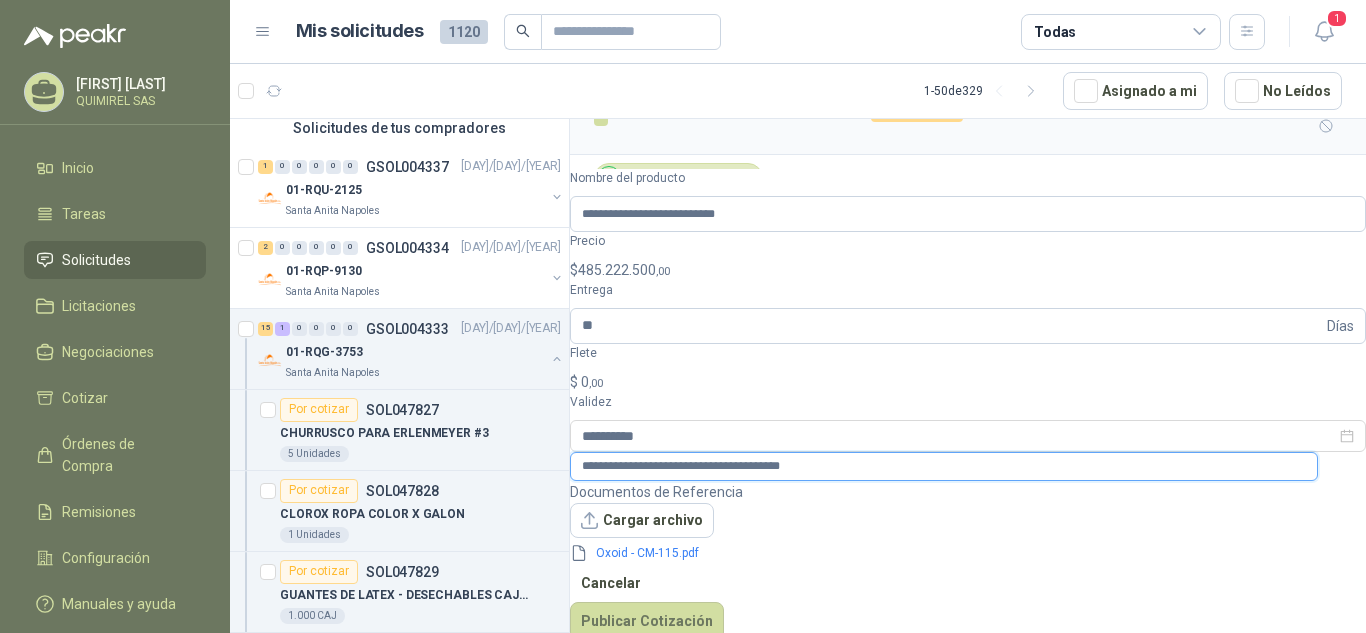 click on "**********" at bounding box center (944, 466) 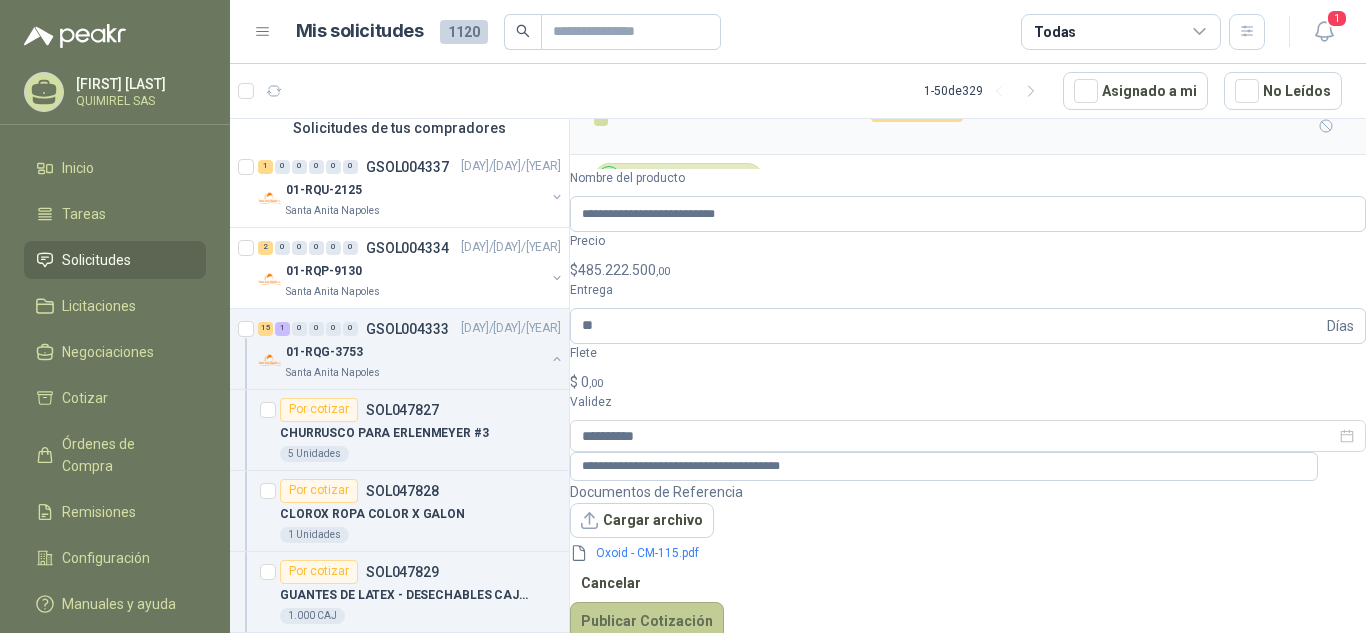 click on "Publicar Cotización" at bounding box center [647, 621] 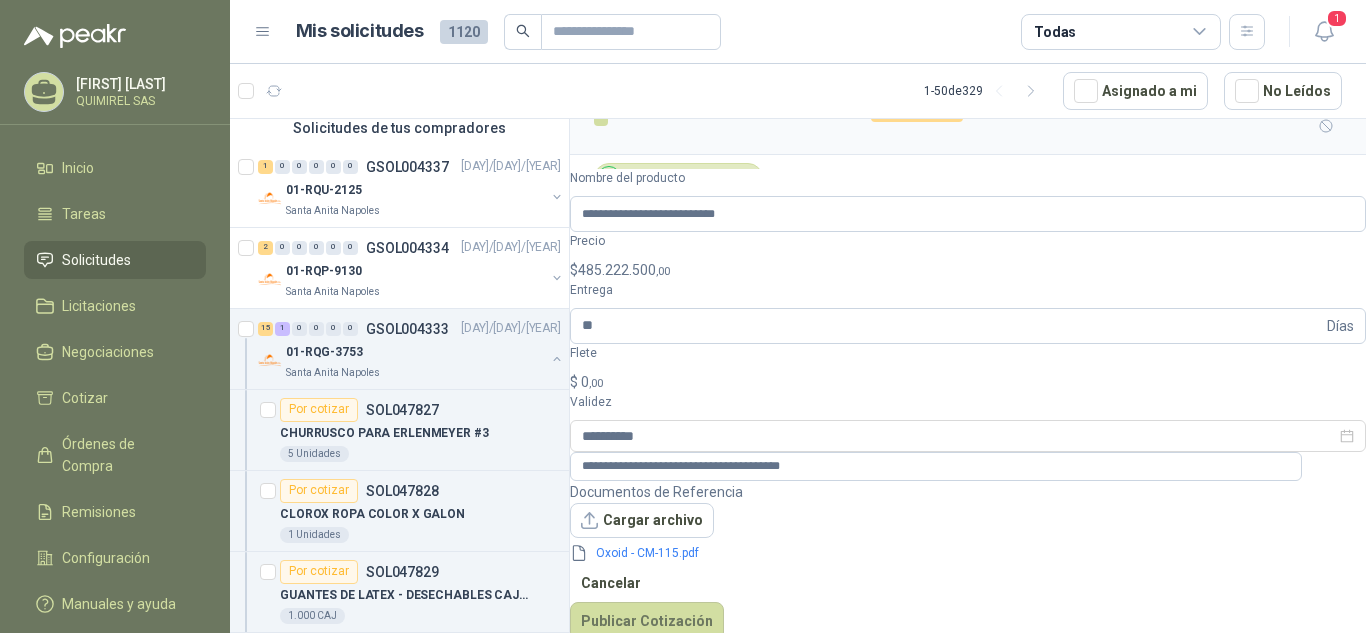 click on "Cantidad [NUMBER] Unidades Condición de pago Crédito [NUMBER] días Dirección KM [NUMBER] vía la tupia [LOCATION]-[LOCATION] [LOCATION] , [LOCATION]" at bounding box center (968, 298) 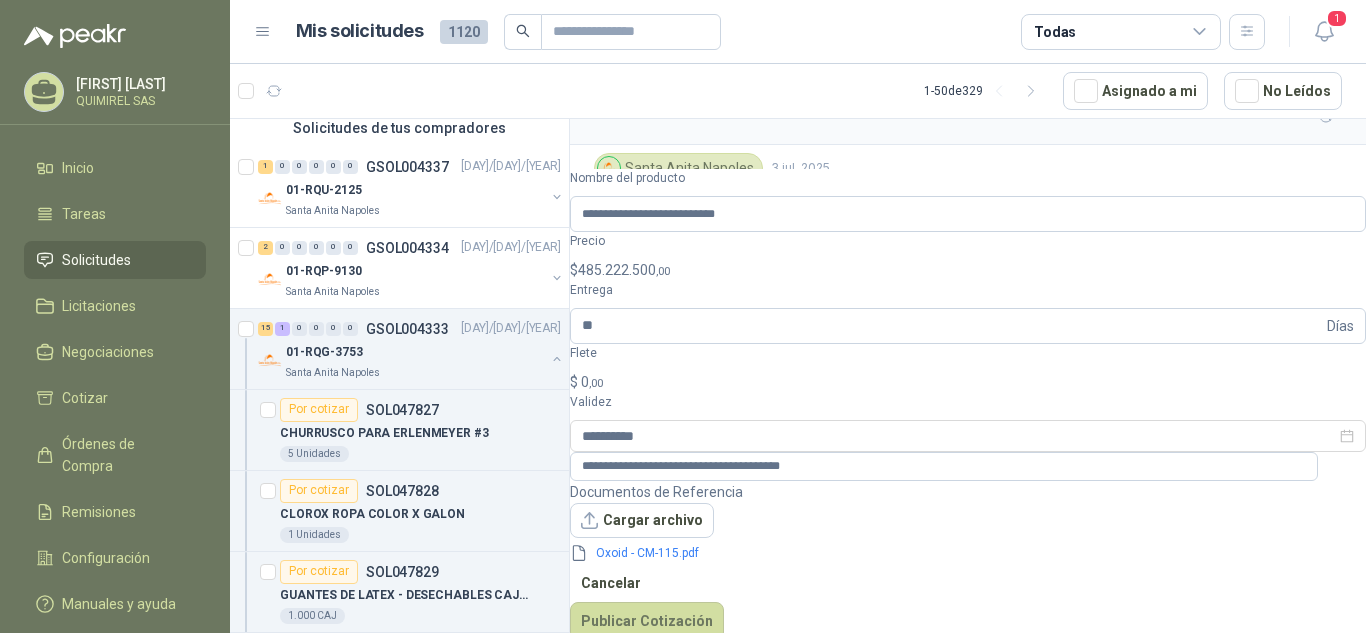 scroll, scrollTop: 65, scrollLeft: 0, axis: vertical 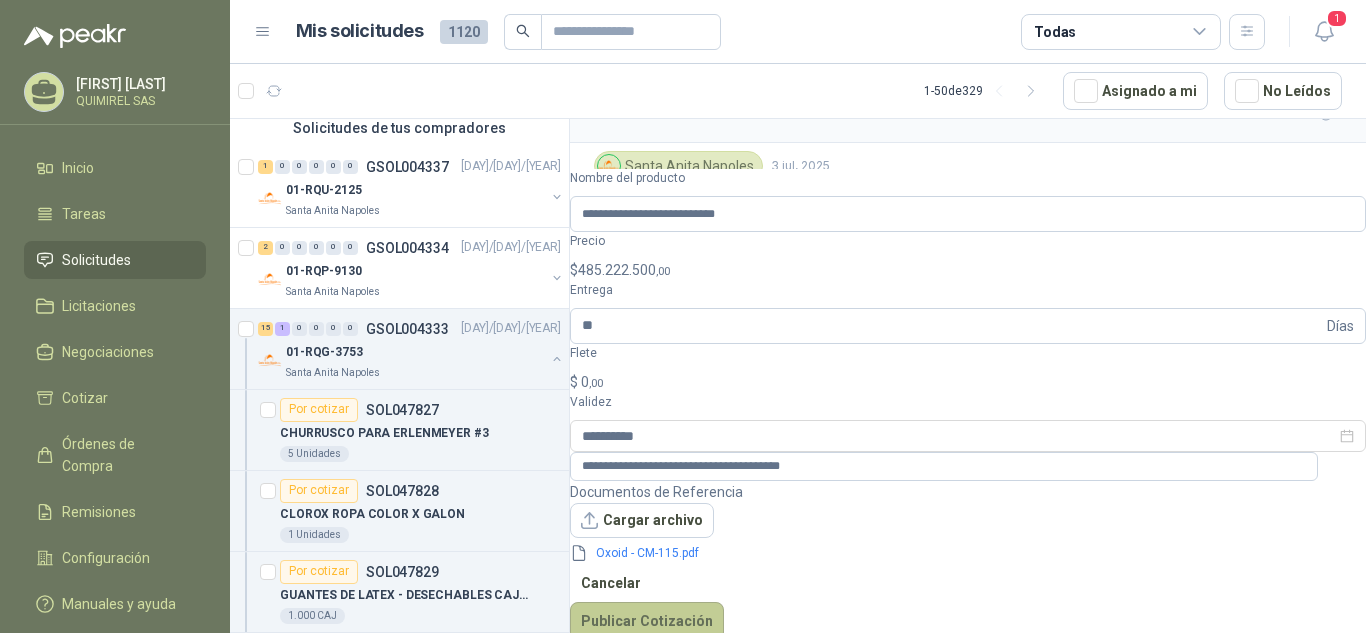 click on "Publicar Cotización" at bounding box center [647, 621] 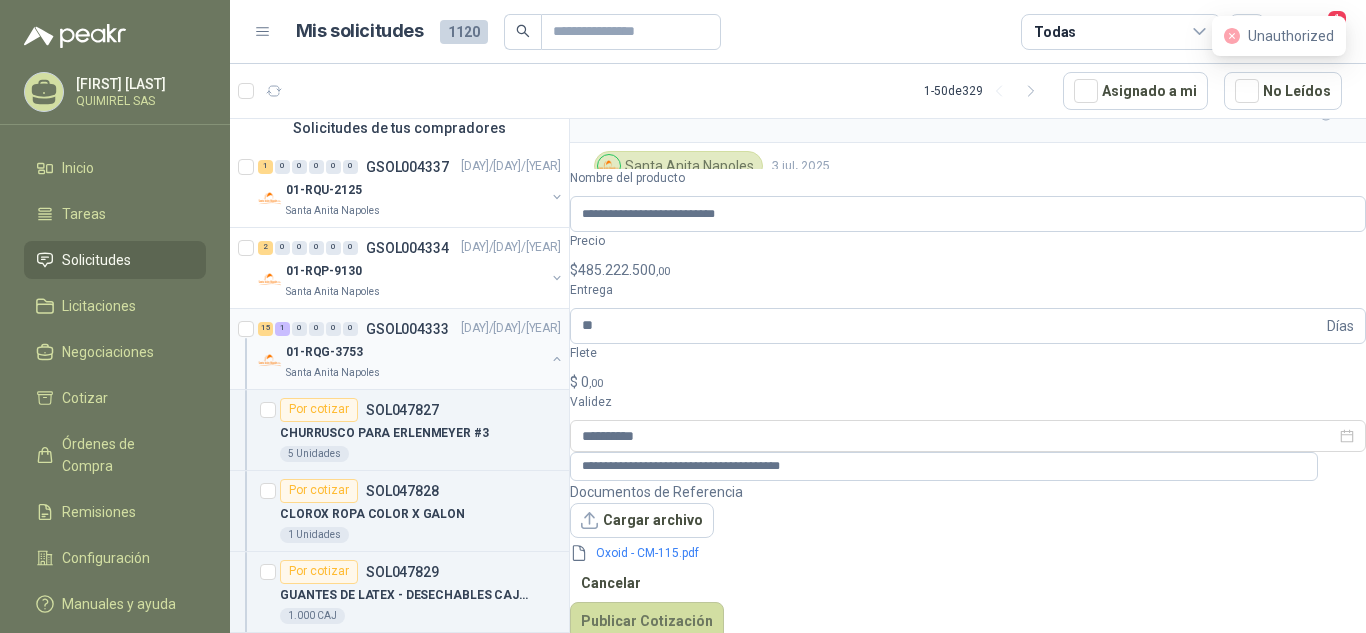 click on "01-RQG-3753" at bounding box center [415, 353] 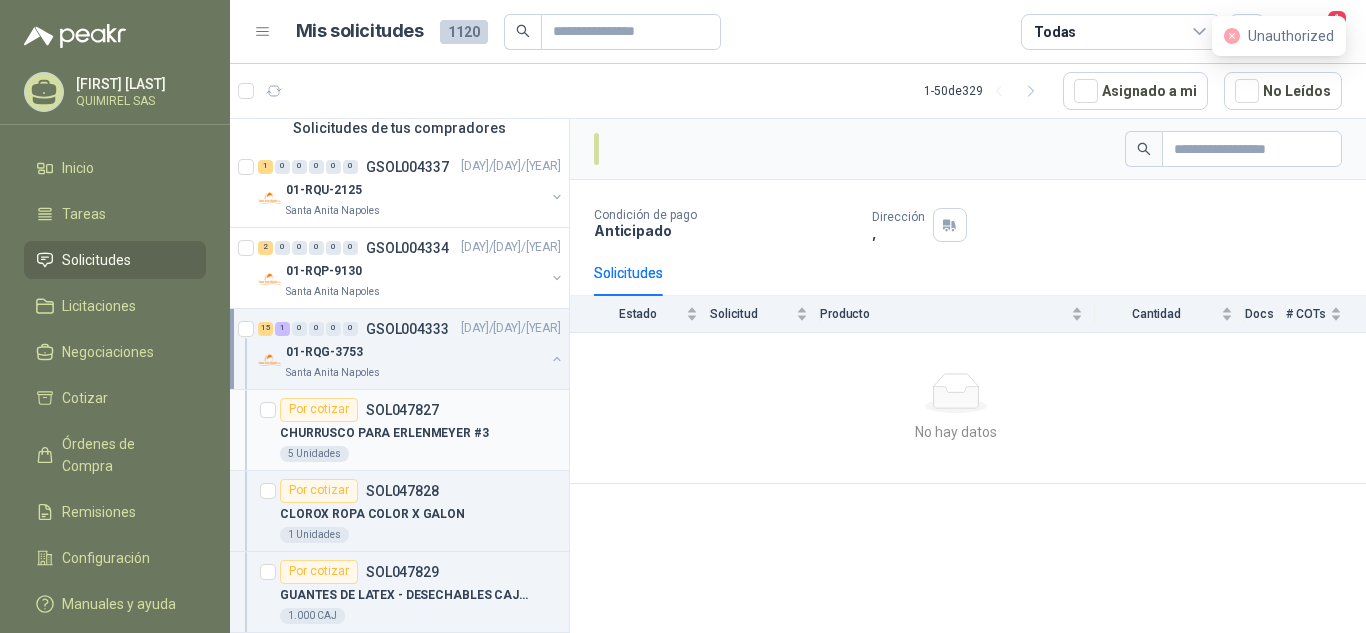 click on "CHURRUSCO PARA  ERLENMEYER #3" at bounding box center [384, 433] 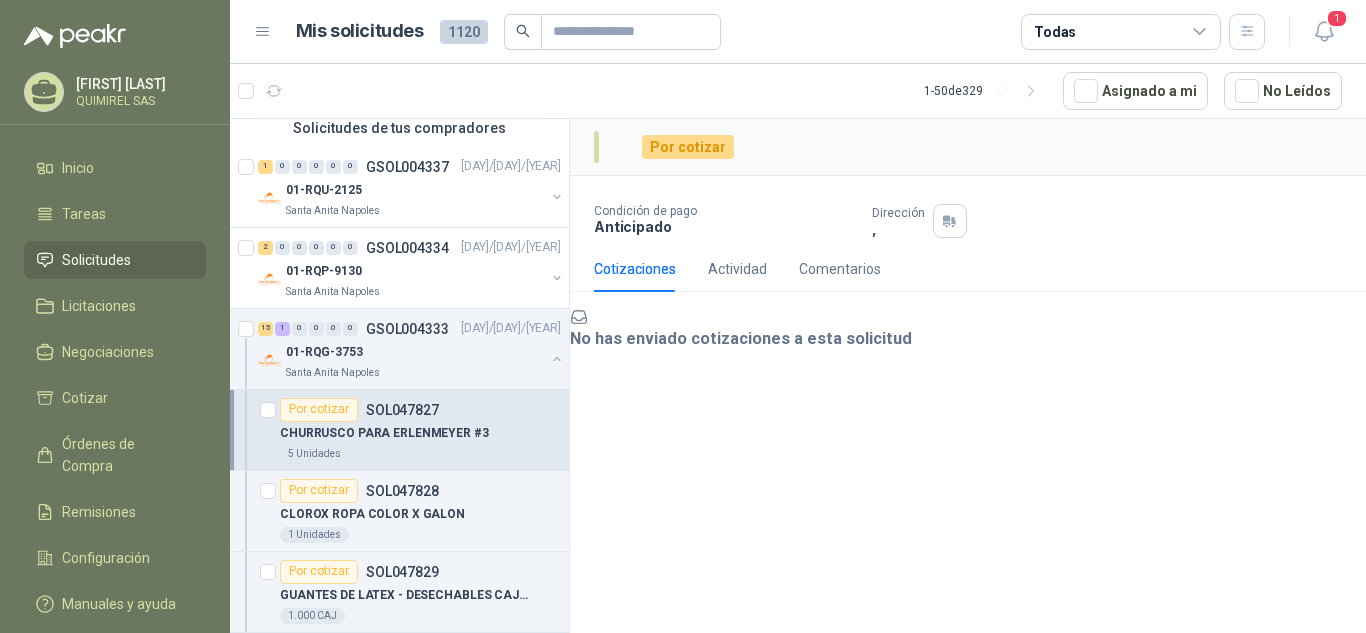 click on "CHURRUSCO PARA  ERLENMEYER #3" at bounding box center [384, 433] 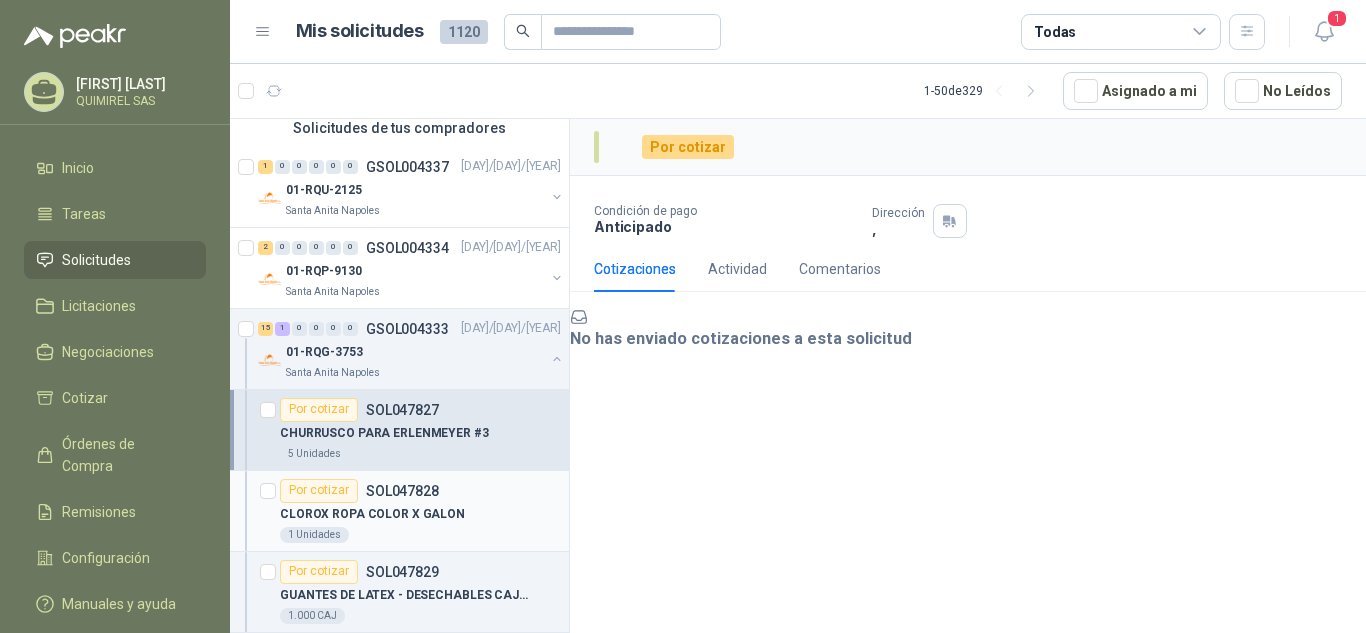 click on "Por cotizar [SOL ID]" at bounding box center (359, 491) 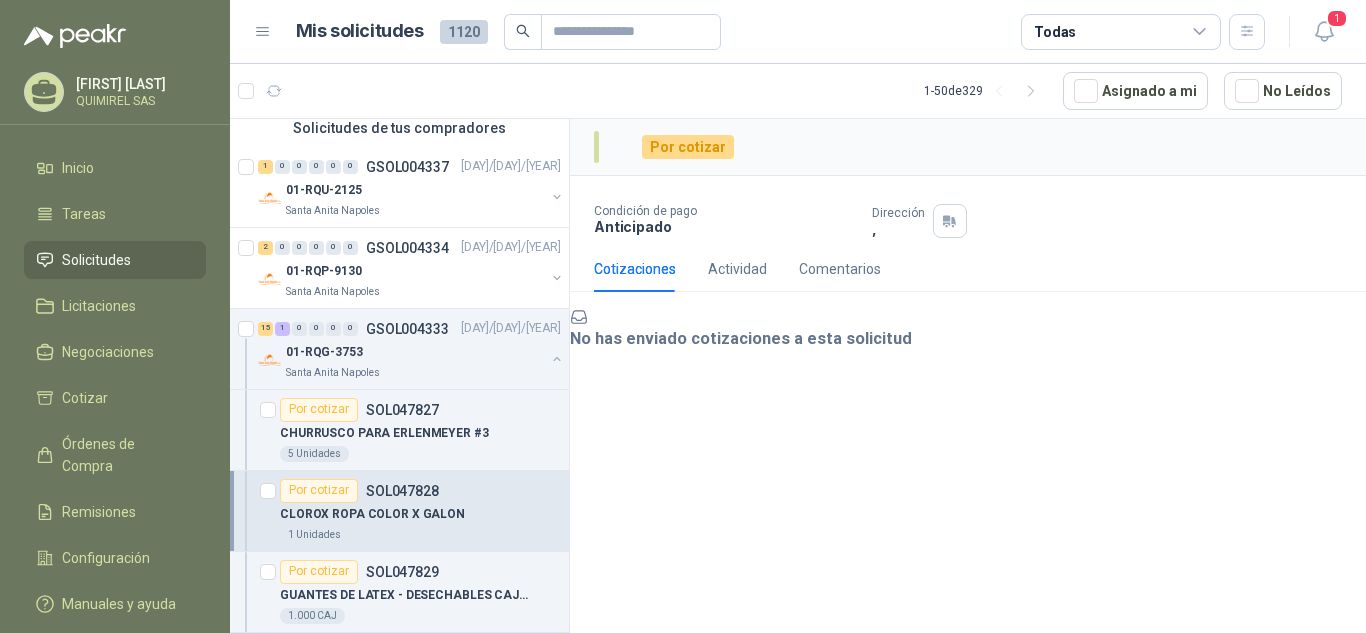 click on "[FIRST]    [LAST]" at bounding box center [138, 84] 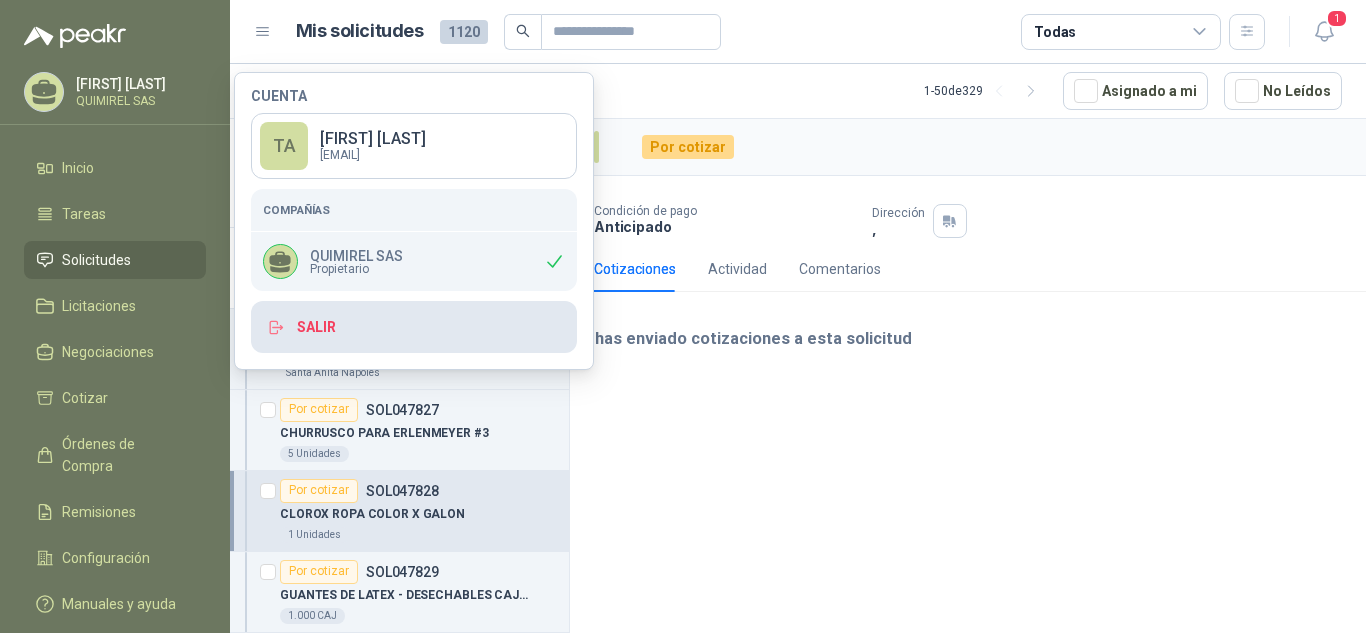 click on "Salir" at bounding box center (414, 327) 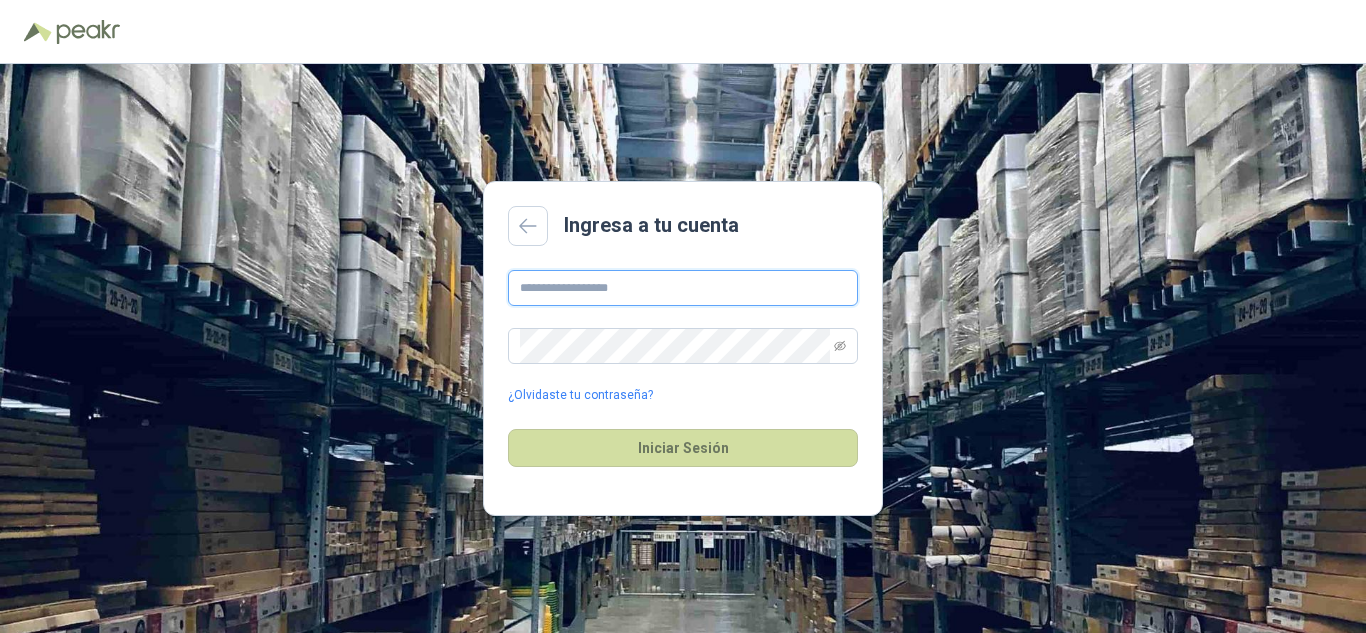 type on "**********" 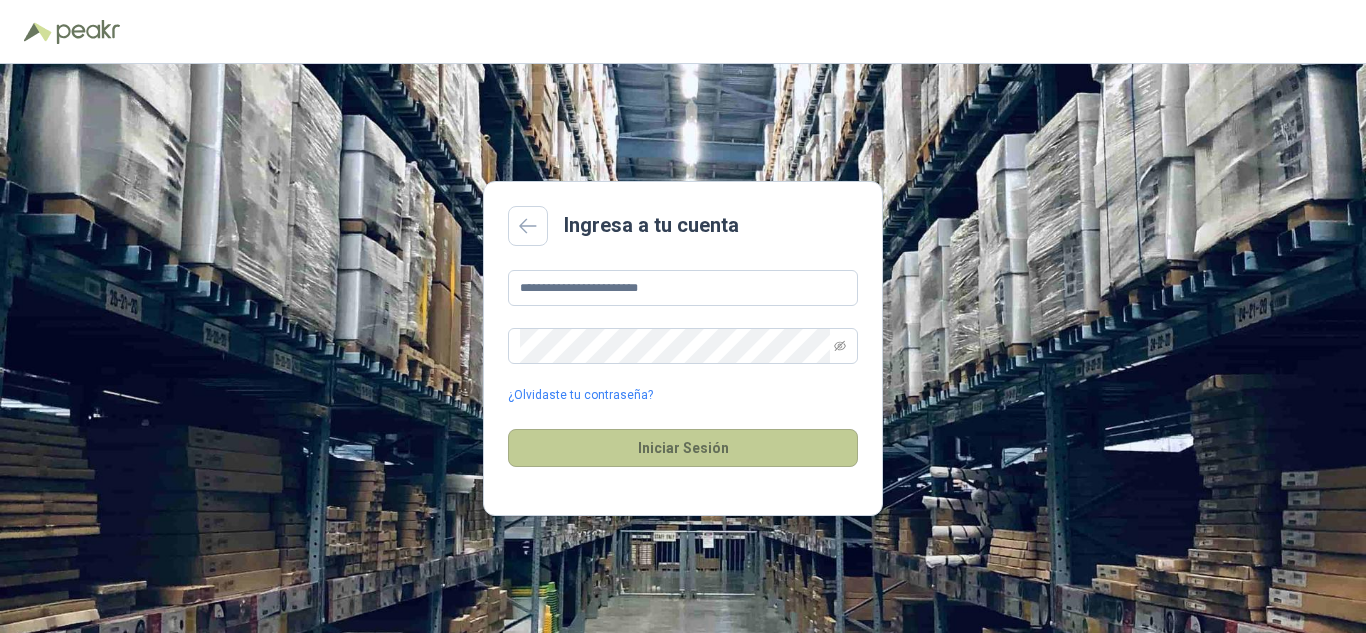 click on "Iniciar Sesión" at bounding box center [683, 448] 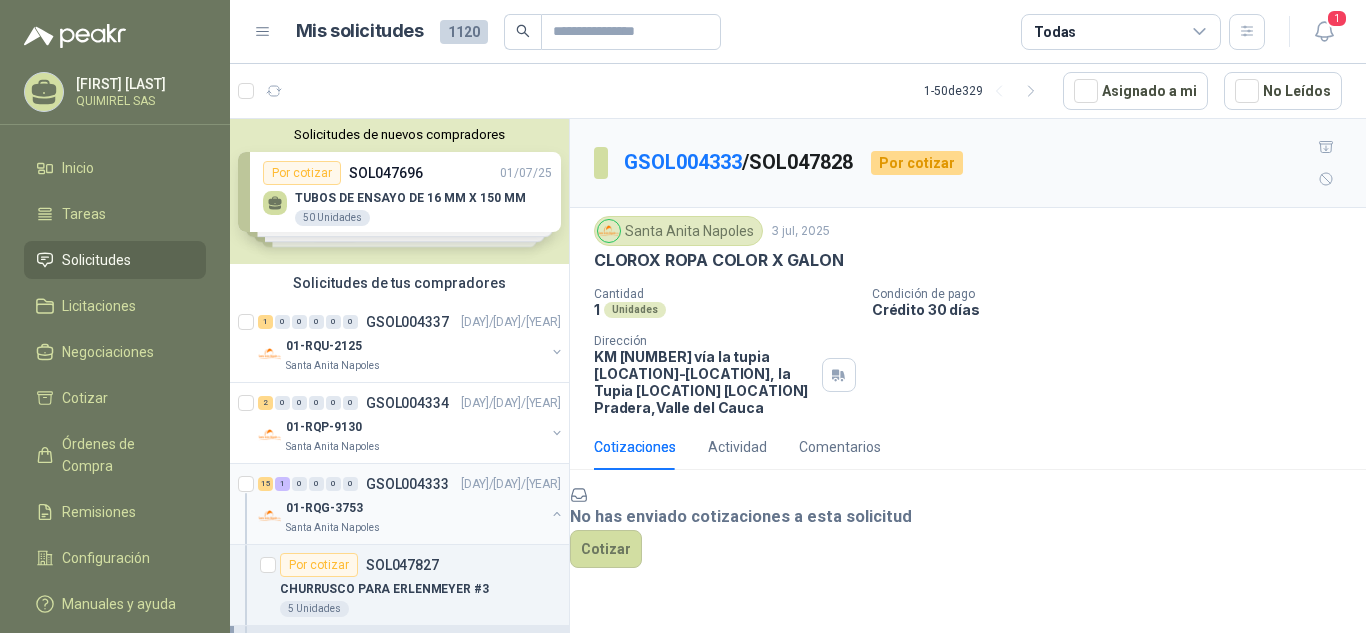 click on "01-RQG-3753" at bounding box center (415, 508) 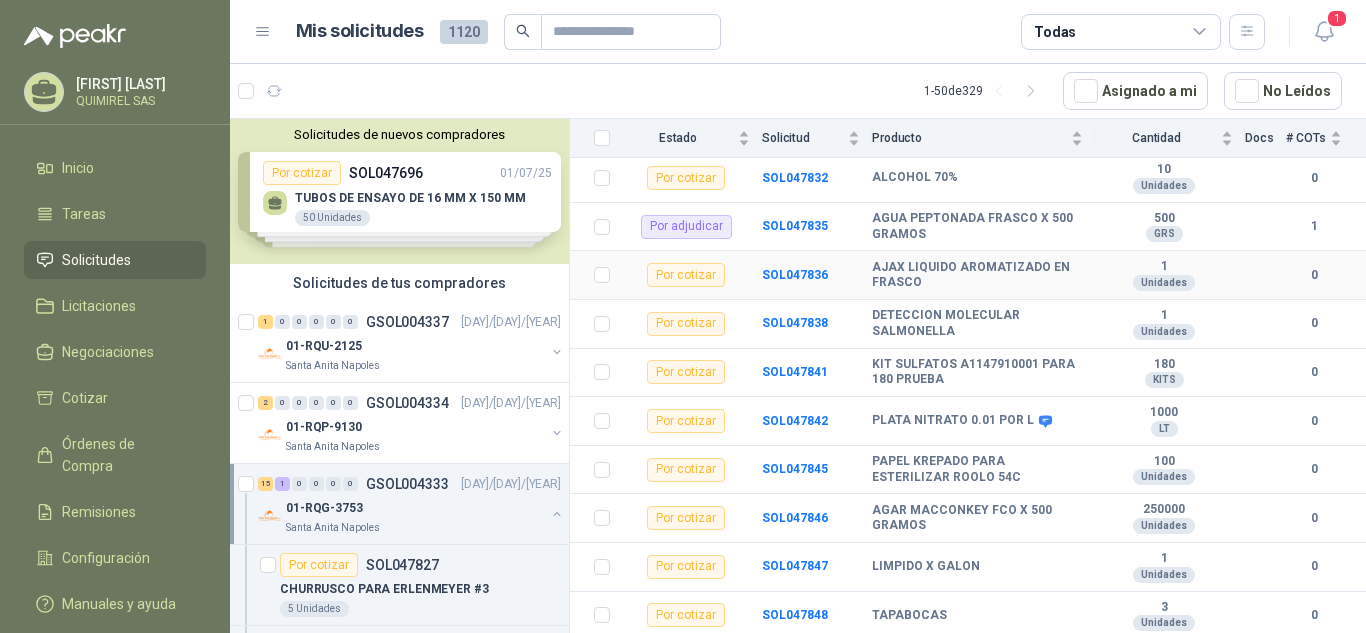 scroll, scrollTop: 500, scrollLeft: 0, axis: vertical 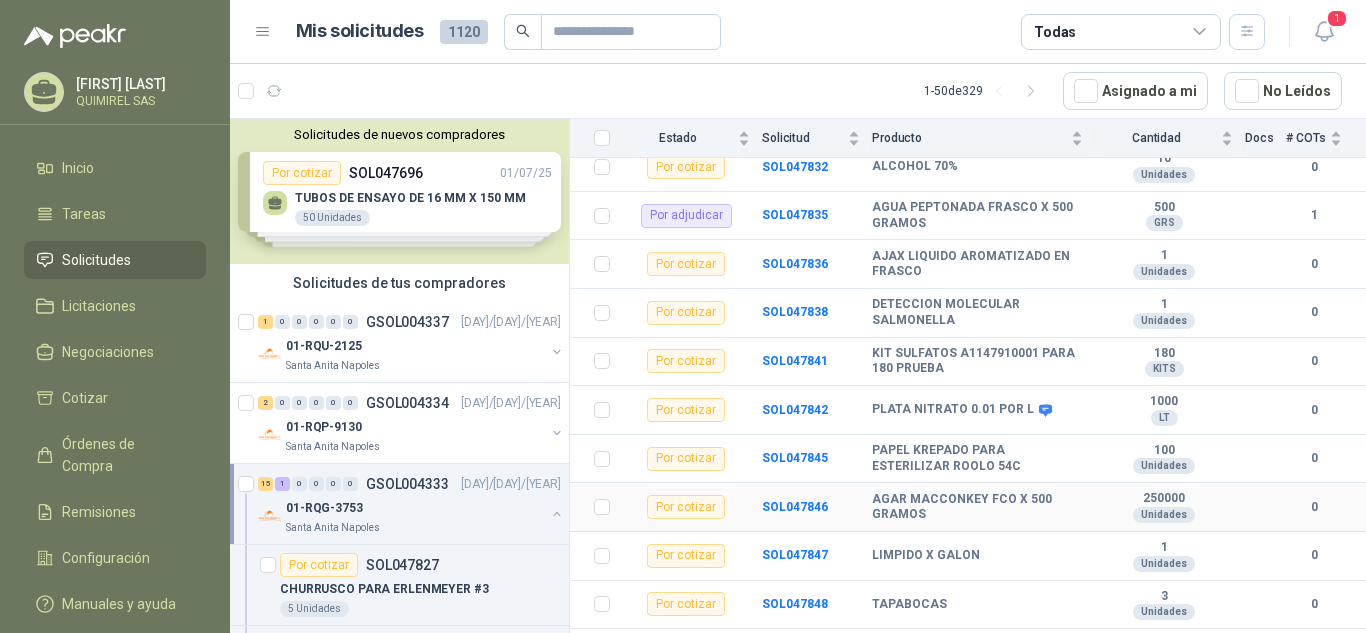 click on "SOL047846" at bounding box center (817, 507) 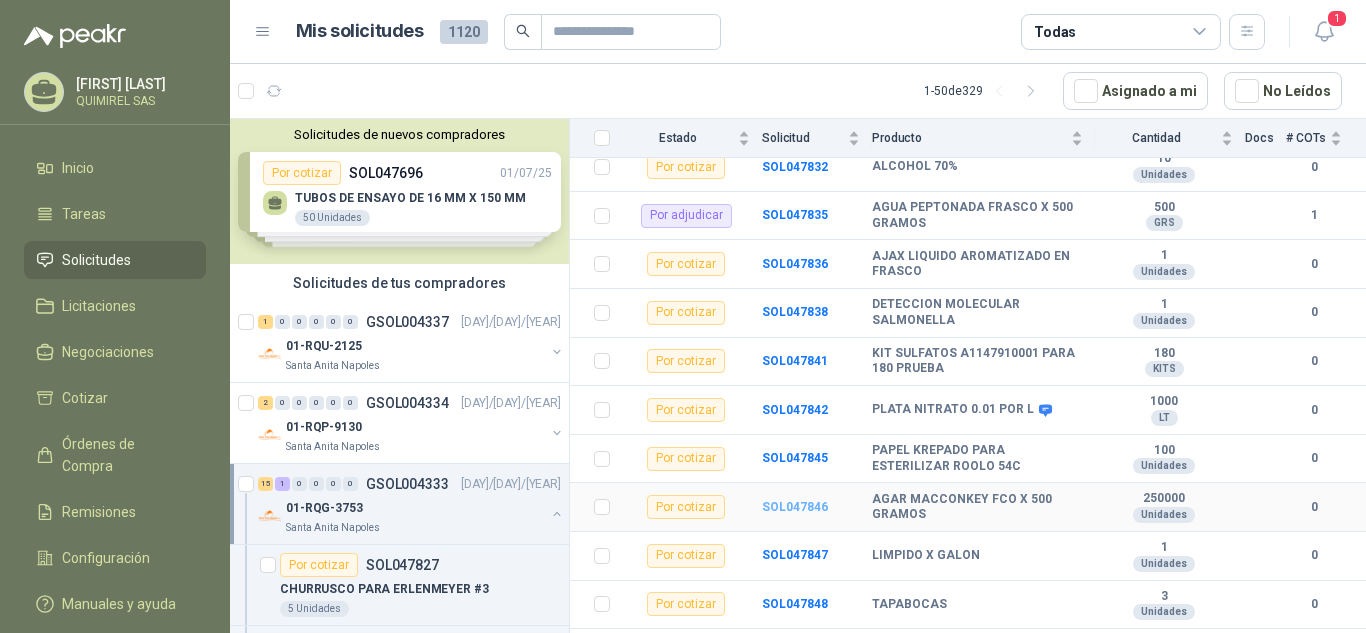 click on "SOL047846" at bounding box center (795, 507) 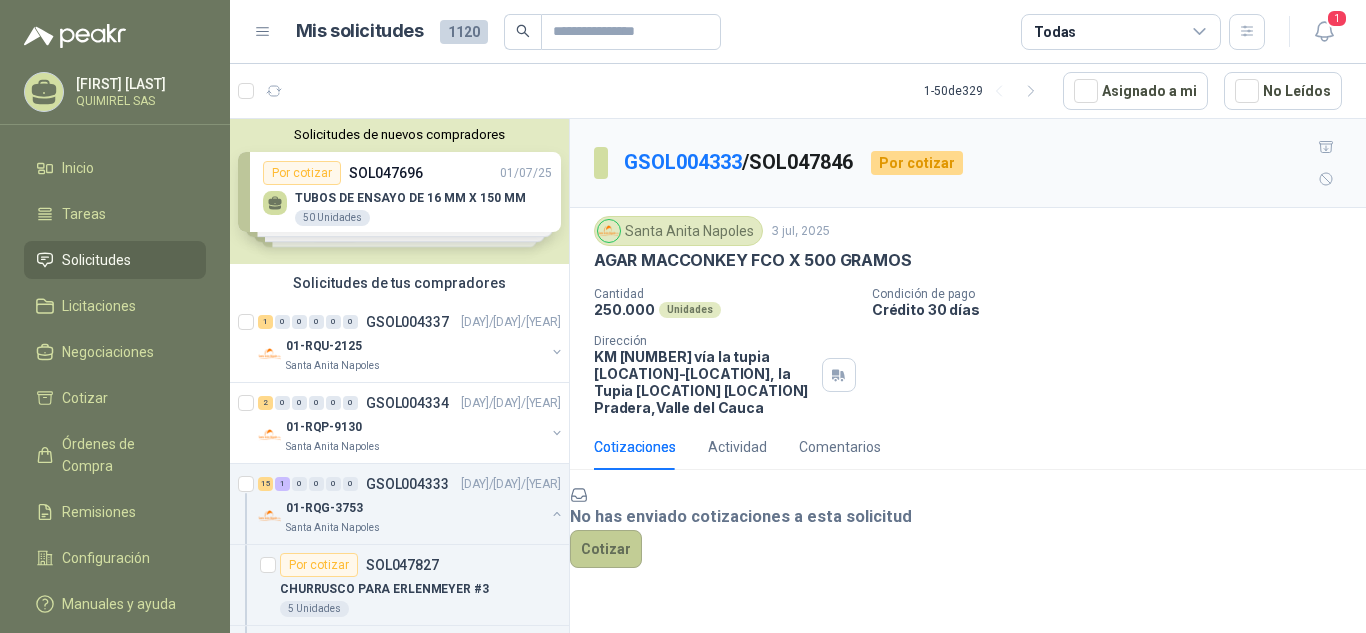 click on "Cotizar" at bounding box center [606, 549] 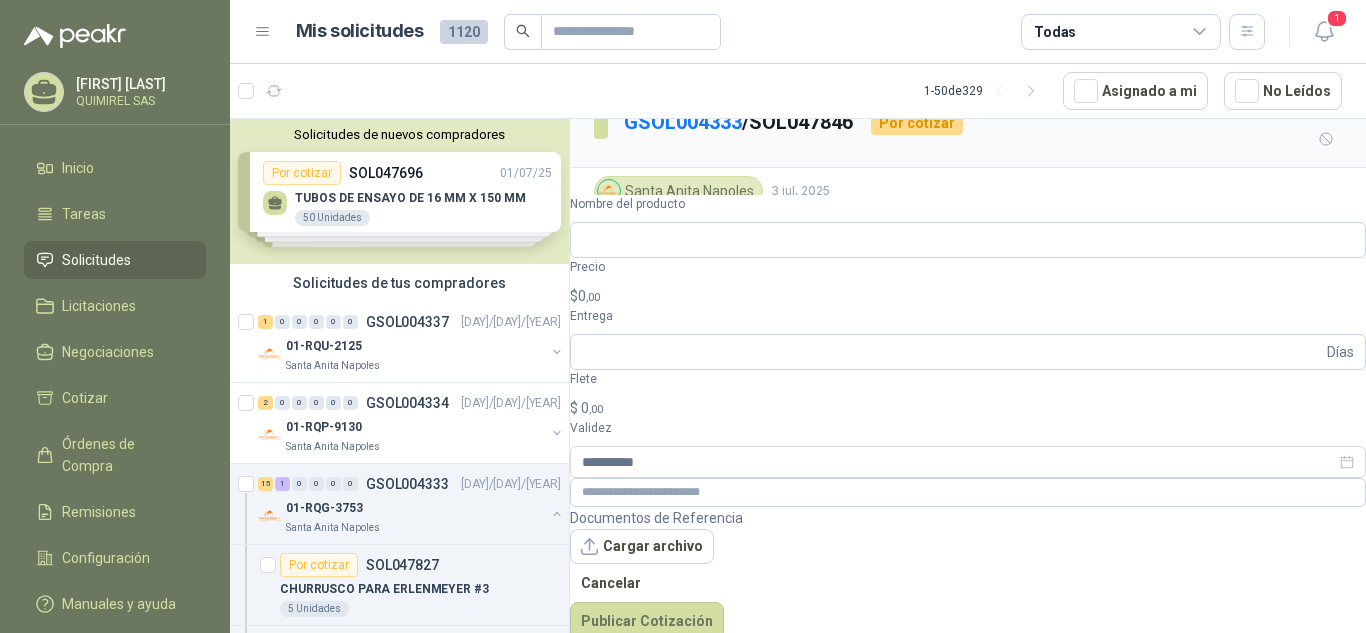 scroll, scrollTop: 39, scrollLeft: 0, axis: vertical 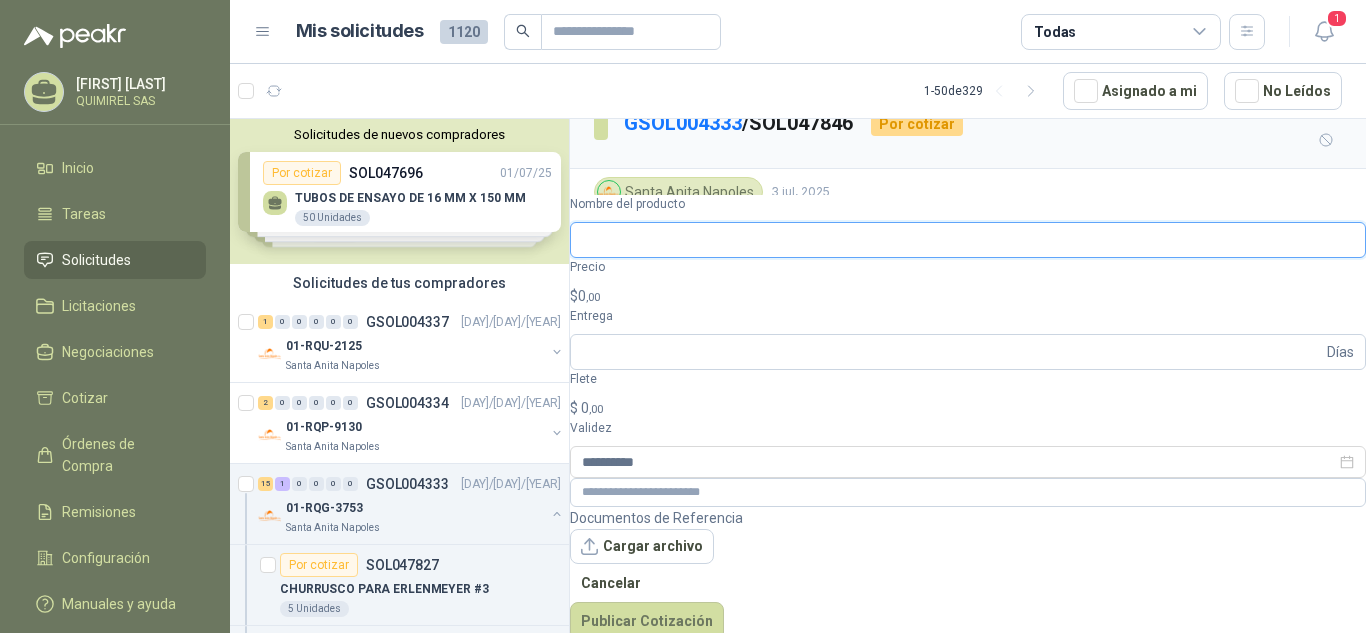 click on "Nombre del producto" at bounding box center [968, 240] 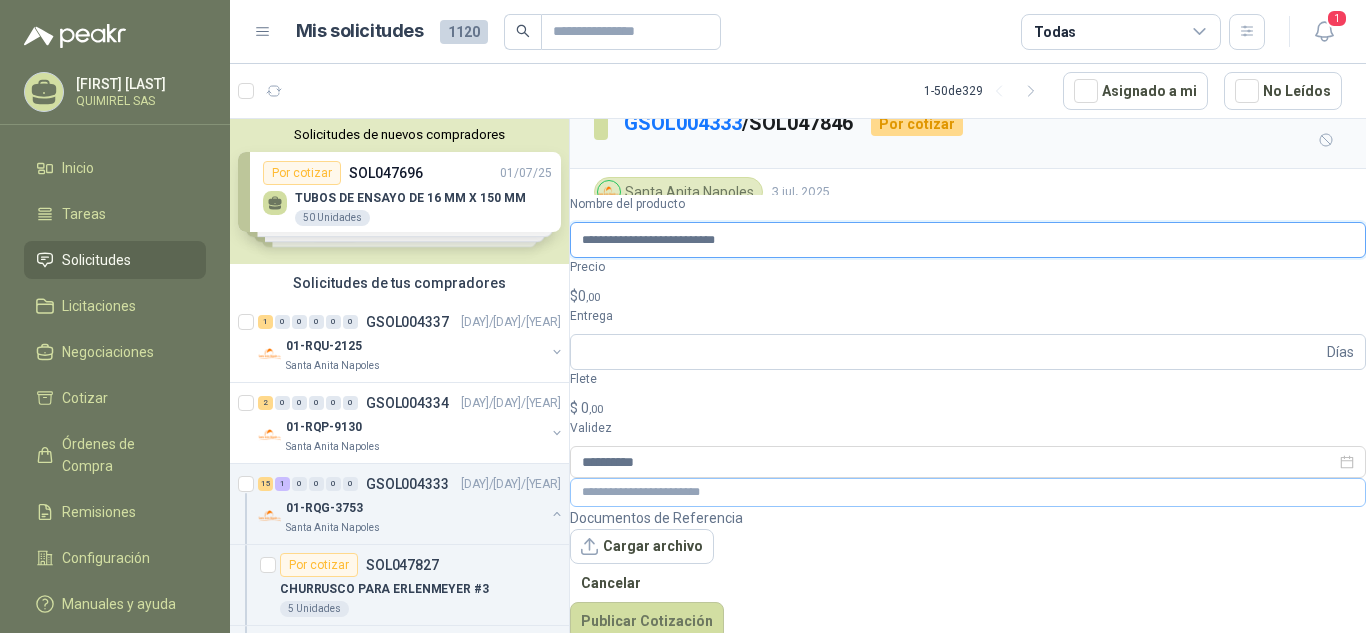 type on "**********" 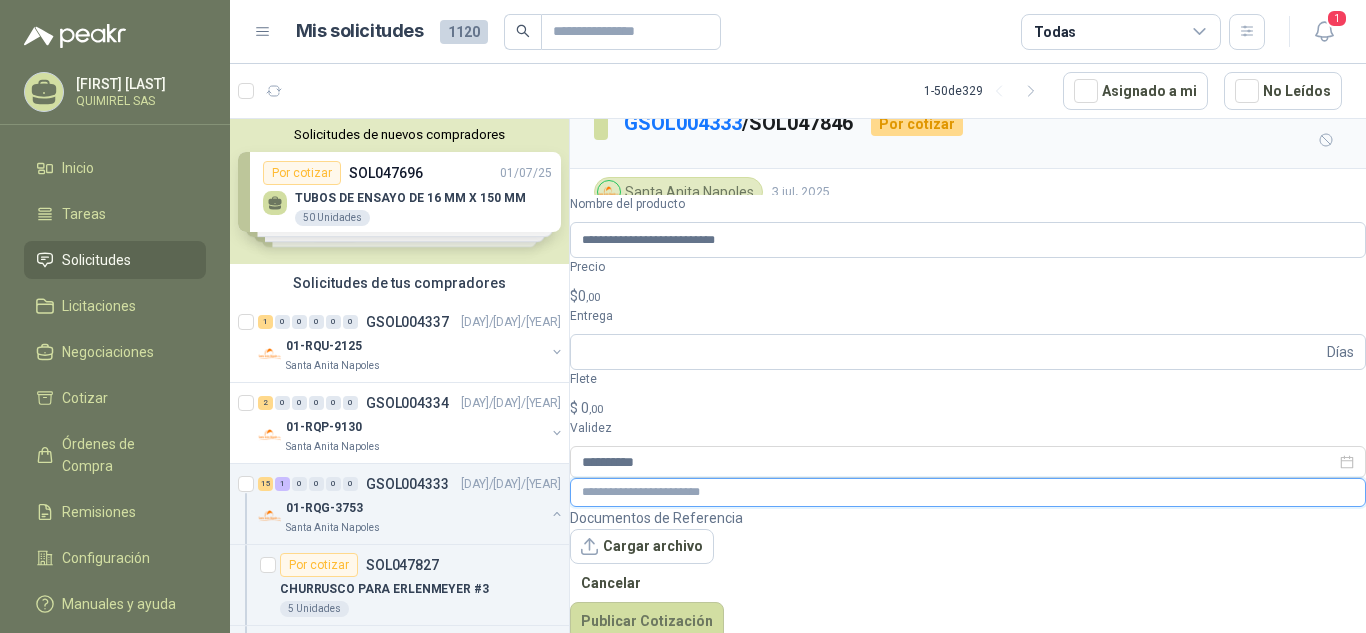 click at bounding box center [968, 492] 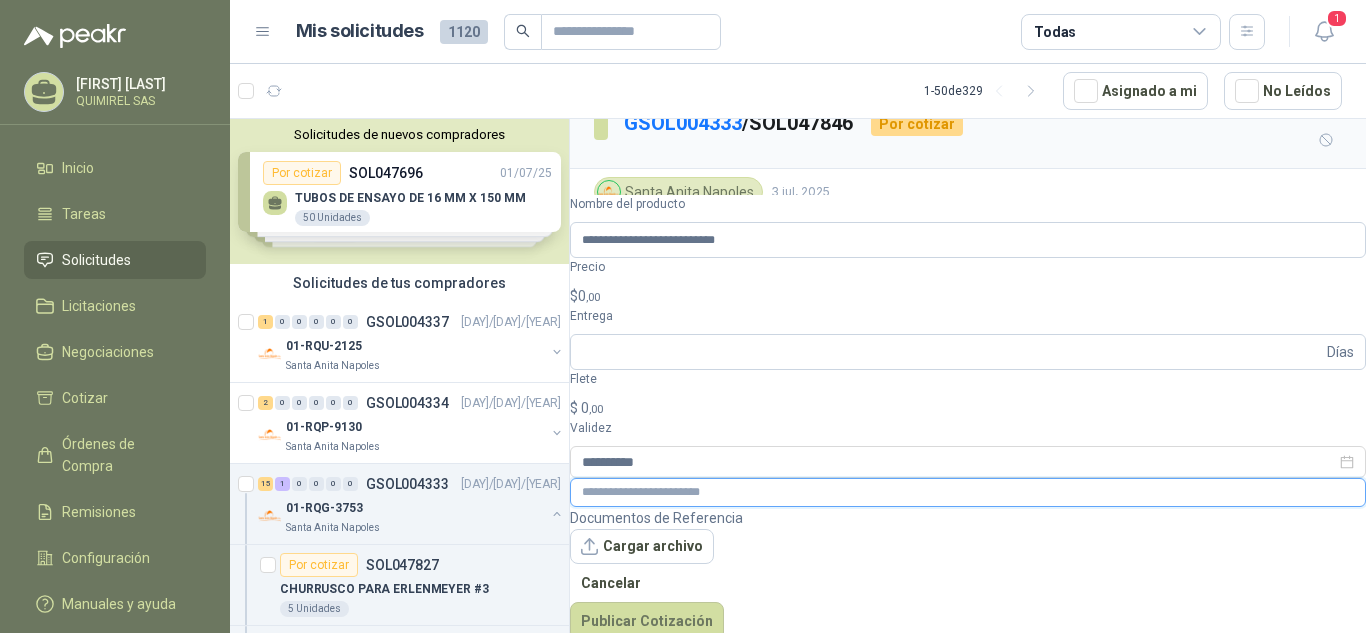 paste on "**********" 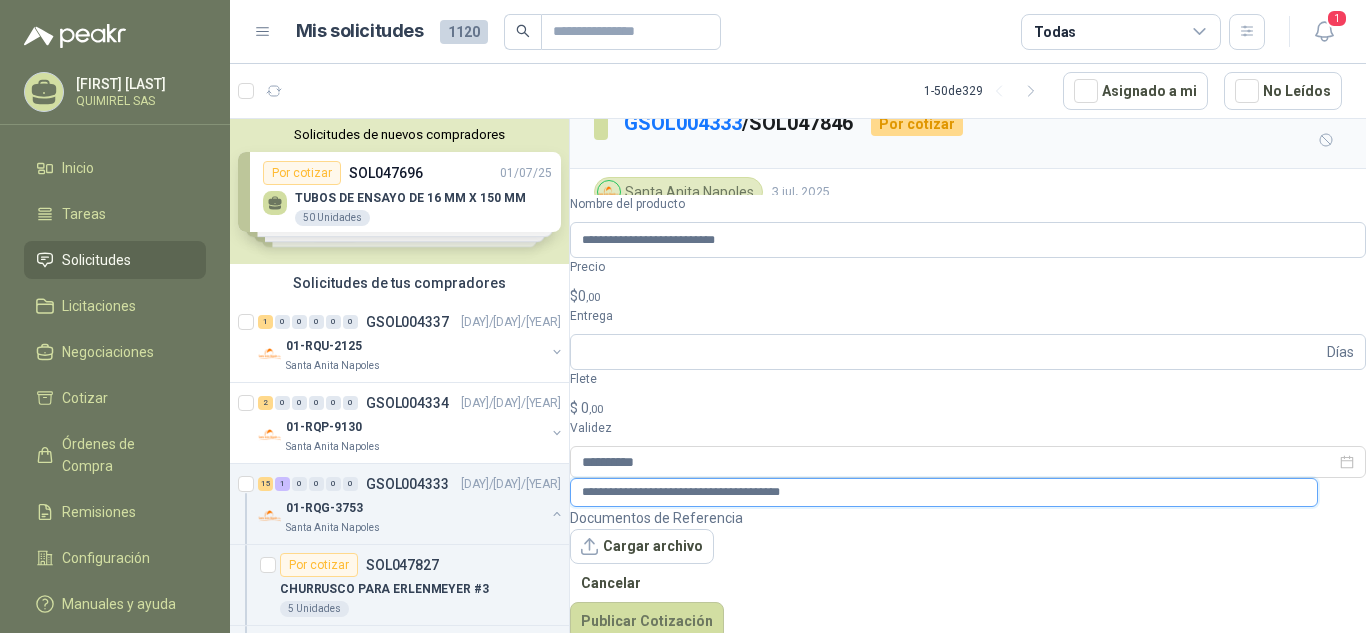 type on "**********" 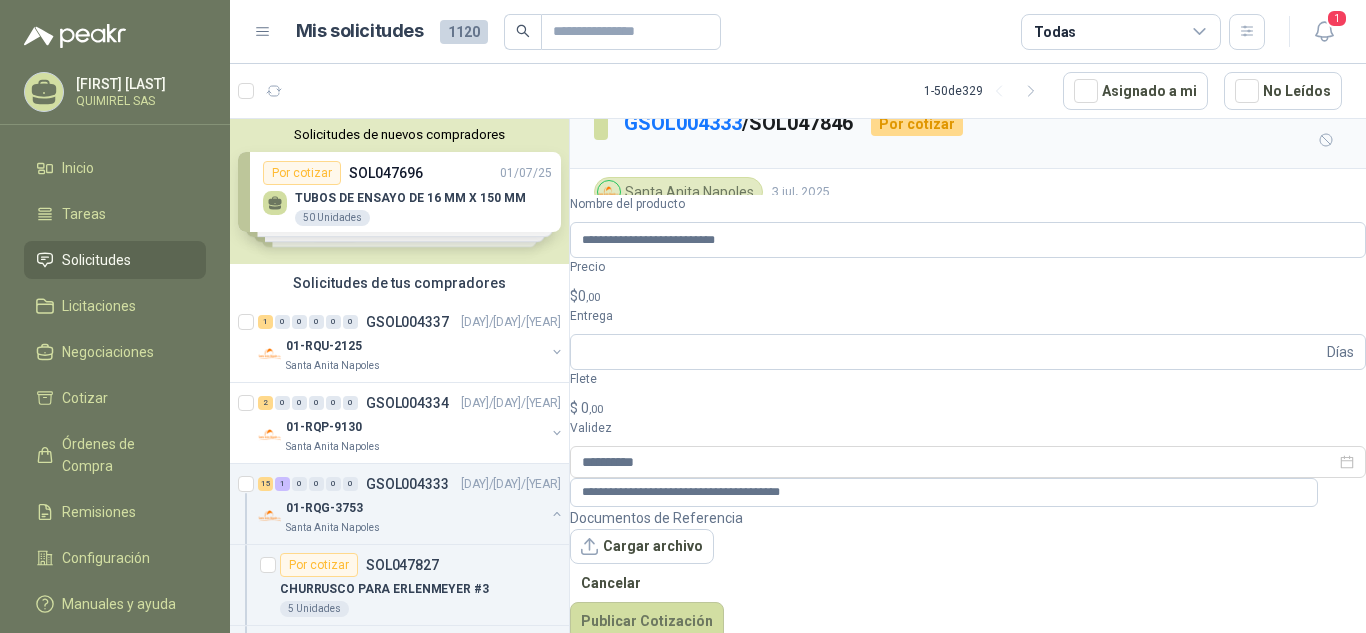 click on "$  0 ,00" at bounding box center (968, 296) 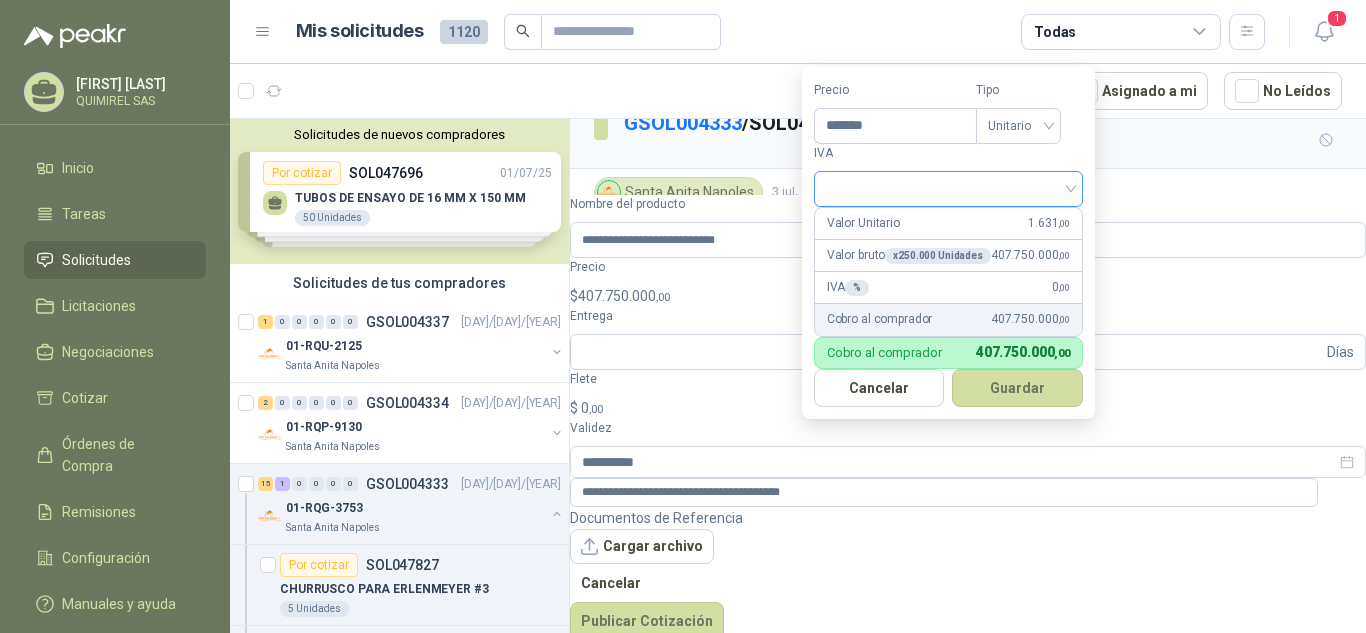 type on "*******" 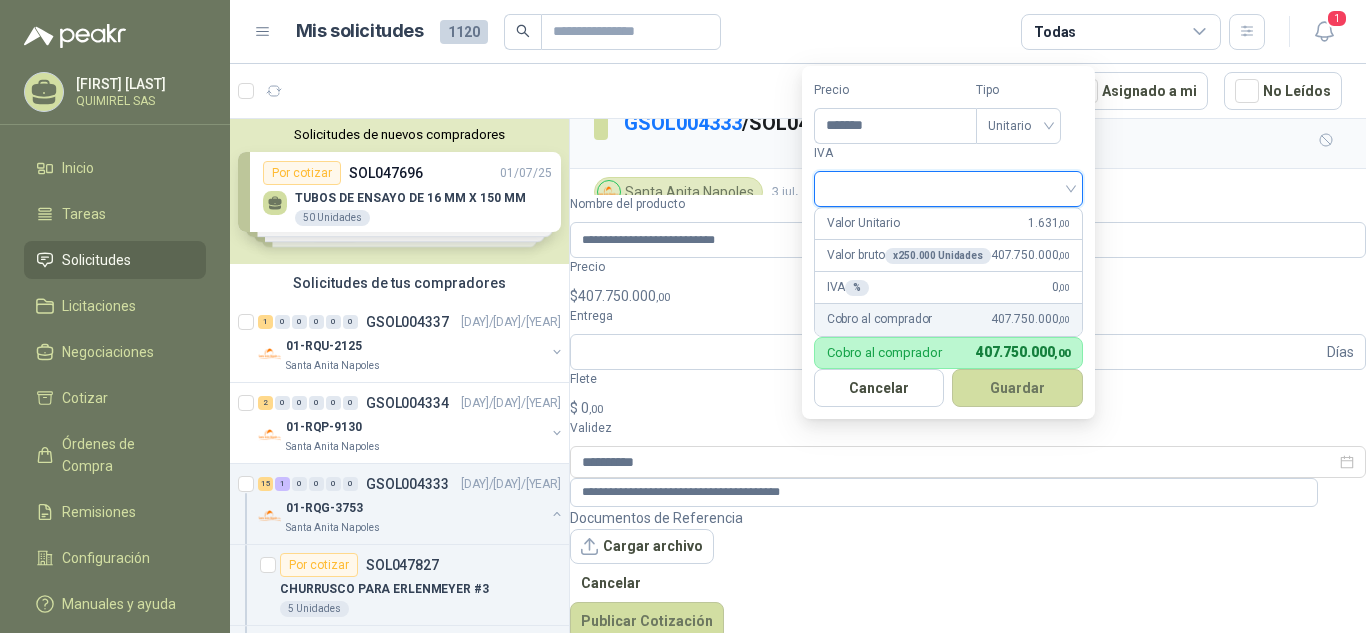 click at bounding box center (948, 187) 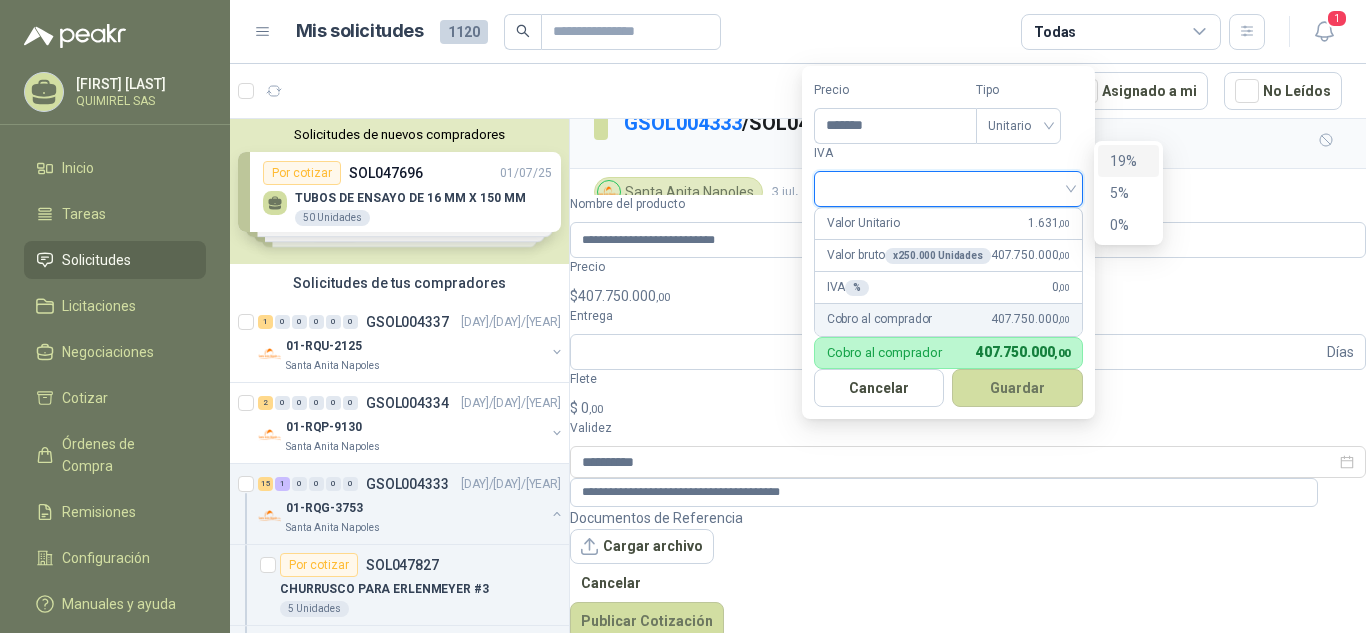 click on "19%" at bounding box center (1128, 161) 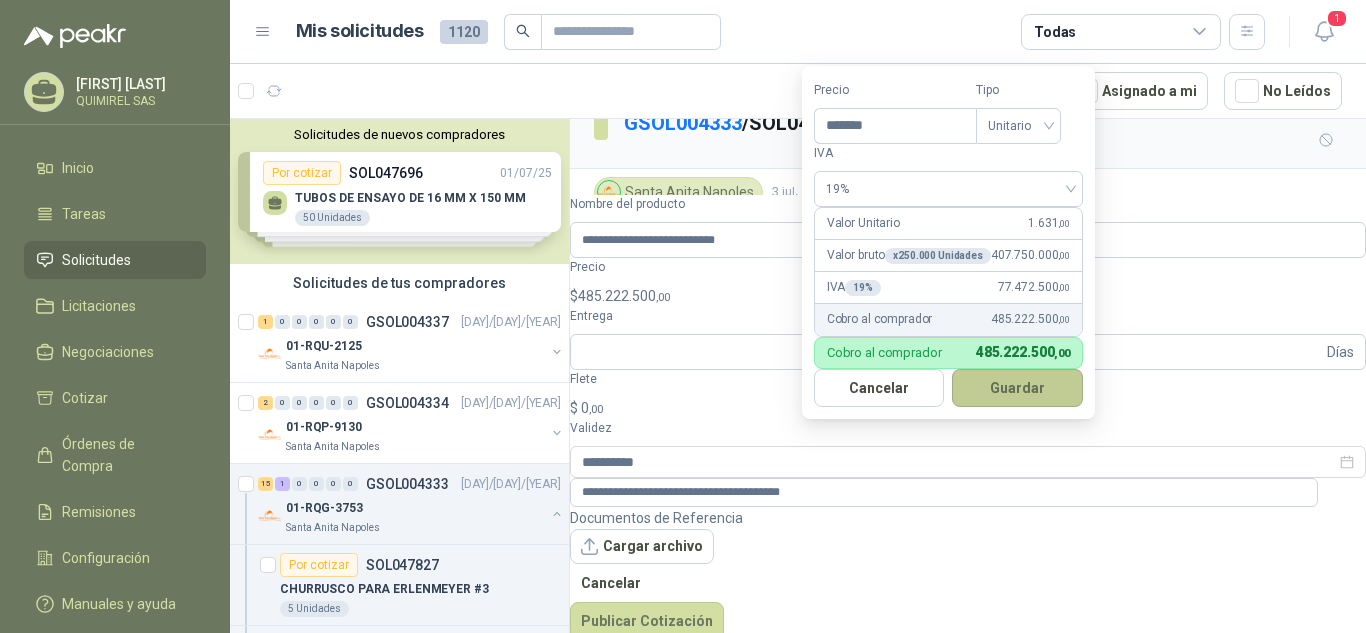 click on "Guardar" at bounding box center [1017, 388] 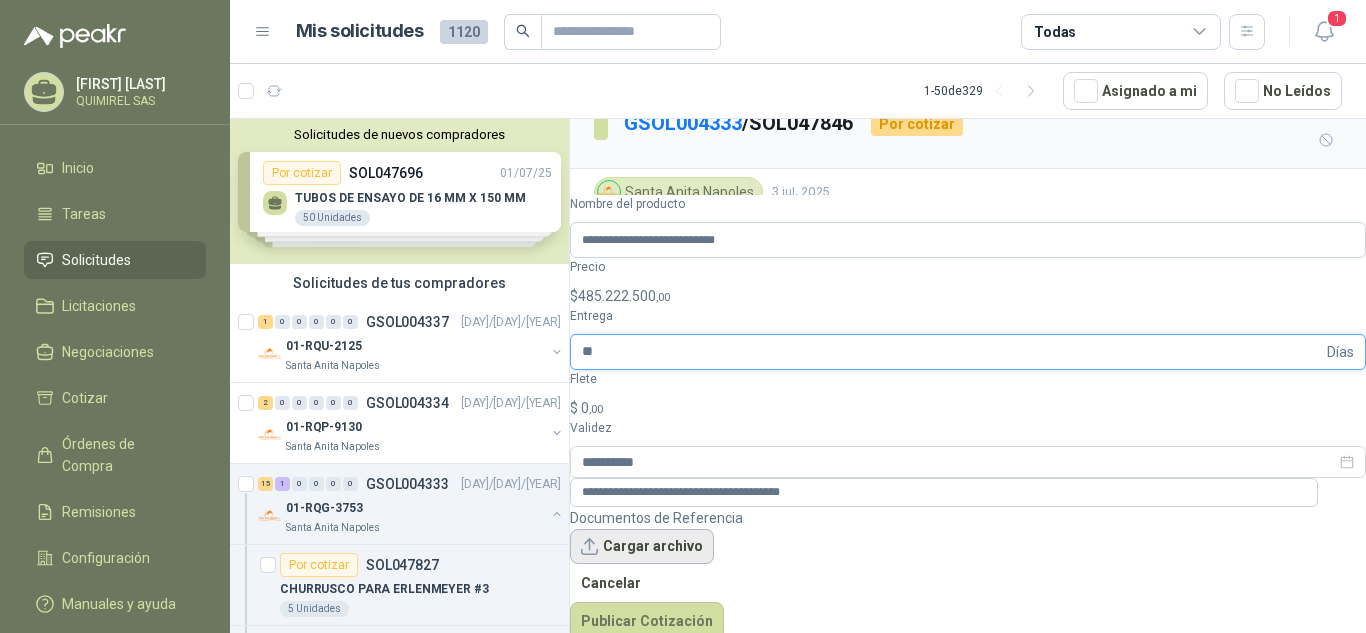 type on "**" 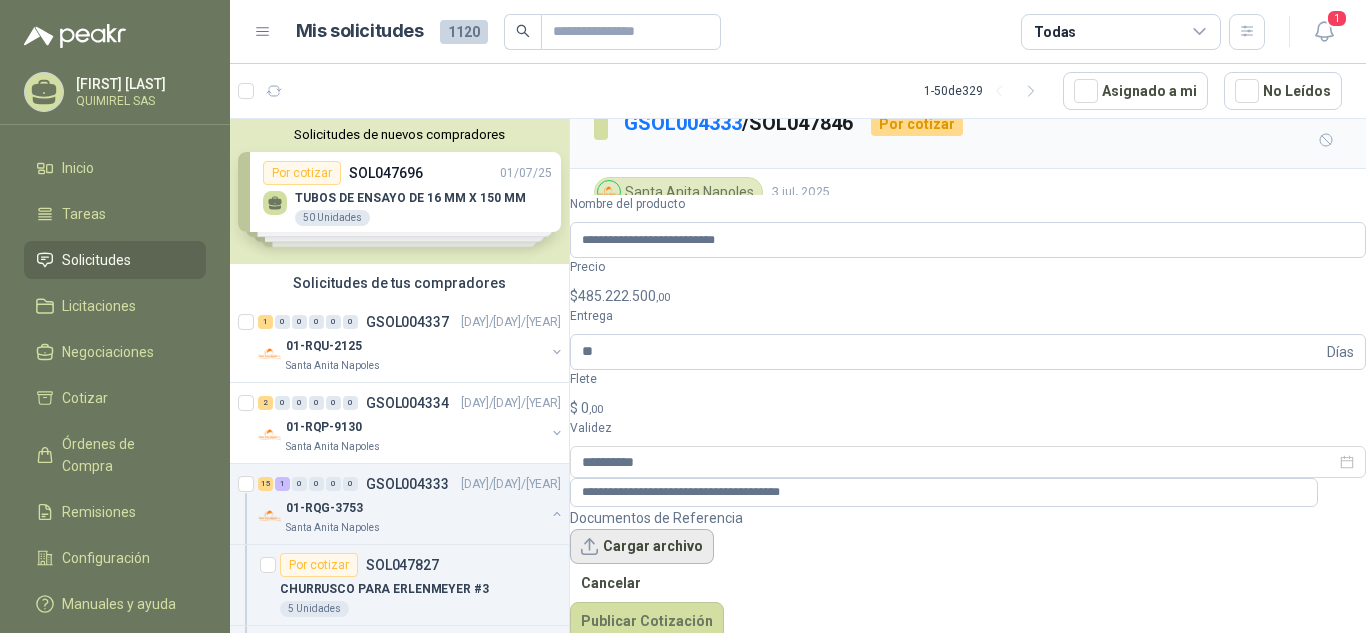 click on "Cargar archivo" at bounding box center [642, 547] 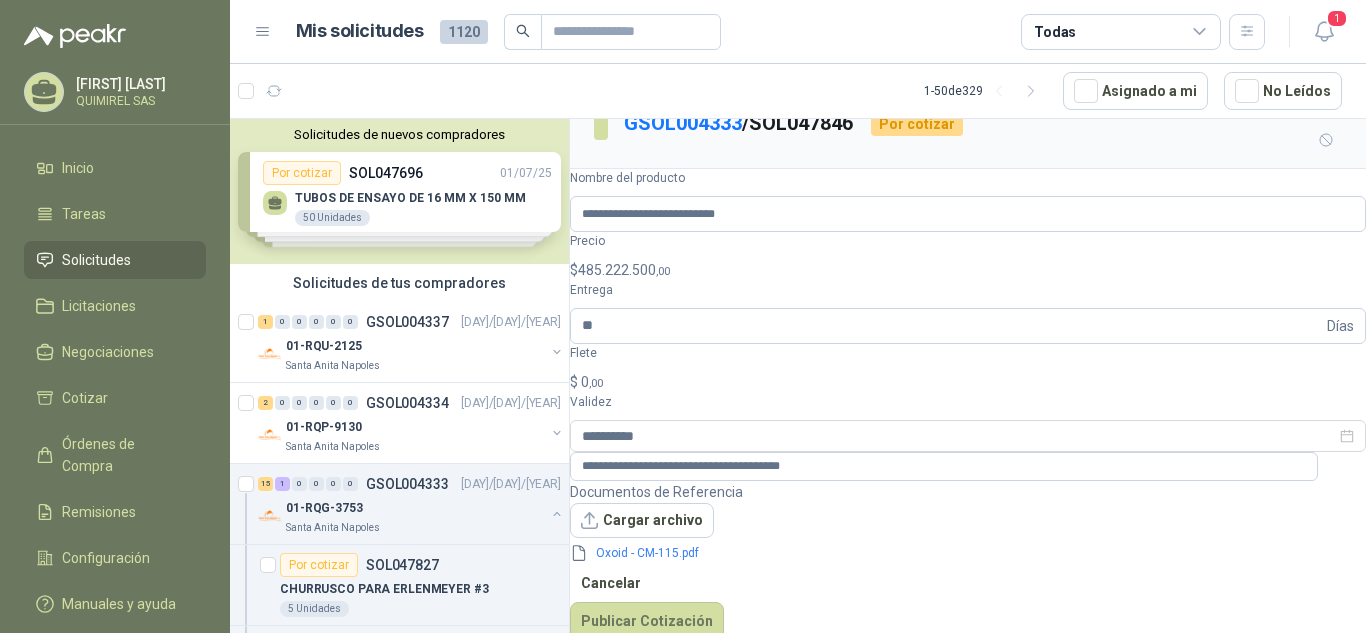scroll, scrollTop: 53, scrollLeft: 0, axis: vertical 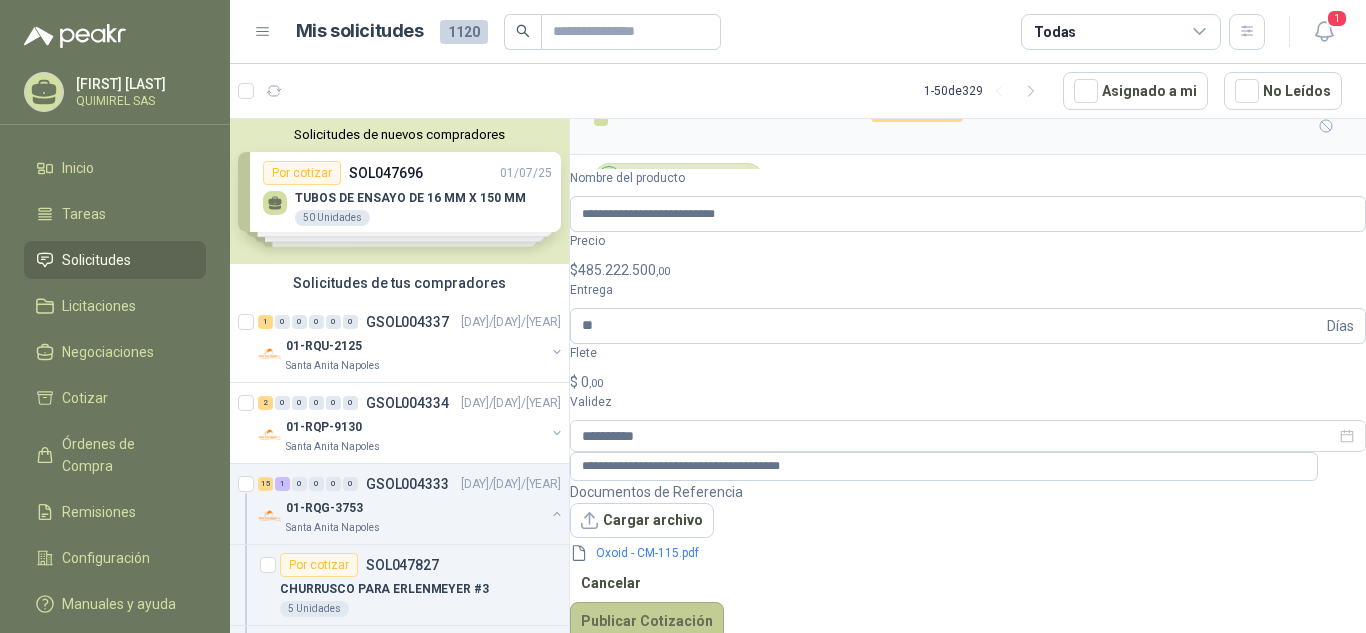 click on "Publicar Cotización" at bounding box center (647, 621) 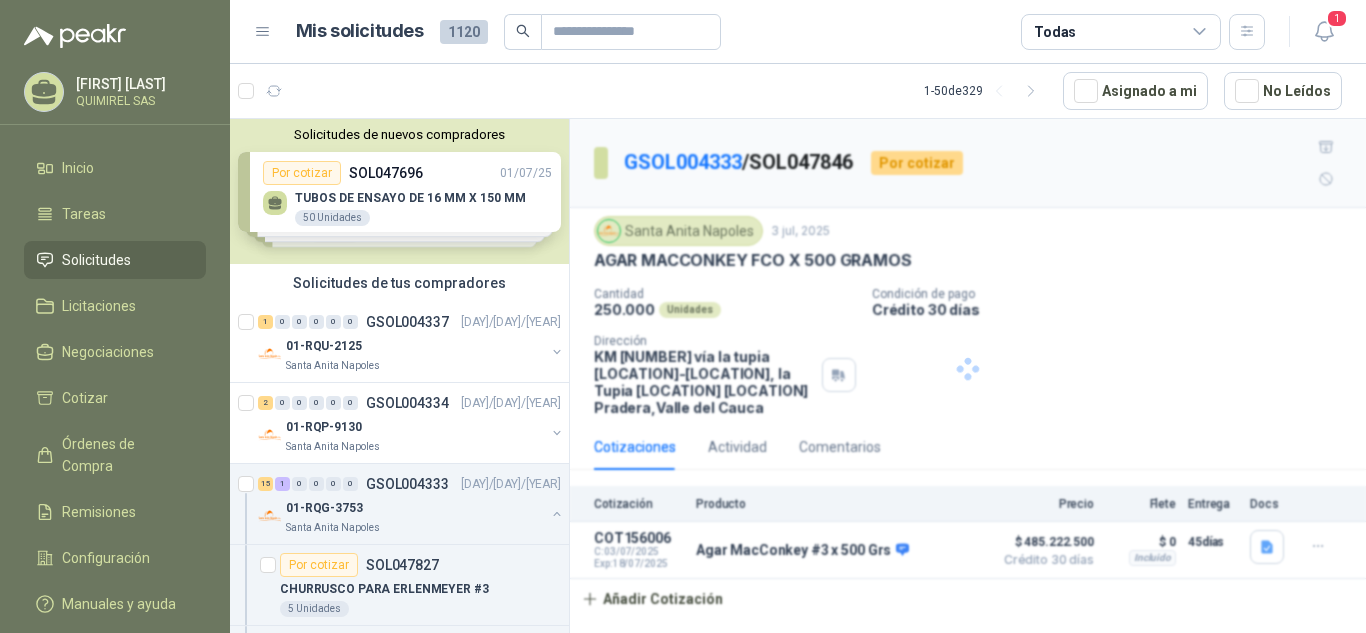 scroll, scrollTop: 0, scrollLeft: 0, axis: both 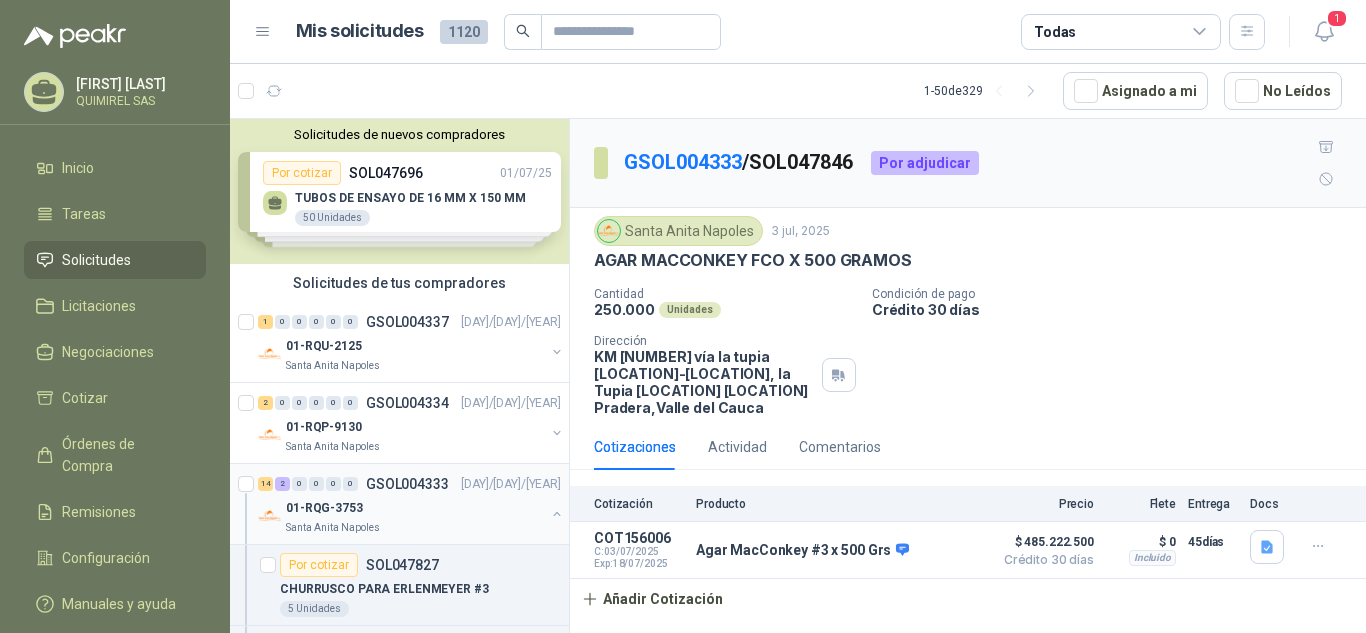 click on "01-RQG-3753" at bounding box center [415, 508] 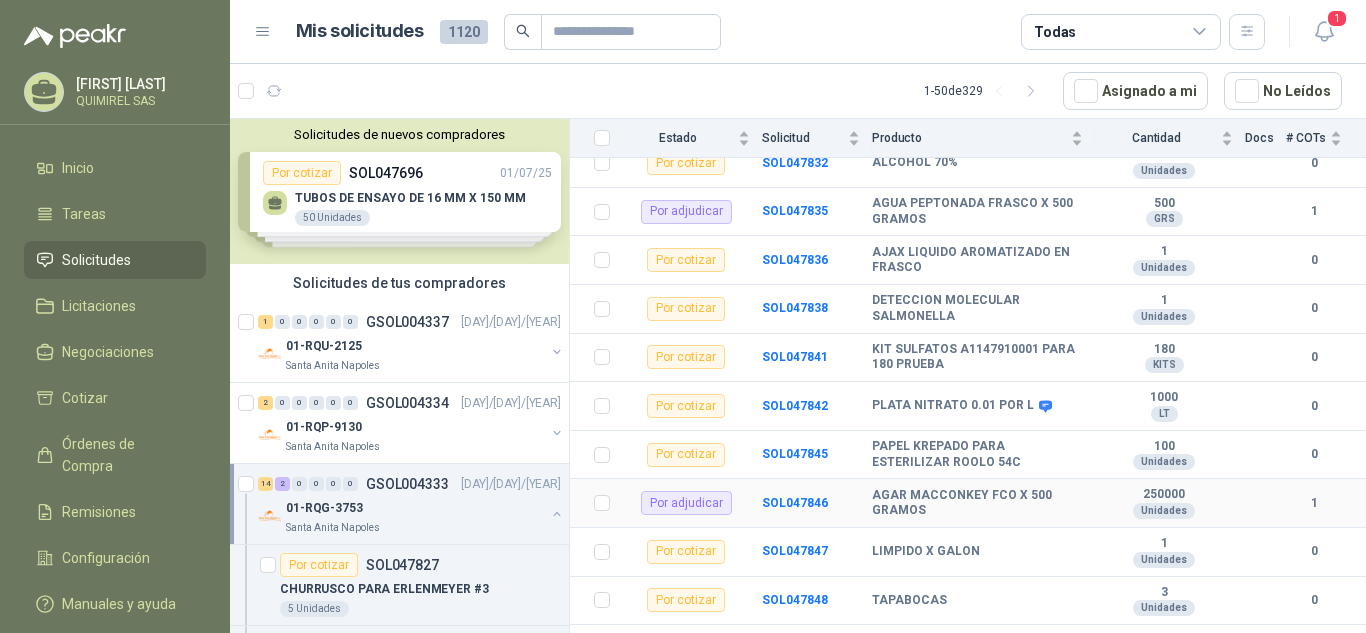 scroll, scrollTop: 538, scrollLeft: 0, axis: vertical 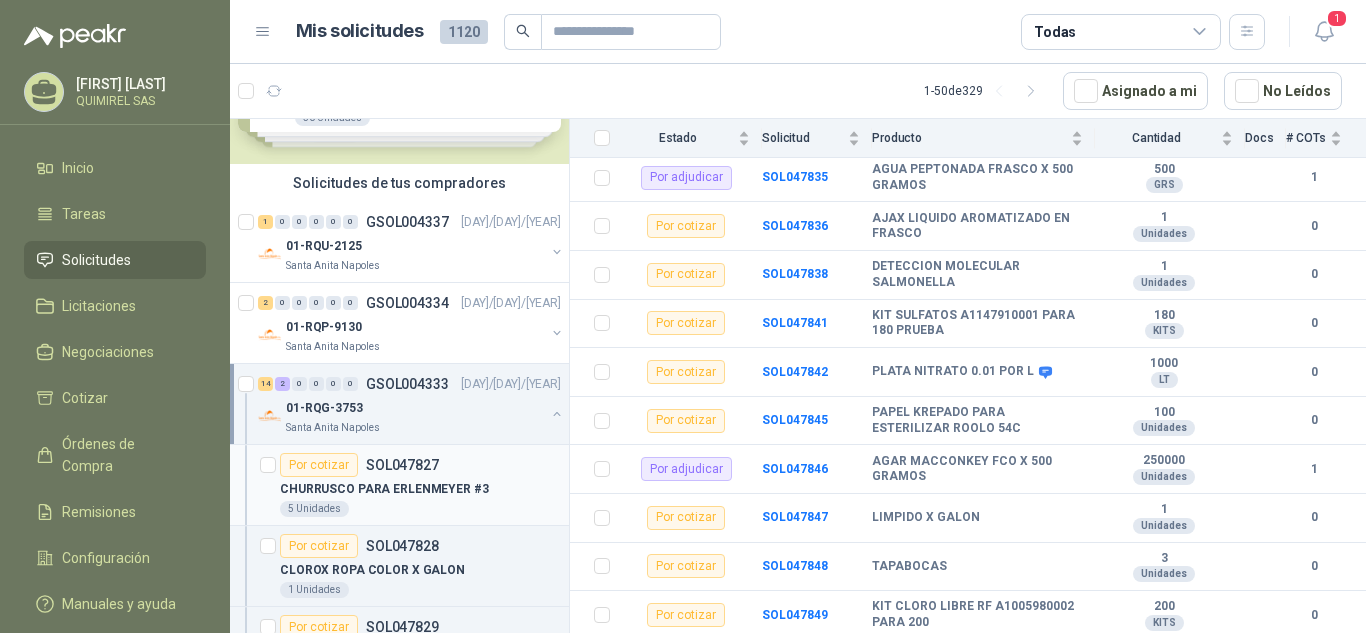 click on "CHURRUSCO PARA  ERLENMEYER #3" at bounding box center (384, 489) 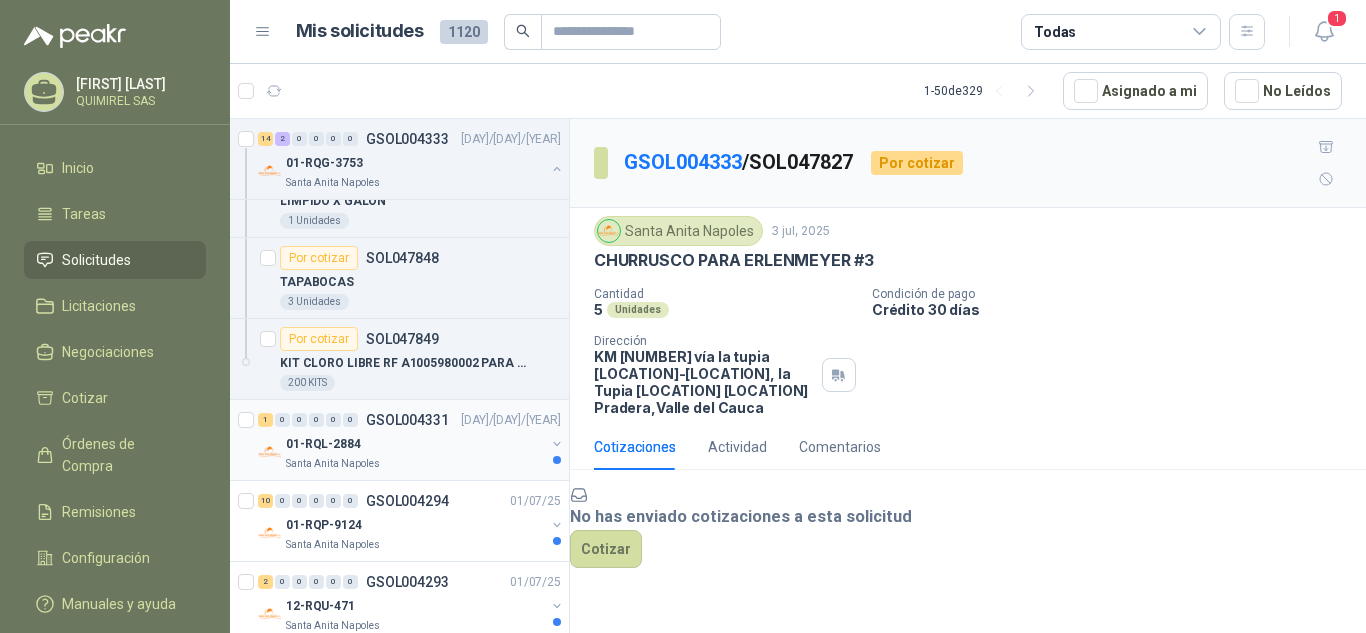 scroll, scrollTop: 1500, scrollLeft: 0, axis: vertical 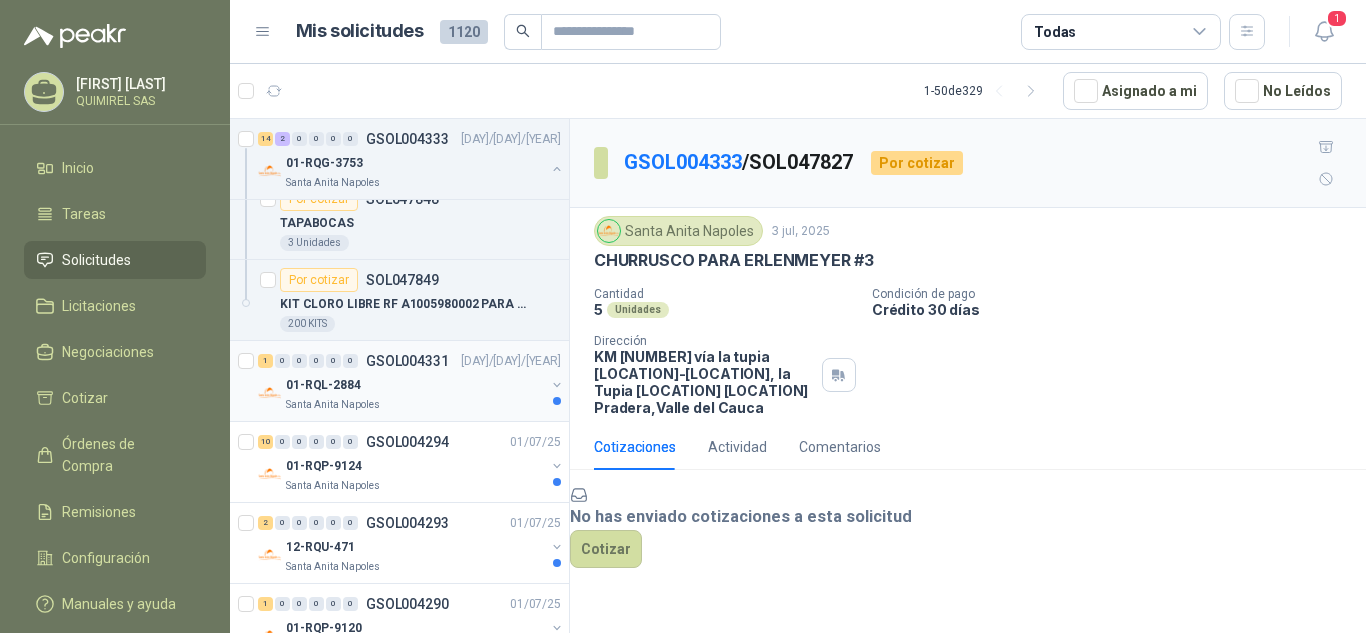 click on "01-RQL-2884" at bounding box center [415, 385] 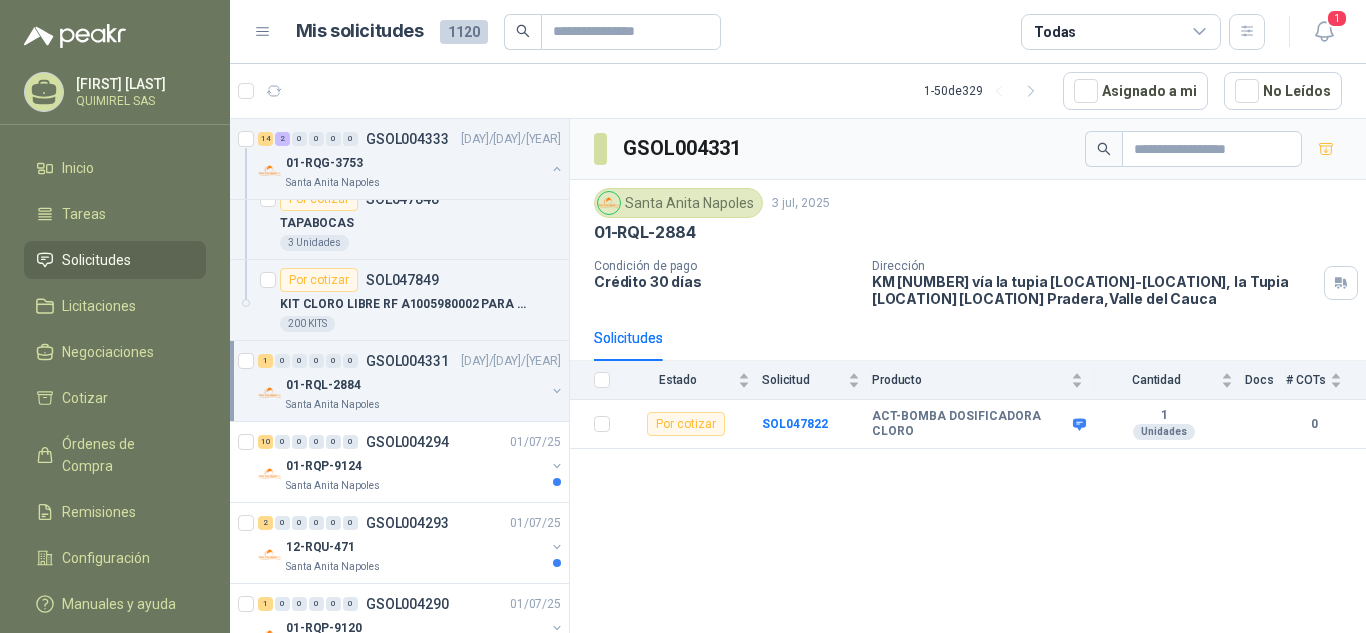 scroll, scrollTop: 1700, scrollLeft: 0, axis: vertical 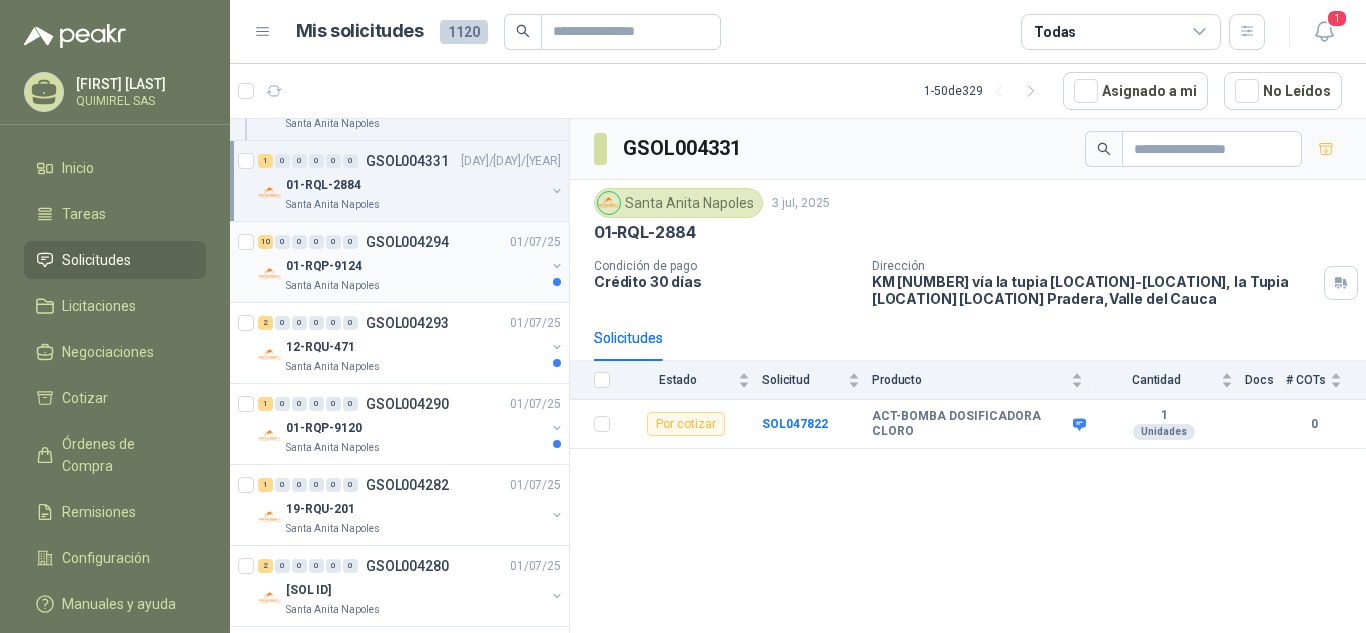 click on "01-RQP-9124" at bounding box center (415, 266) 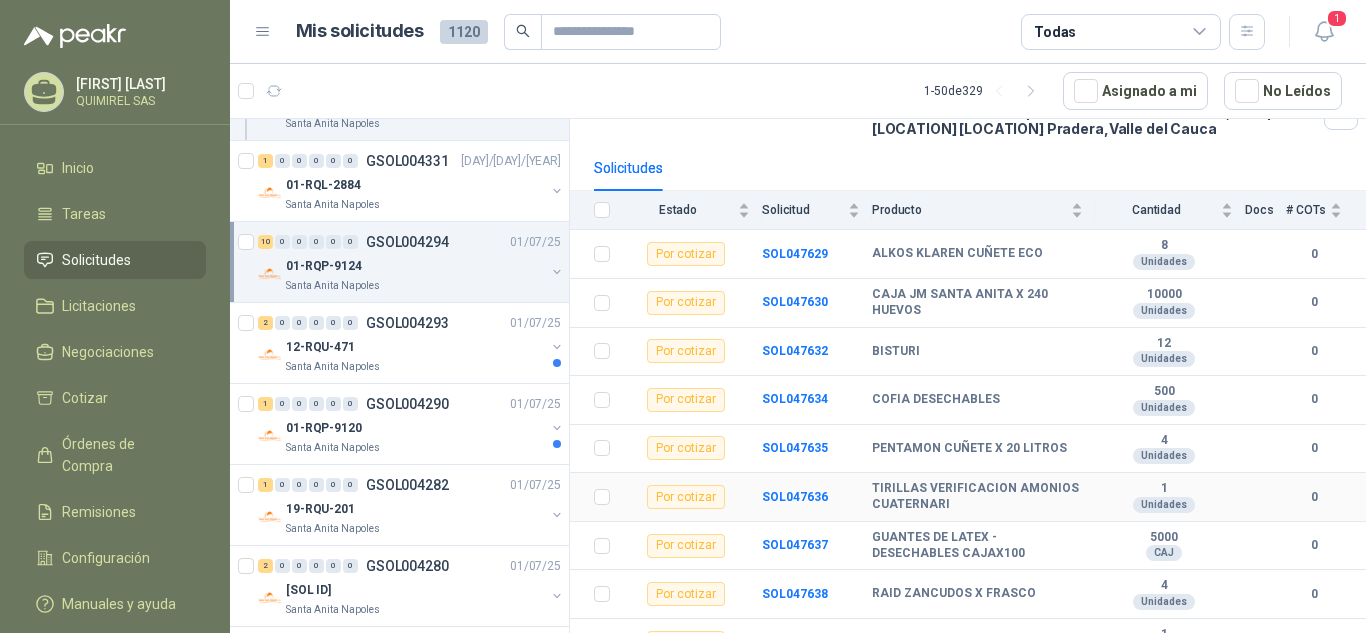 scroll, scrollTop: 246, scrollLeft: 0, axis: vertical 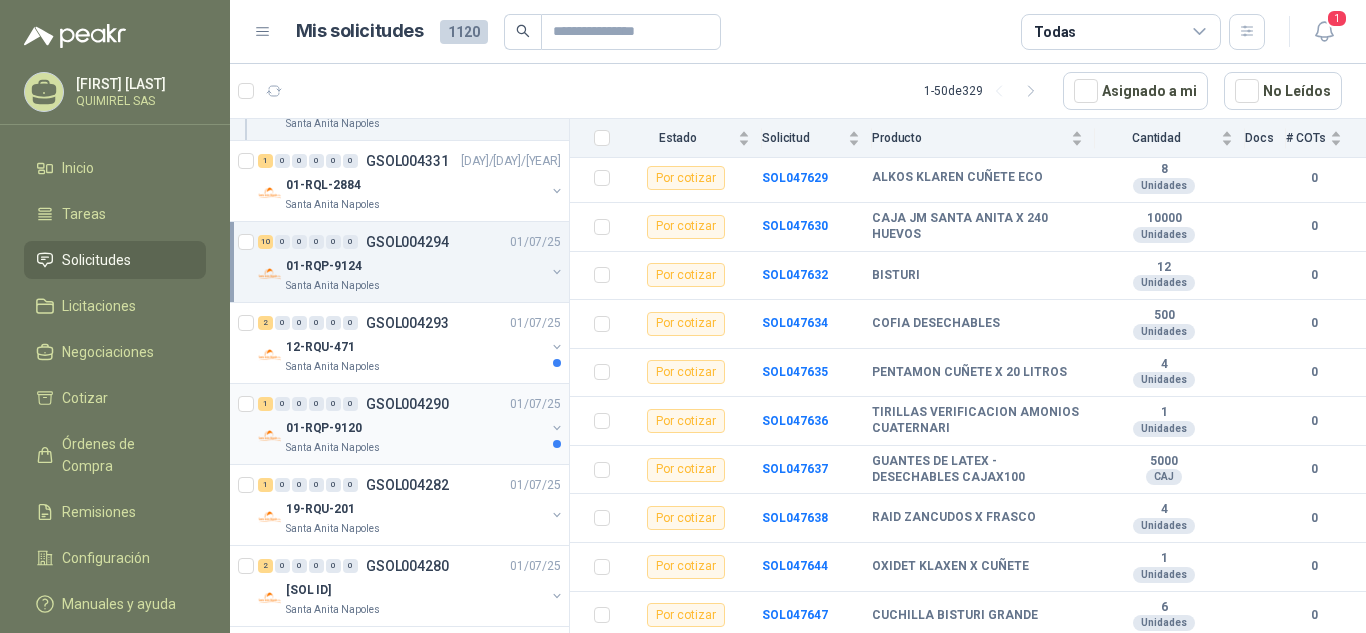 click on "[SOL ID] [LOCATION] [LOCATION]" at bounding box center (415, 436) 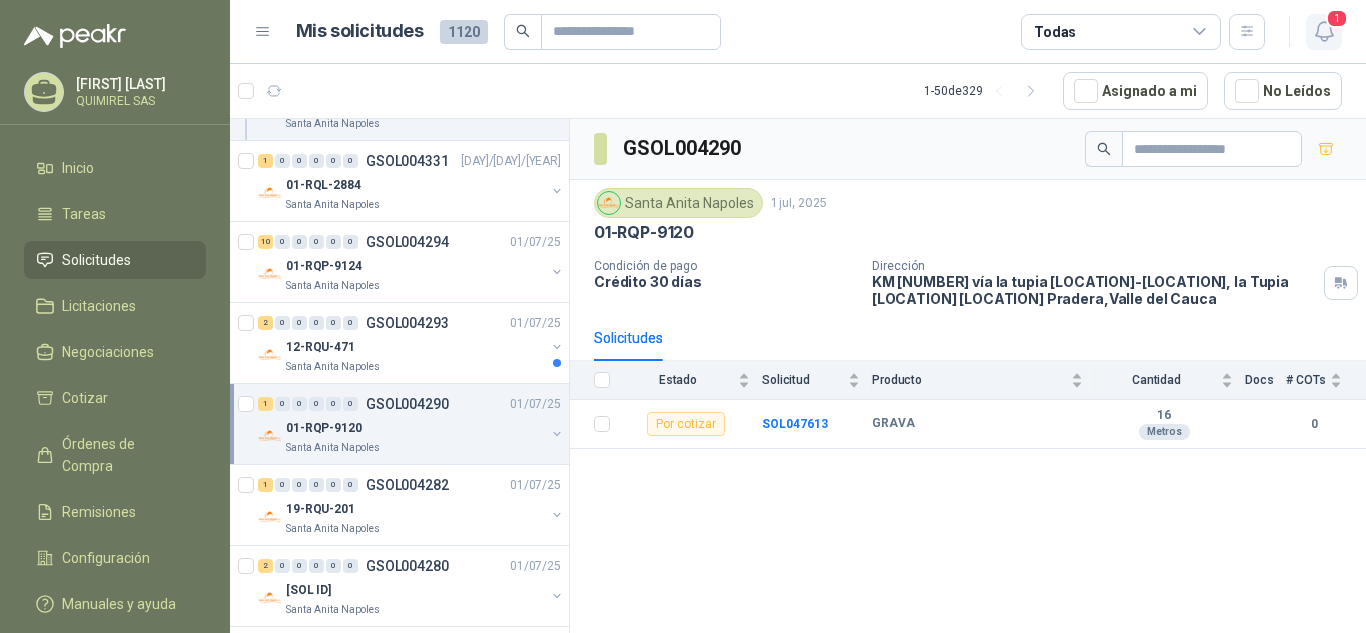 click at bounding box center (1324, 31) 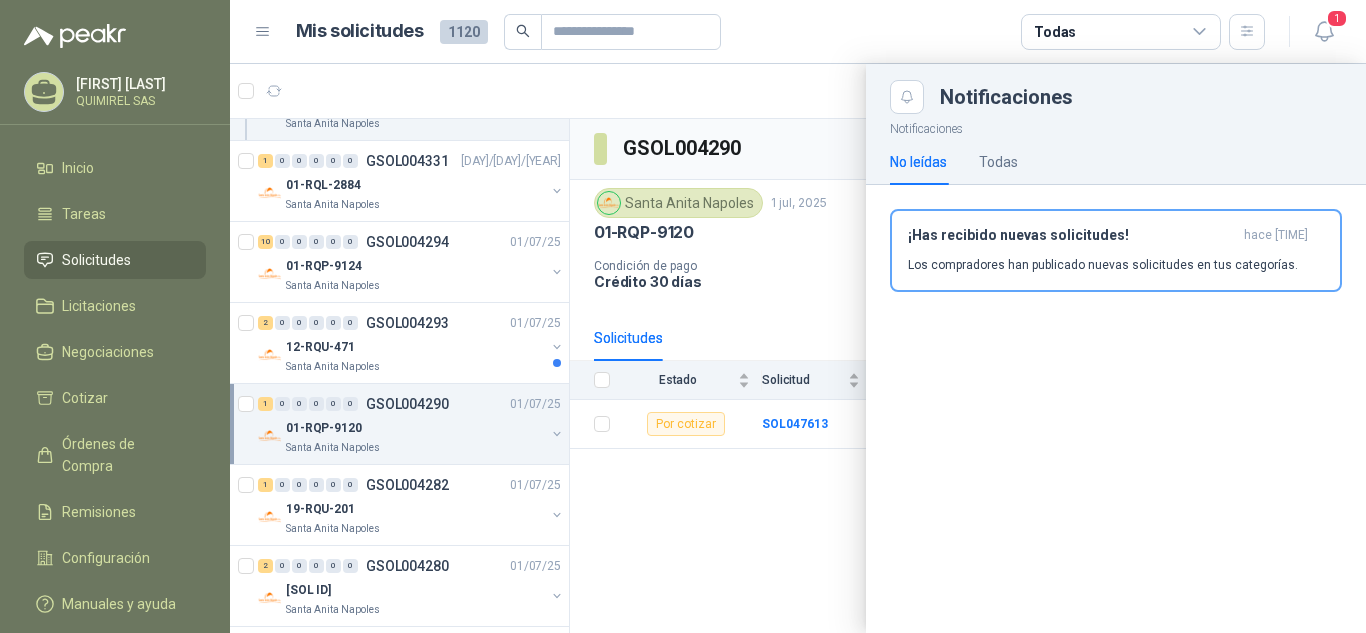 click at bounding box center (798, 348) 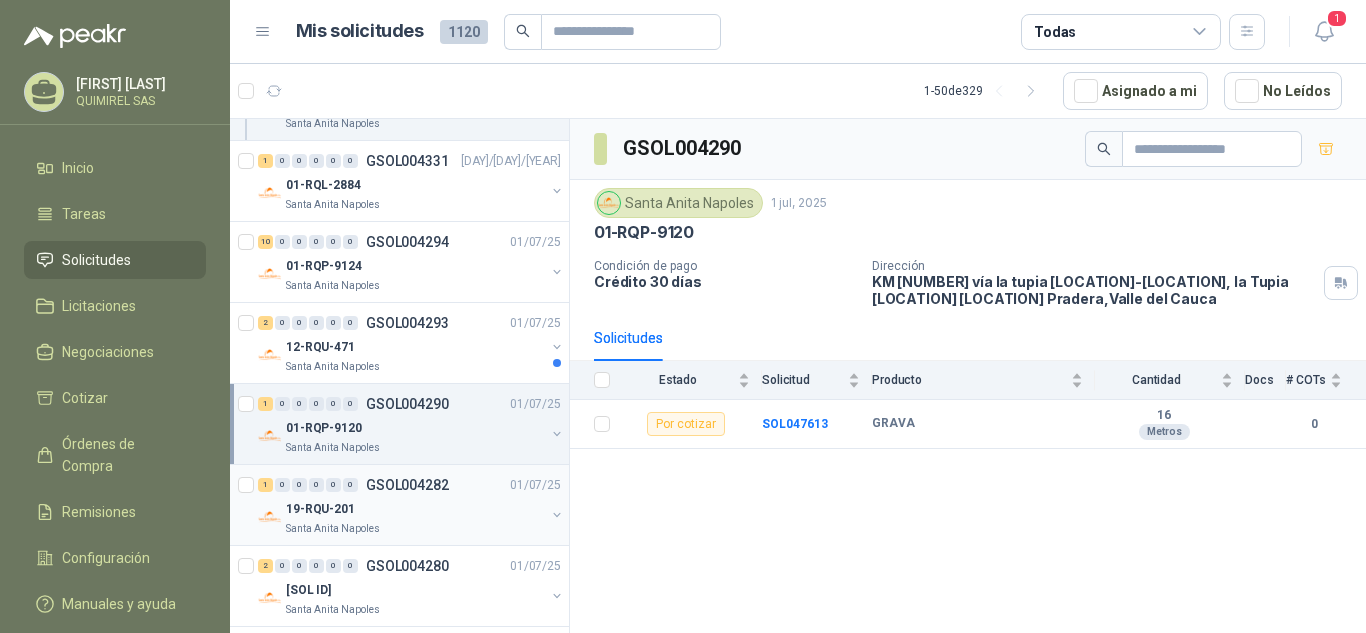 click on "19-RQU-201" at bounding box center (415, 509) 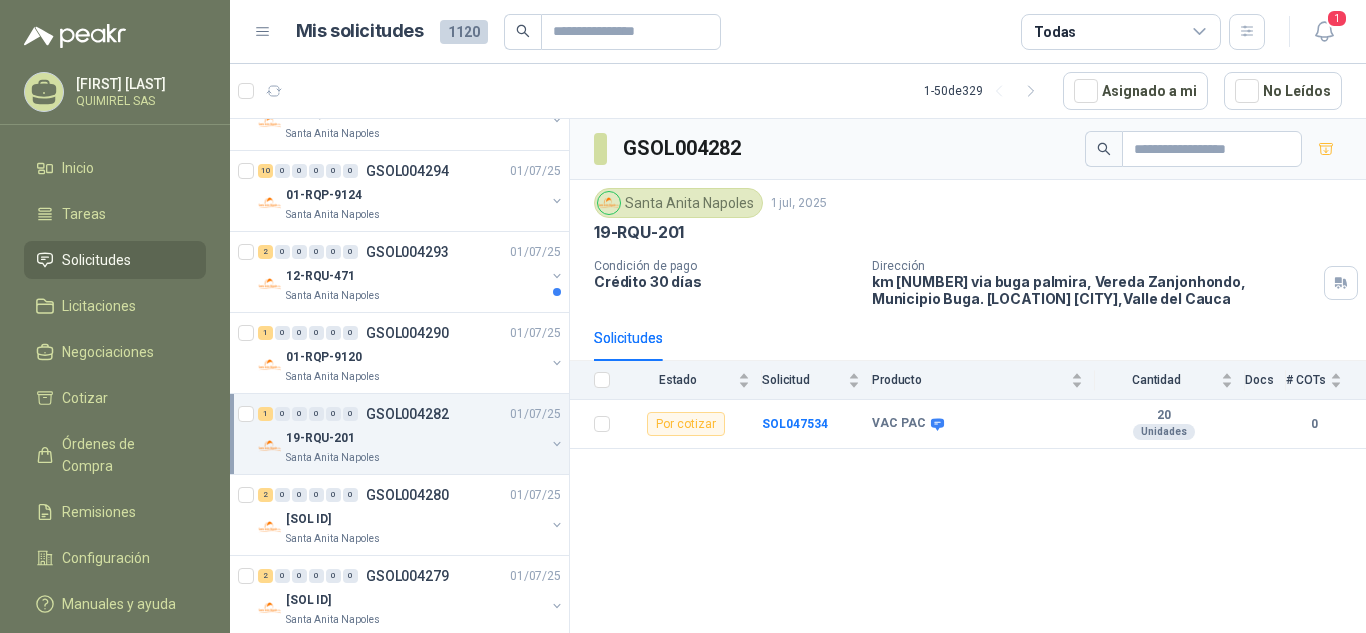 scroll, scrollTop: 1800, scrollLeft: 0, axis: vertical 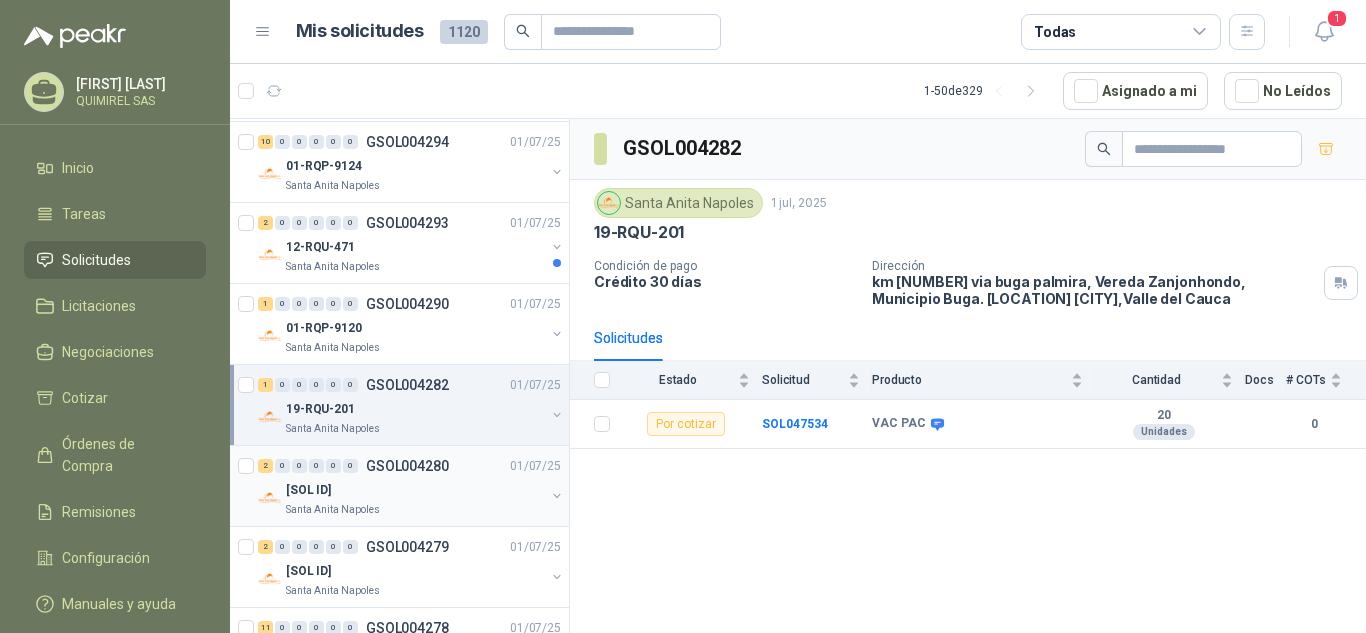 click on "[SOL ID]" at bounding box center (415, 490) 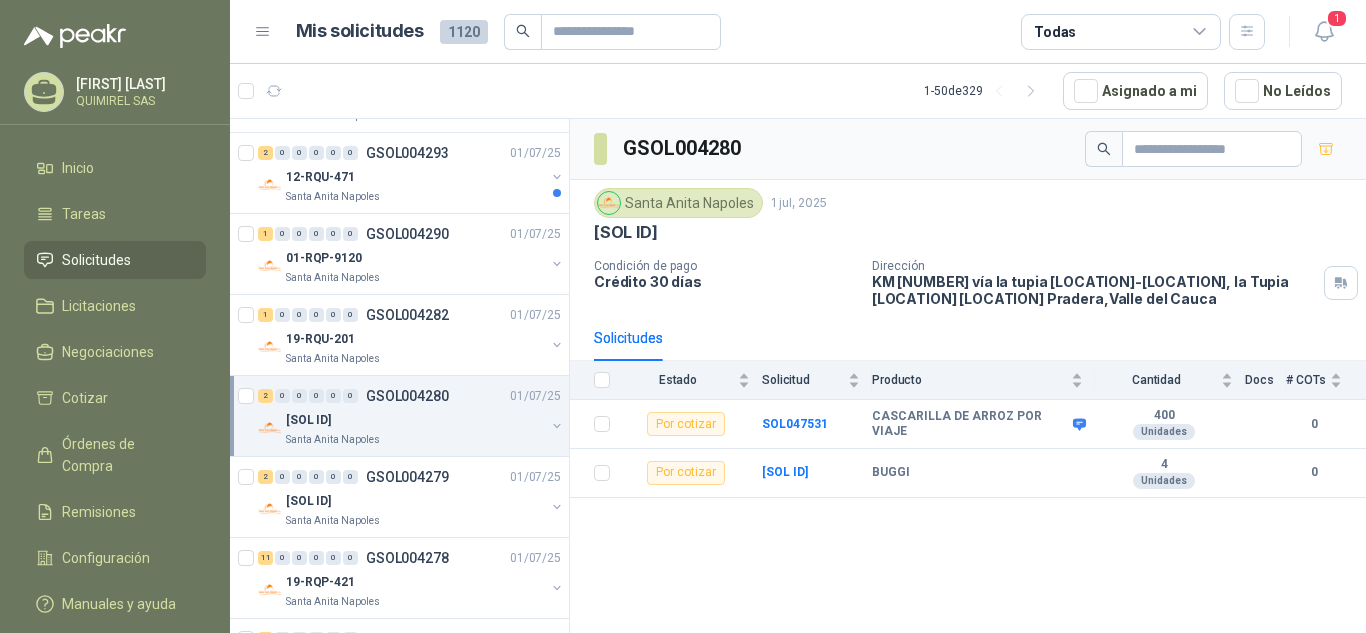 scroll, scrollTop: 1900, scrollLeft: 0, axis: vertical 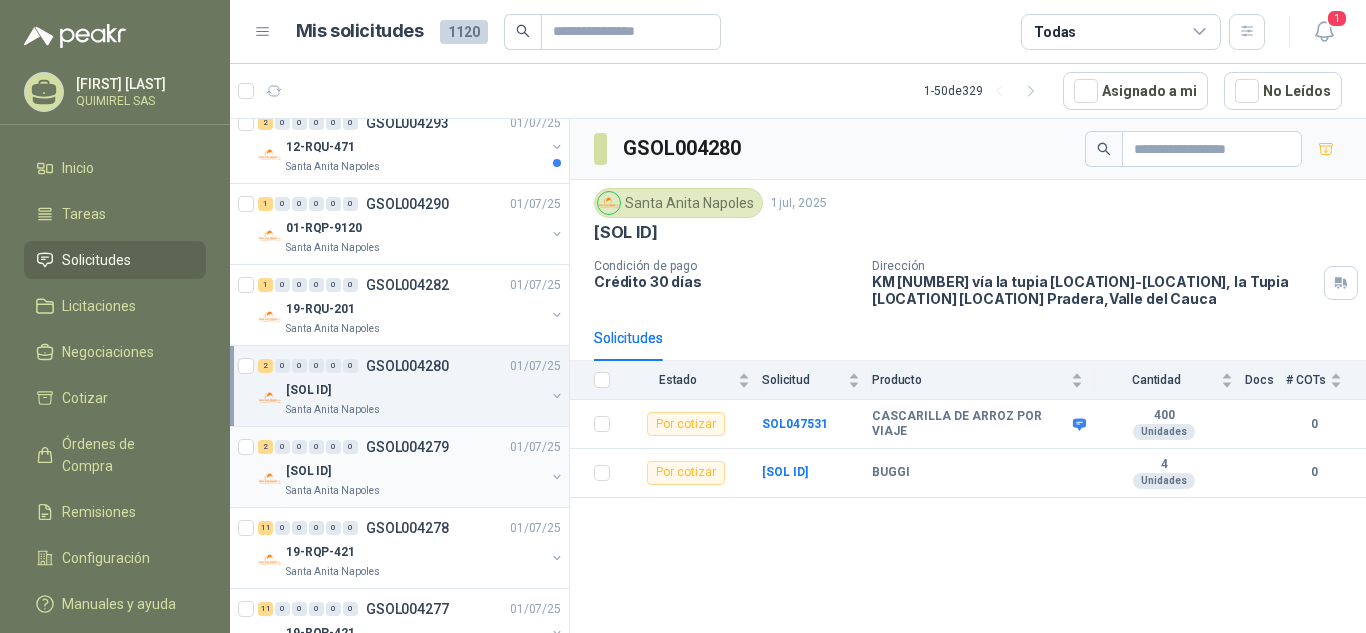 click on "Santa Anita Napoles" at bounding box center (415, 491) 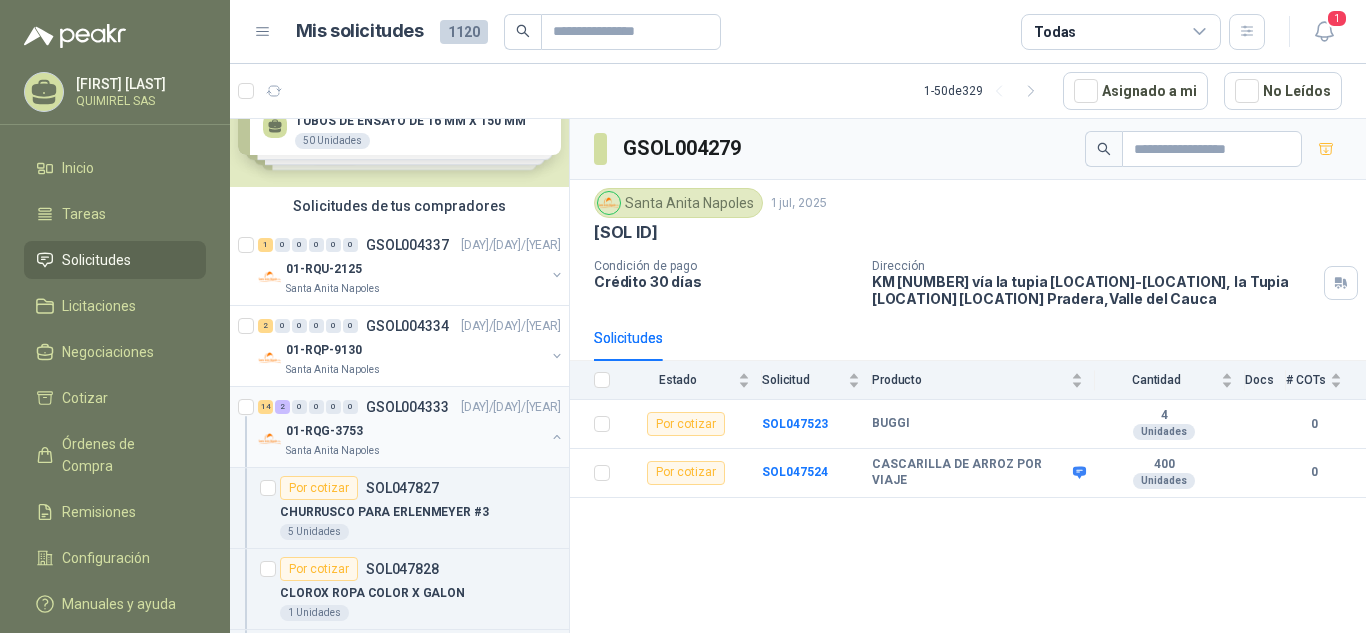 scroll, scrollTop: 0, scrollLeft: 0, axis: both 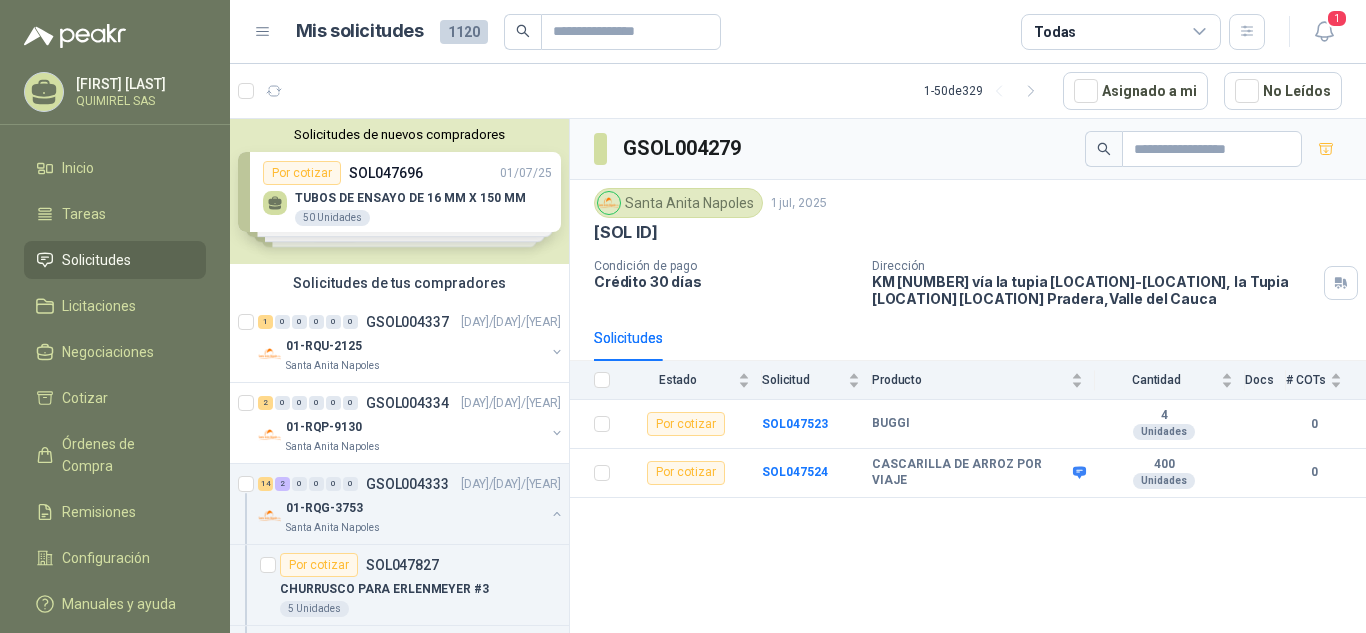 click on "QUIMIREL SAS" at bounding box center [138, 101] 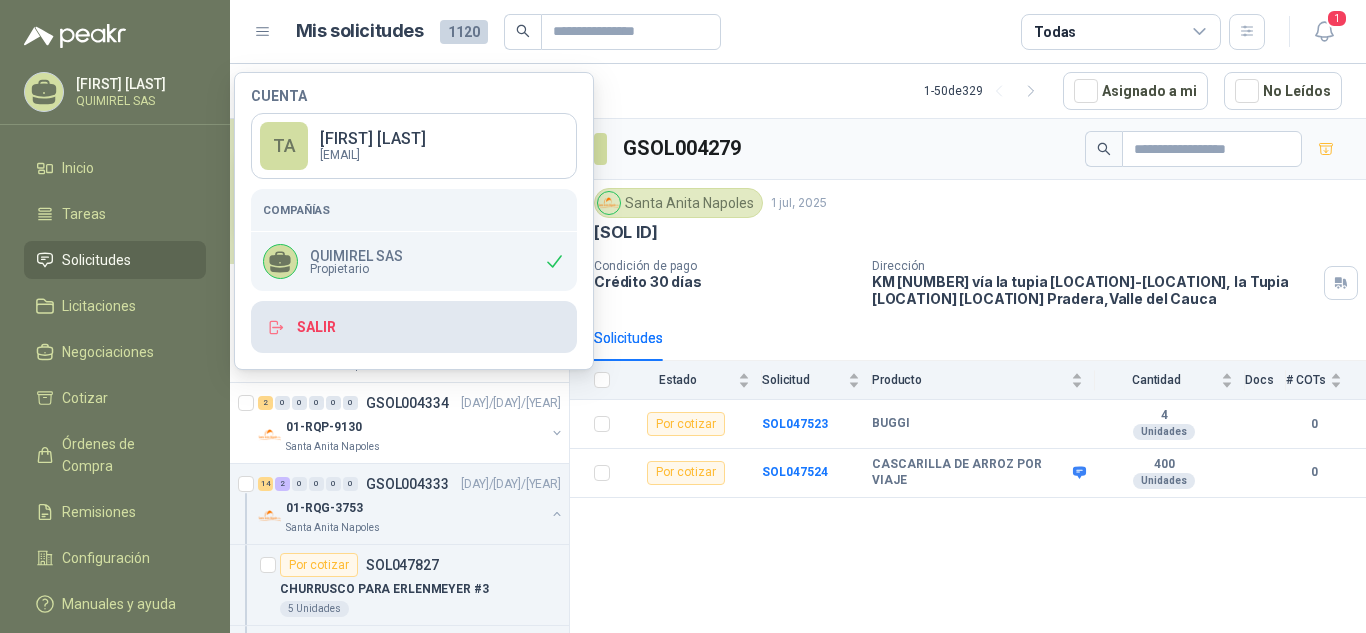 click on "Salir" at bounding box center (414, 327) 